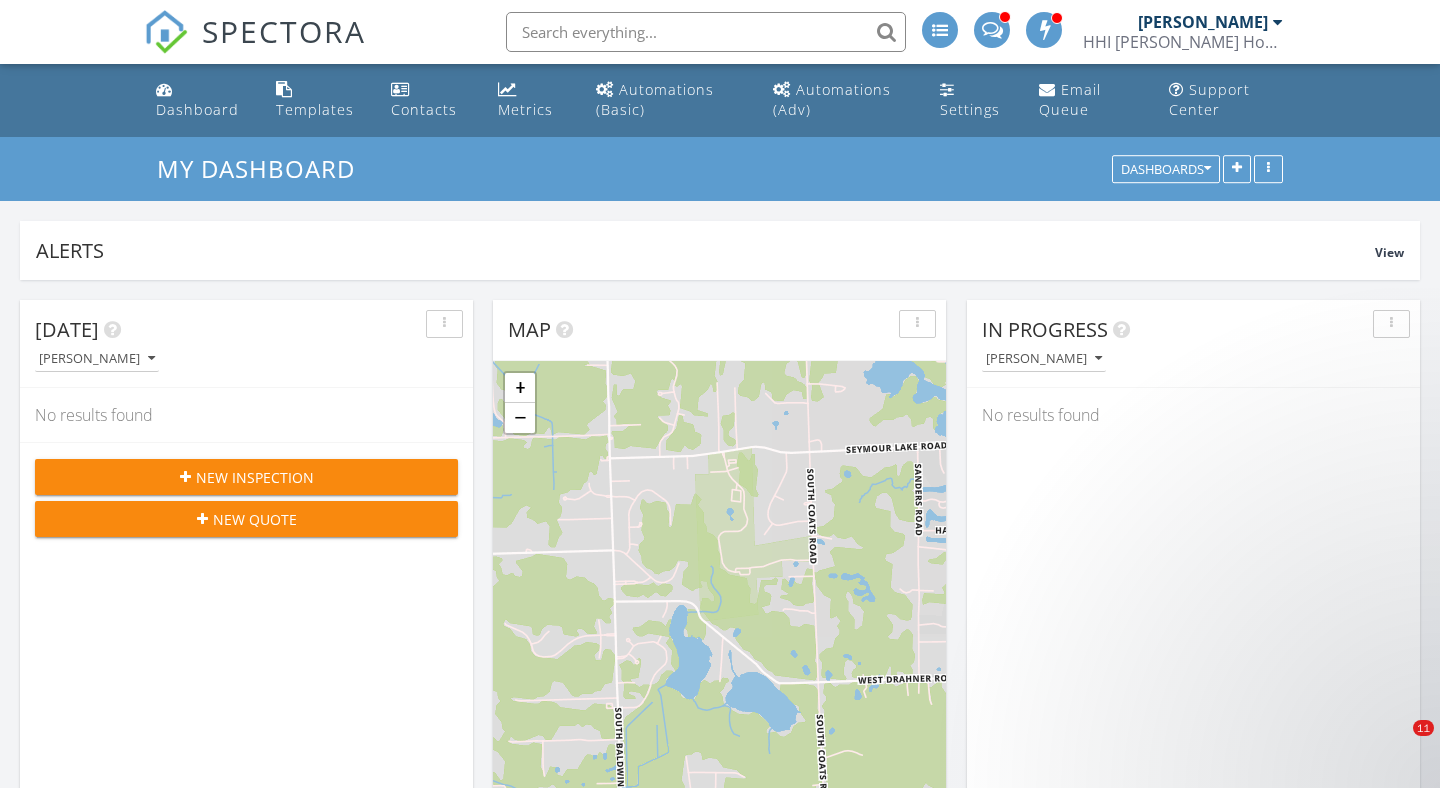 scroll, scrollTop: 1022, scrollLeft: 0, axis: vertical 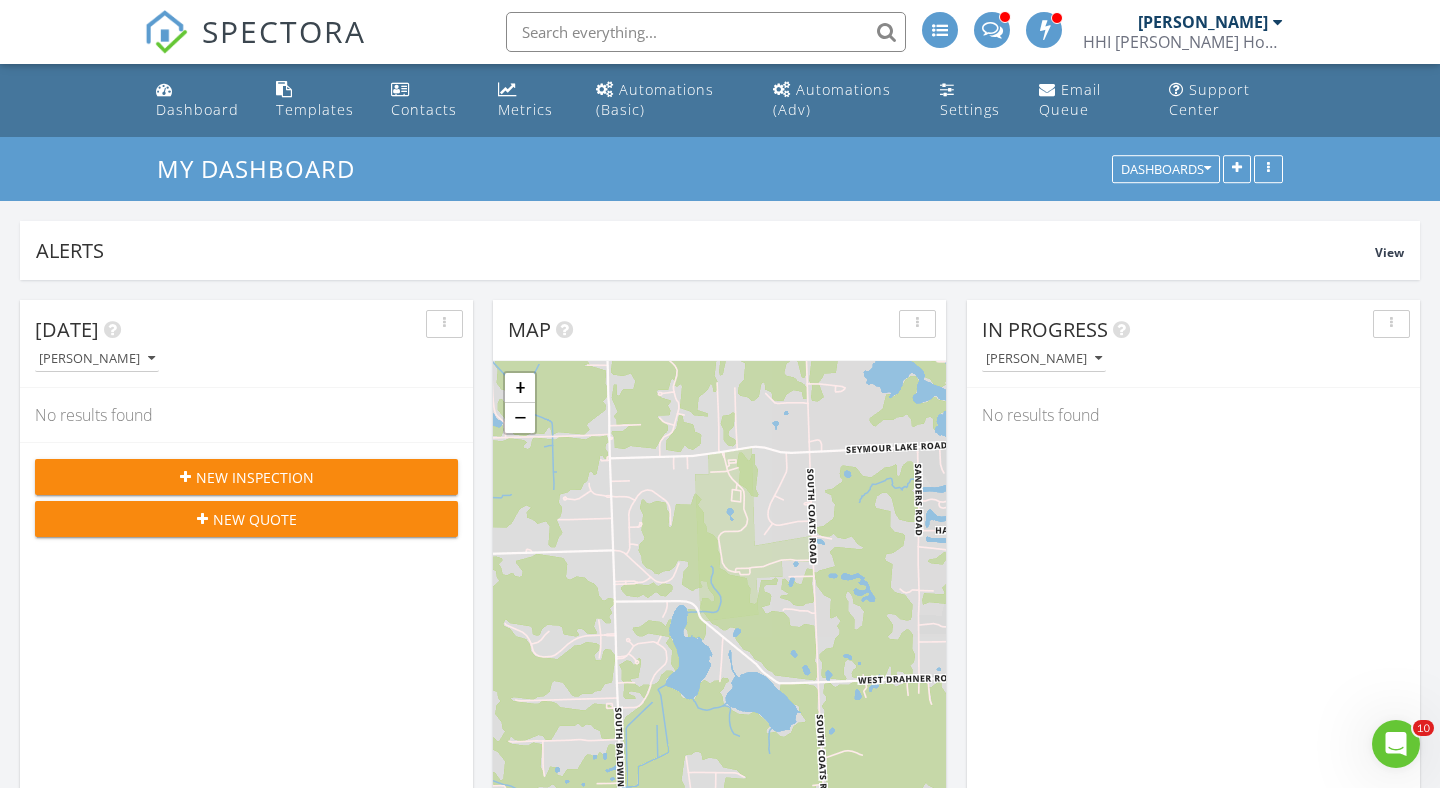 click on "HHI [PERSON_NAME] Home Inspections" at bounding box center (1183, 42) 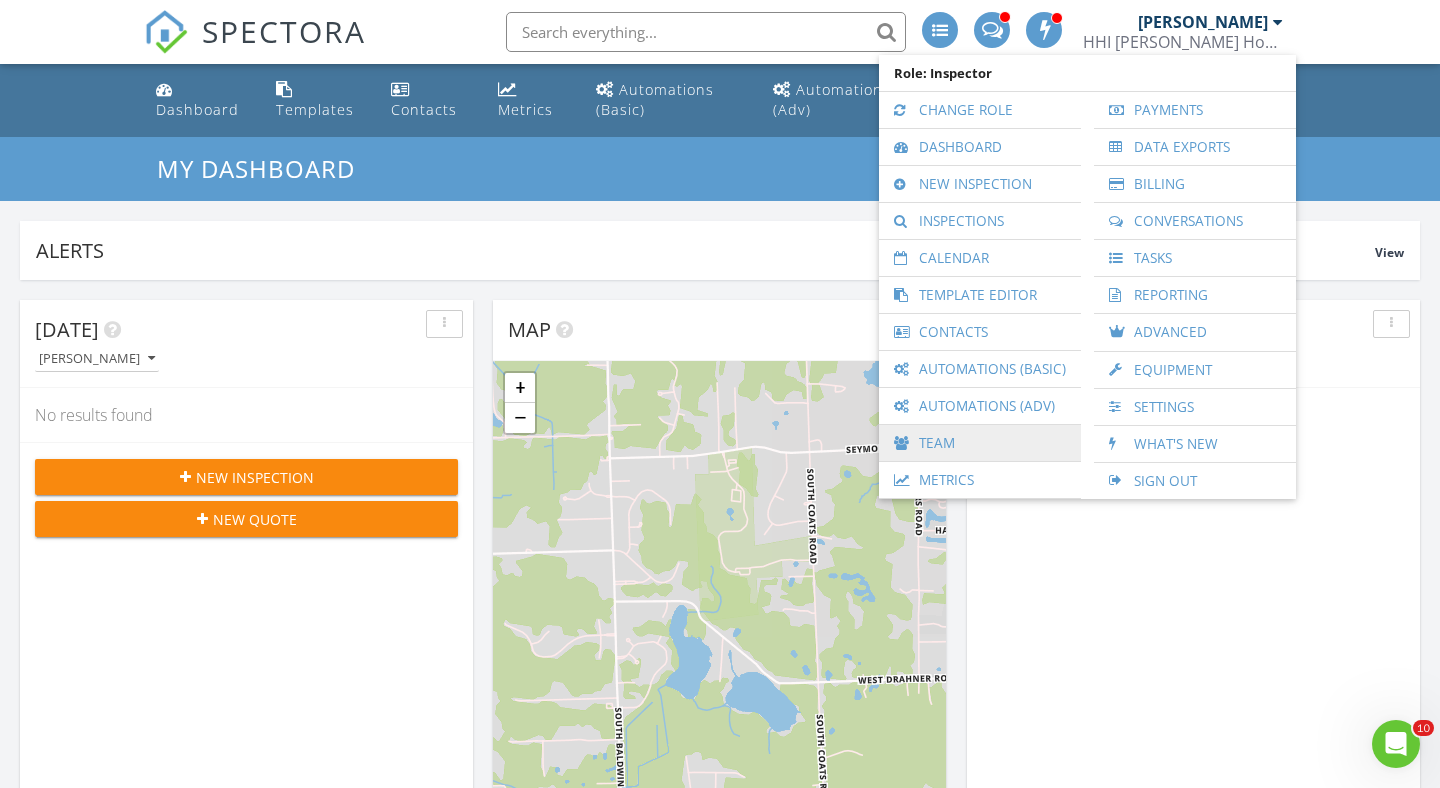 click on "Team" at bounding box center (980, 443) 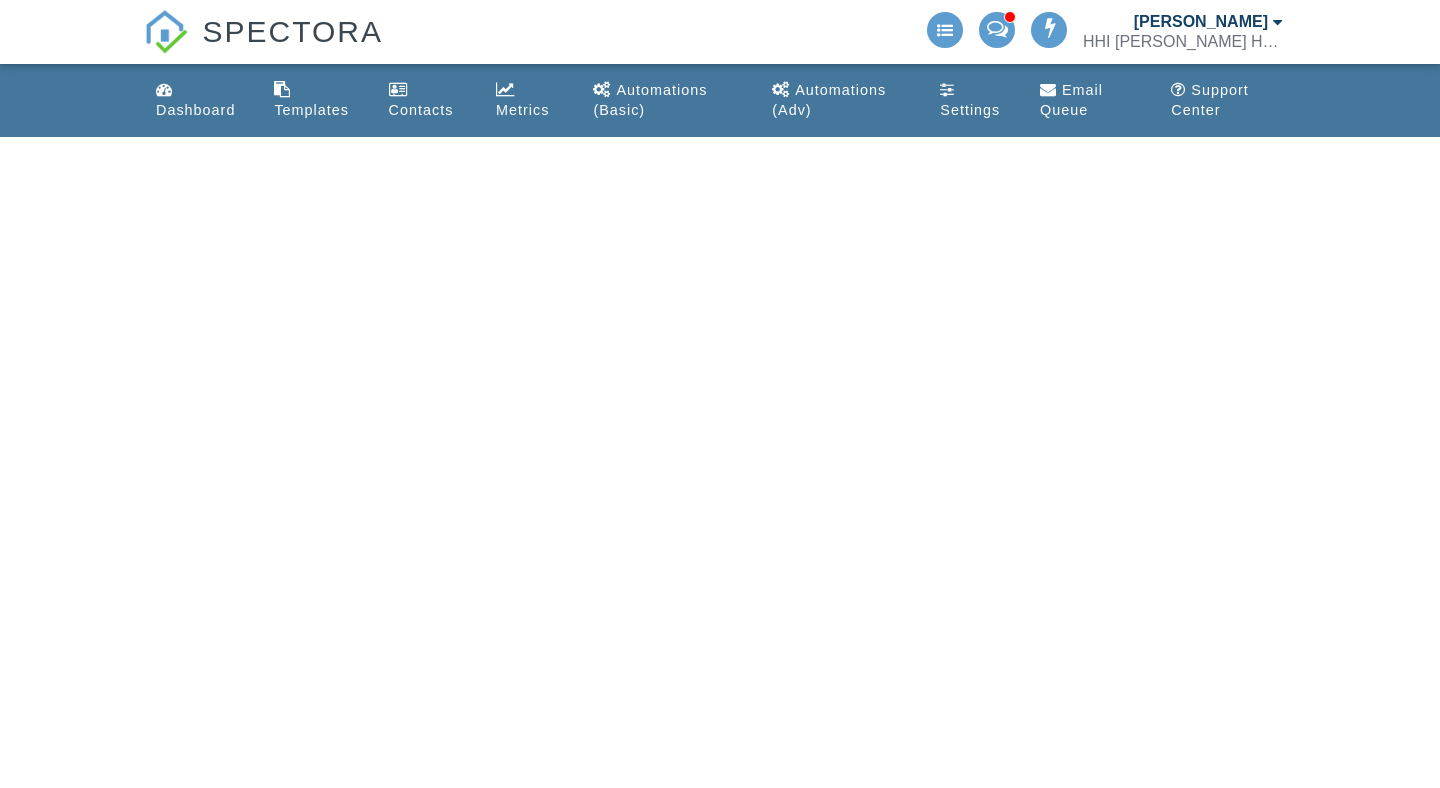 scroll, scrollTop: 0, scrollLeft: 0, axis: both 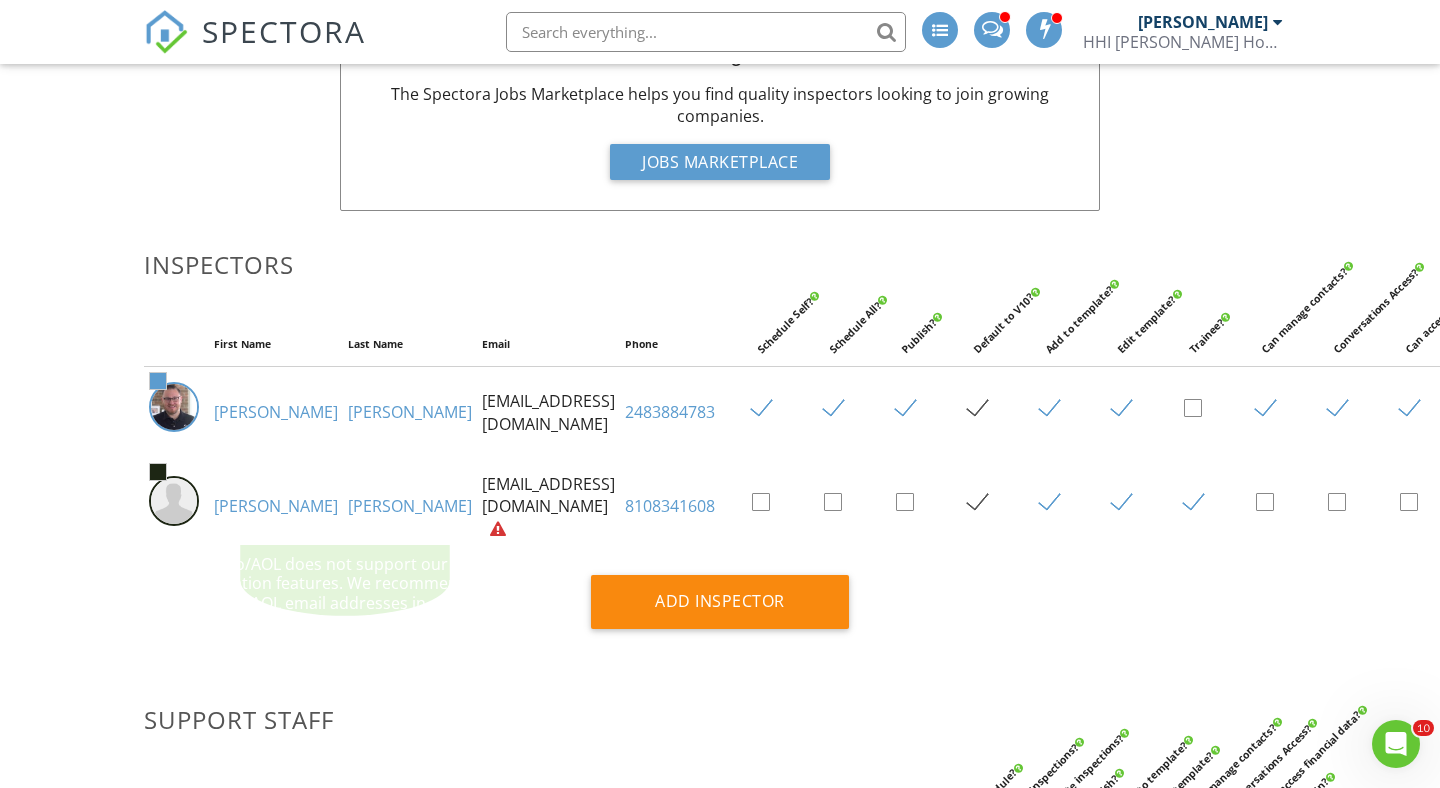 click at bounding box center [494, 529] 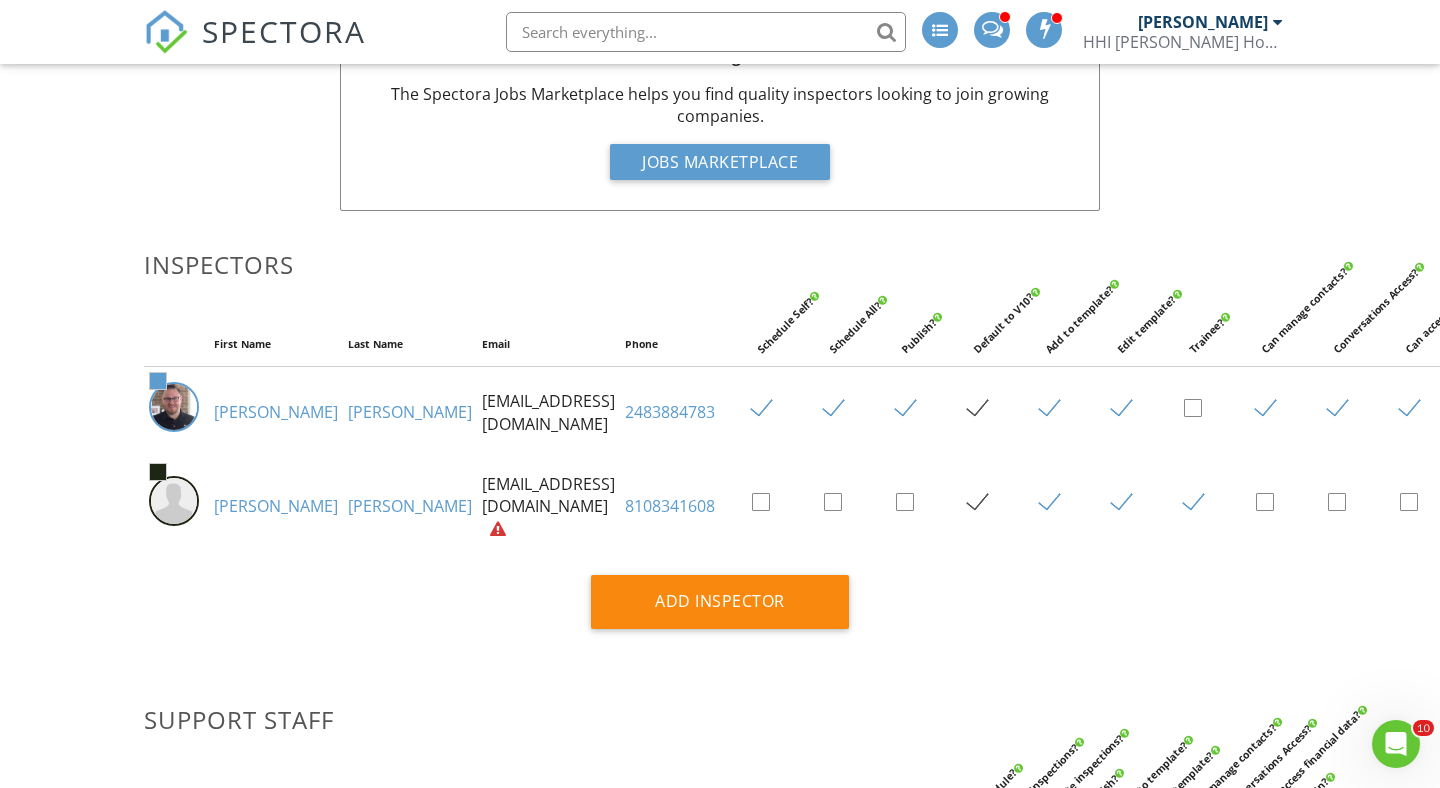 scroll, scrollTop: 208, scrollLeft: 111, axis: both 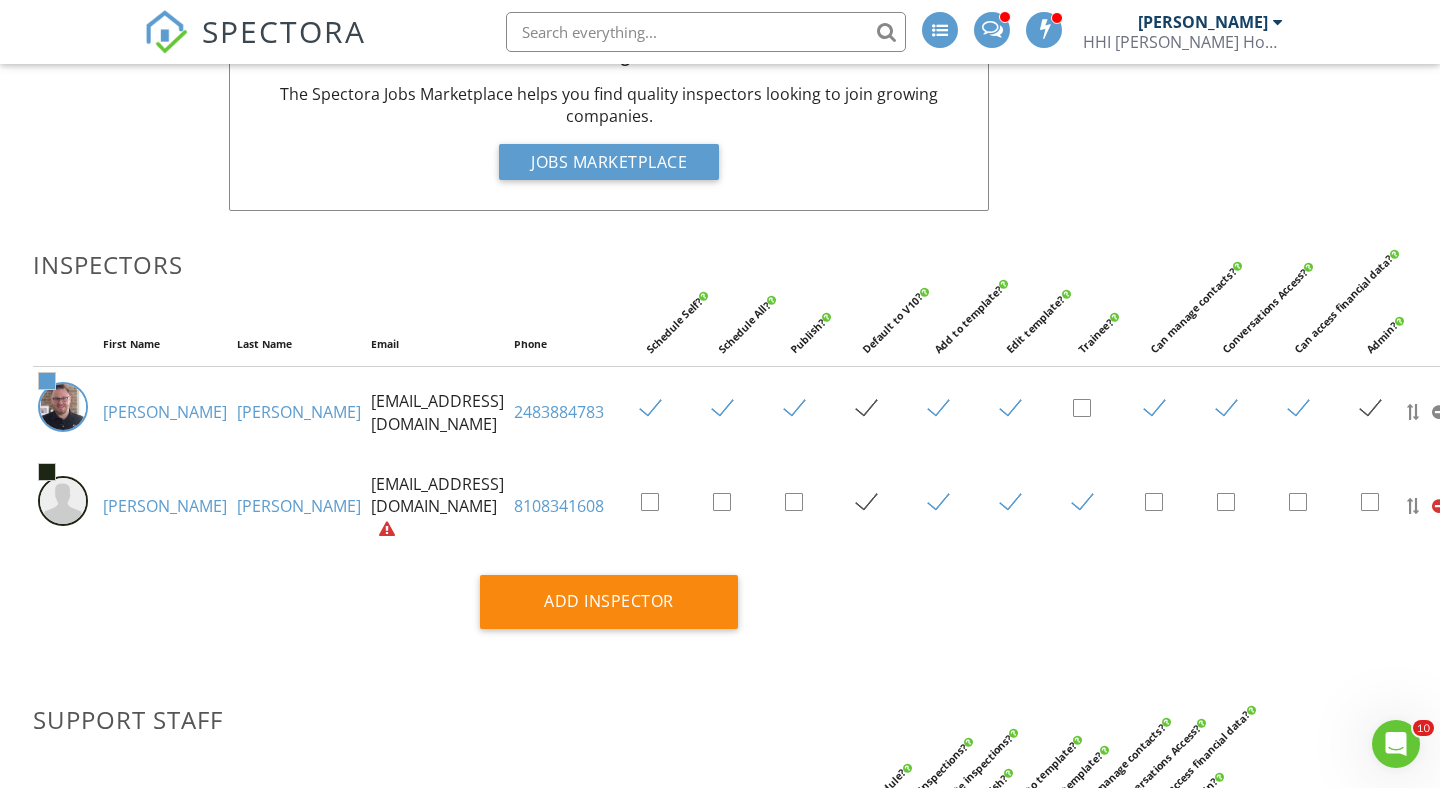 click at bounding box center [1439, 506] 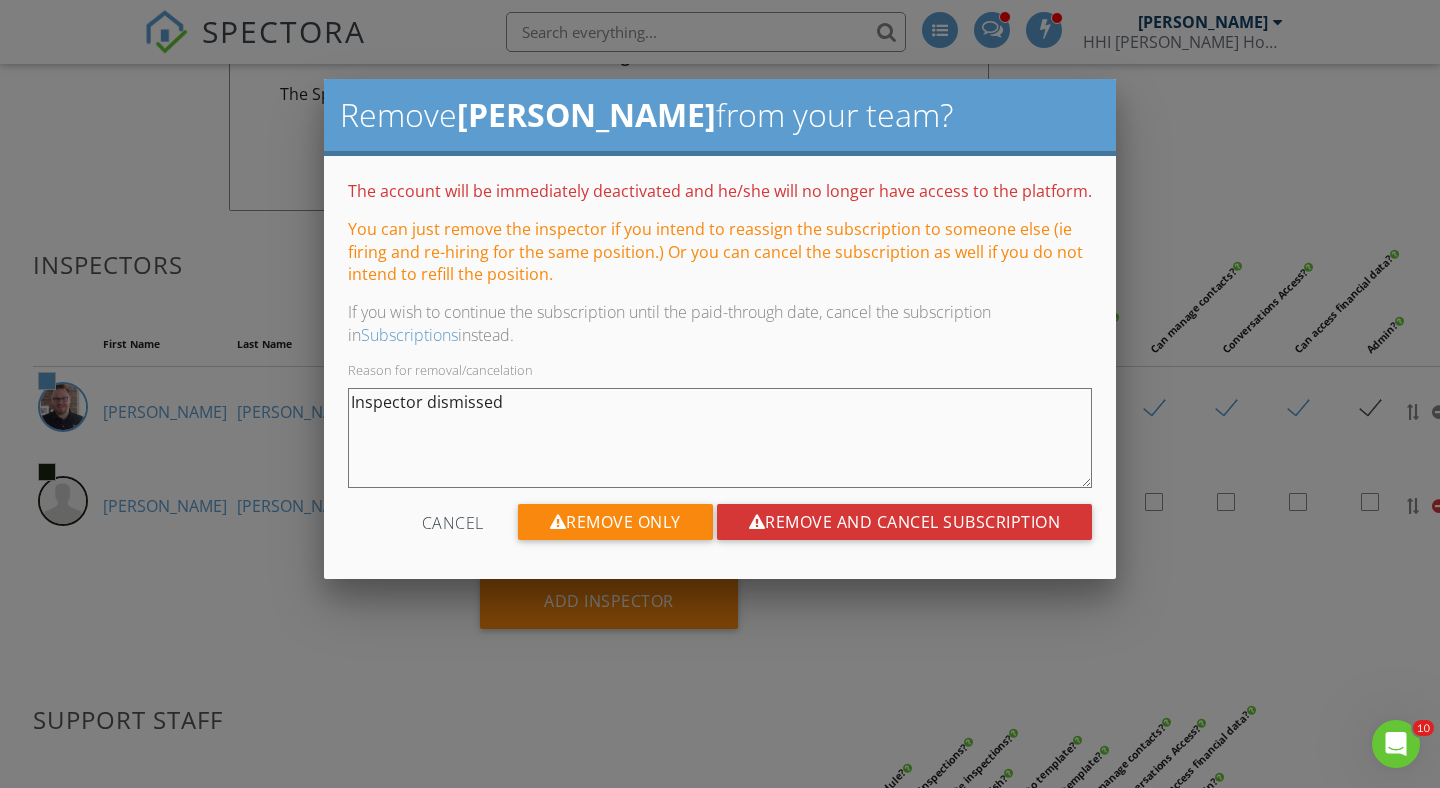 click on "Cancel" at bounding box center [453, 522] 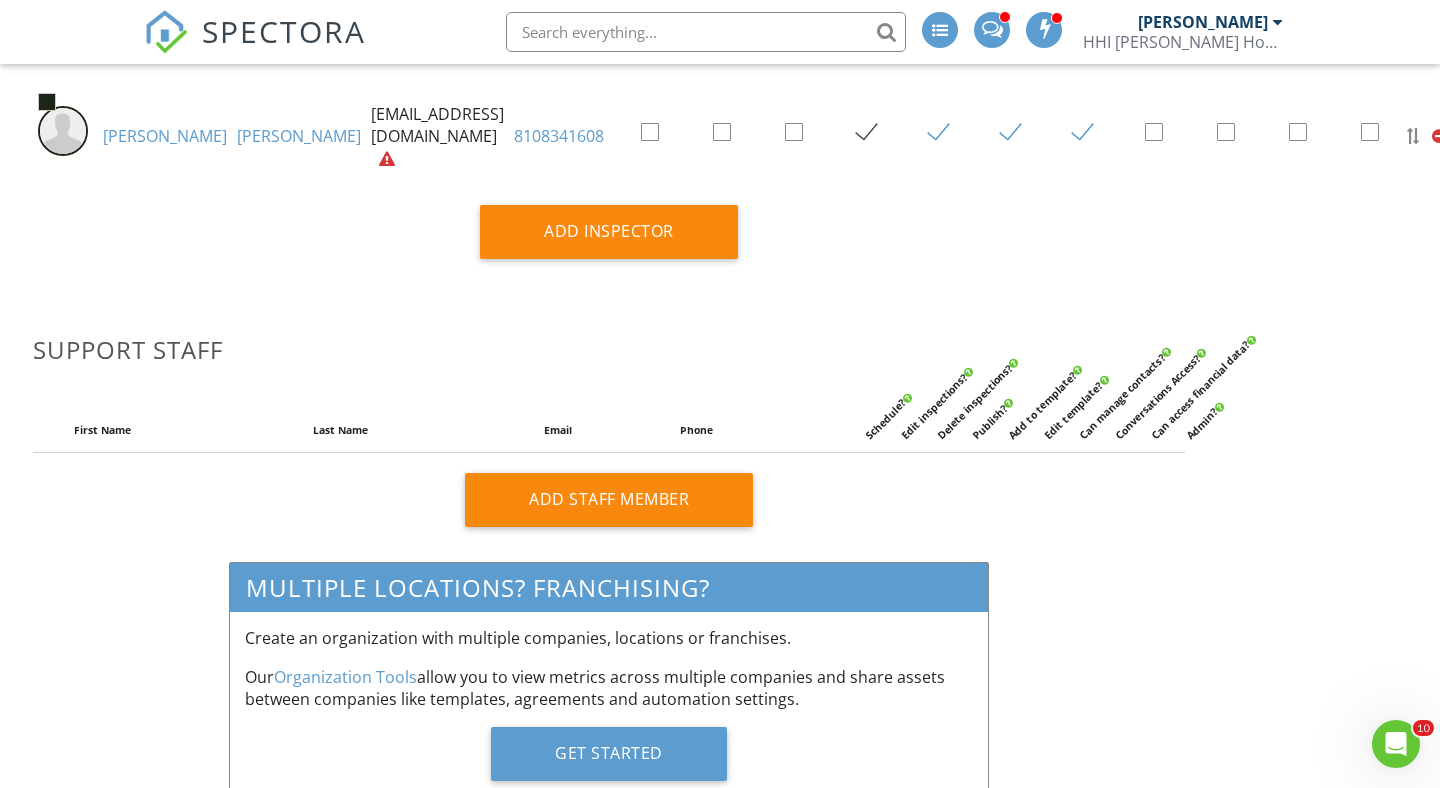 scroll, scrollTop: 463, scrollLeft: 111, axis: both 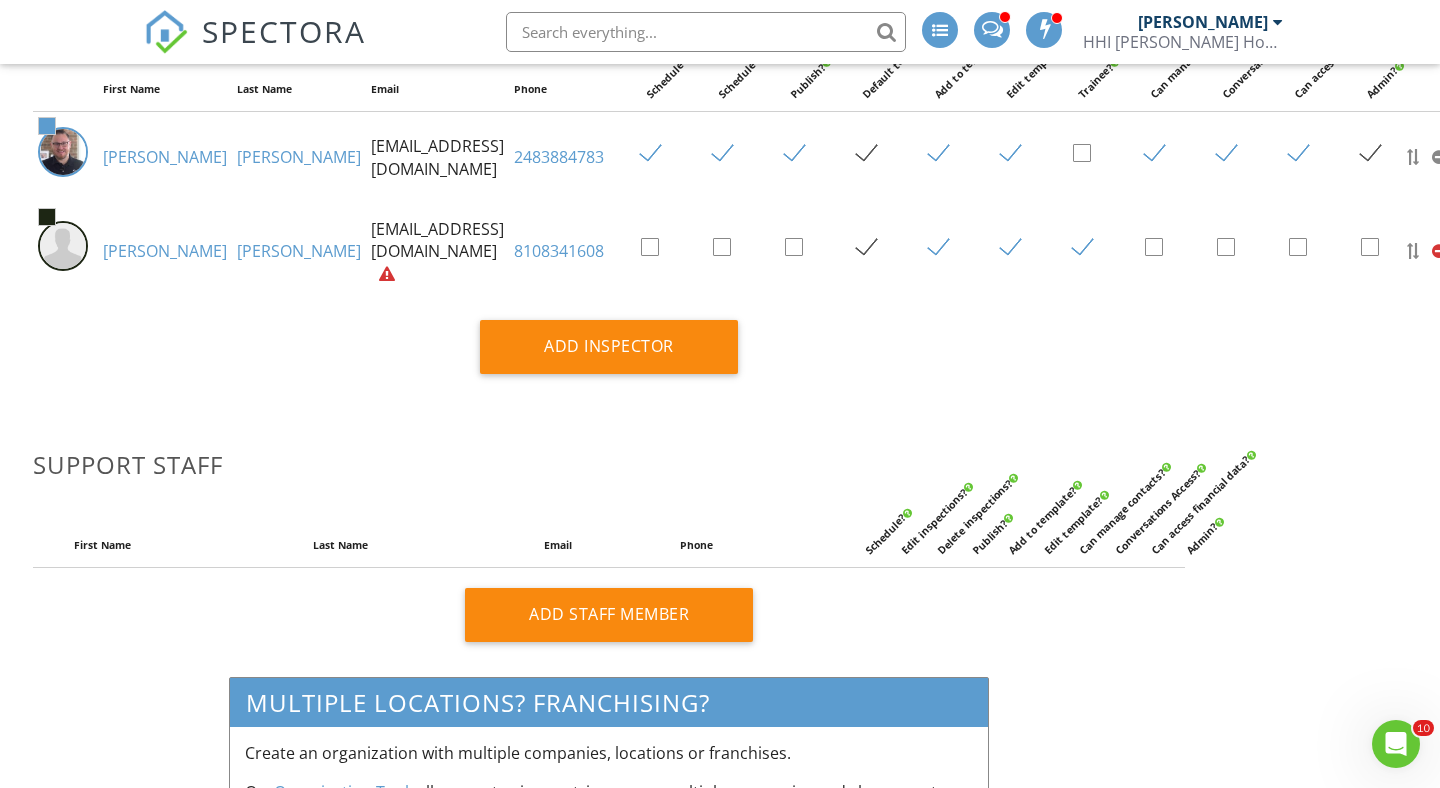 click on "[PERSON_NAME]" at bounding box center (165, 251) 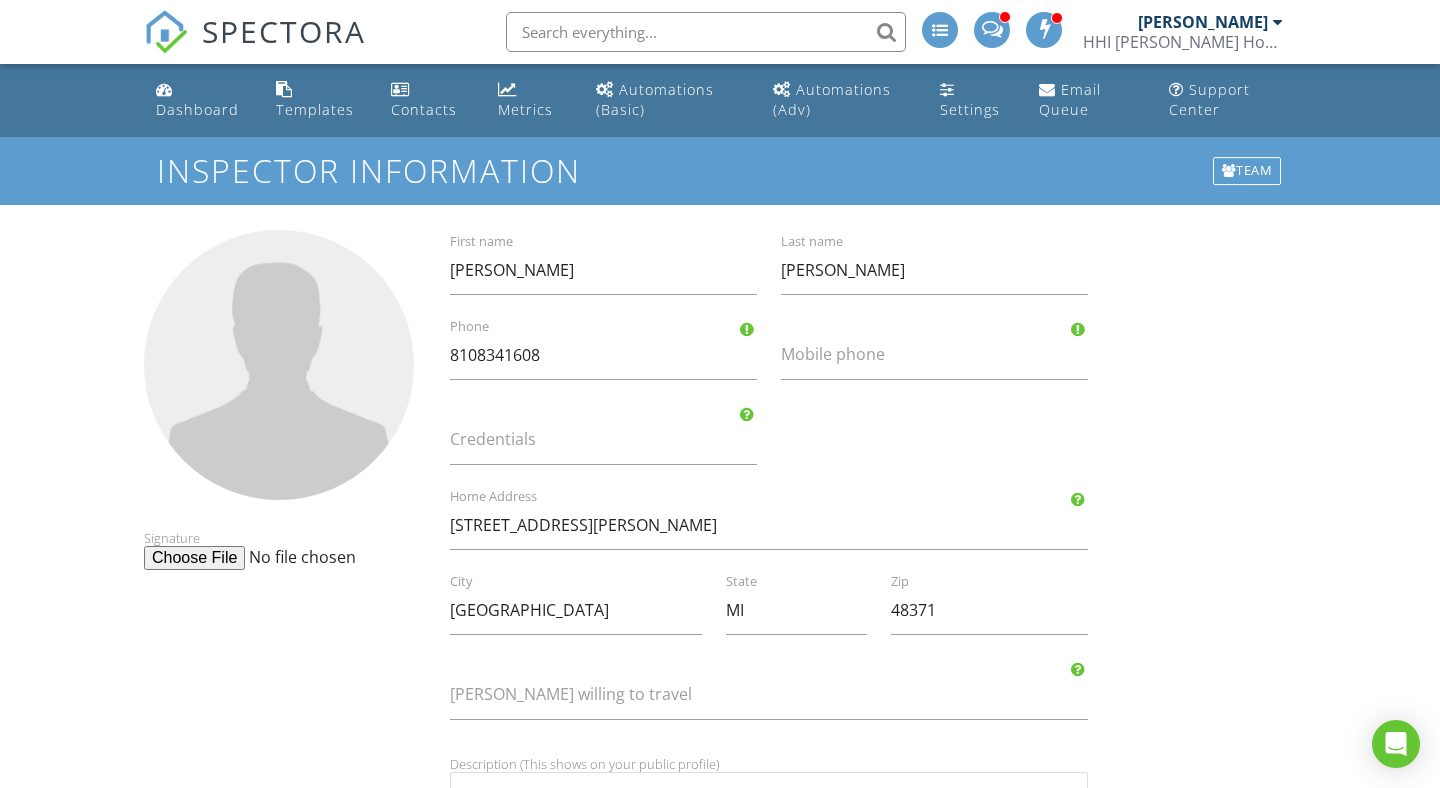 scroll, scrollTop: 0, scrollLeft: 0, axis: both 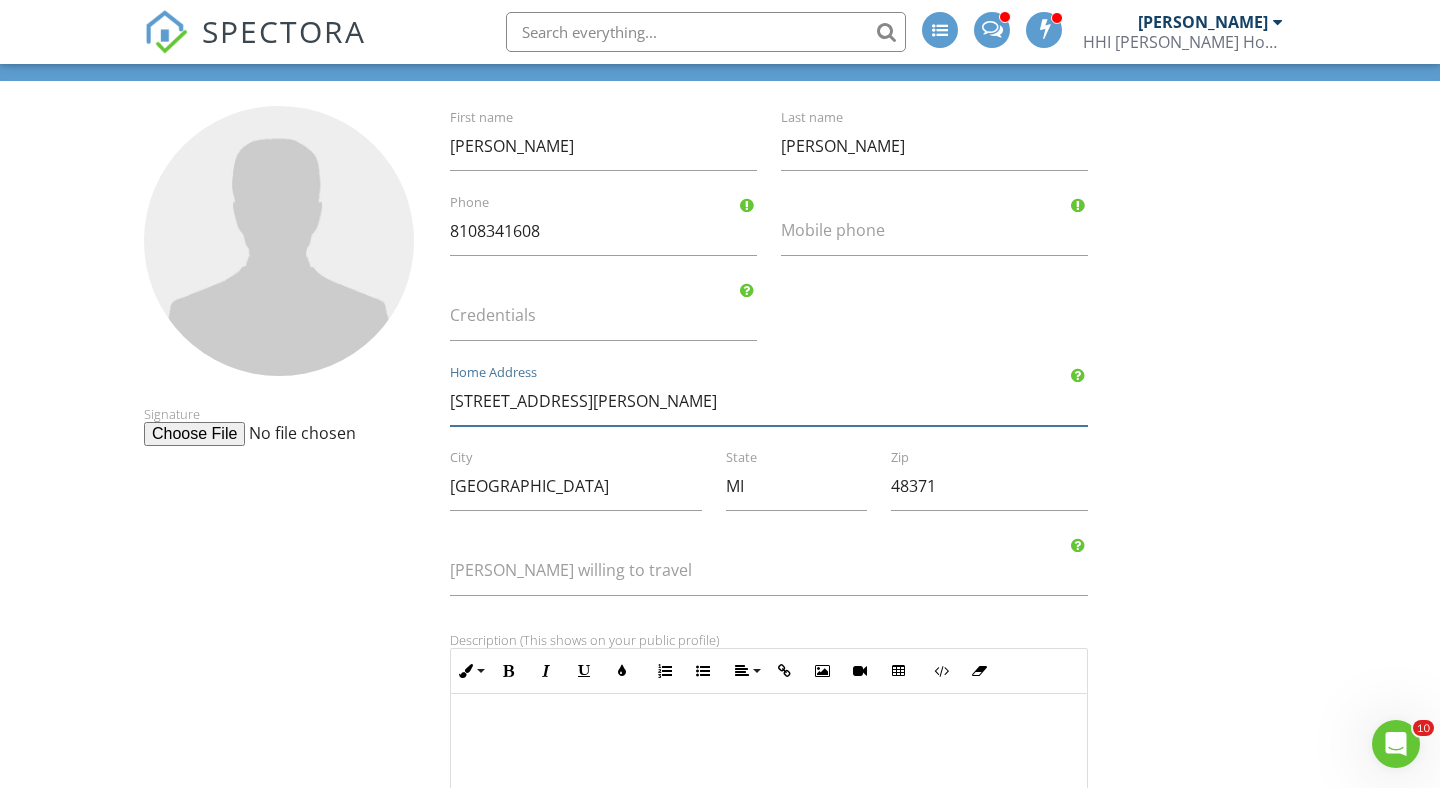 drag, startPoint x: 615, startPoint y: 405, endPoint x: 433, endPoint y: 409, distance: 182.04395 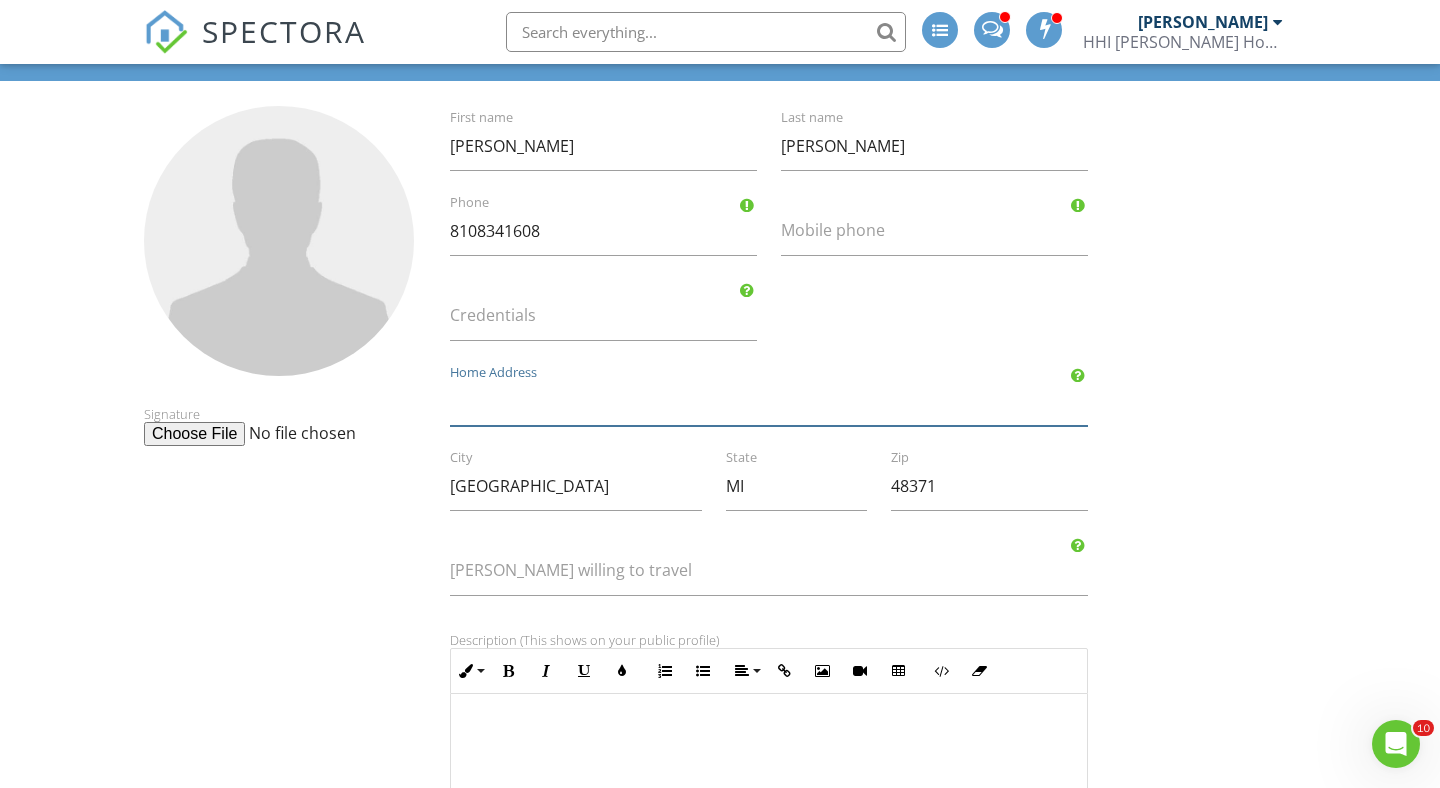 type 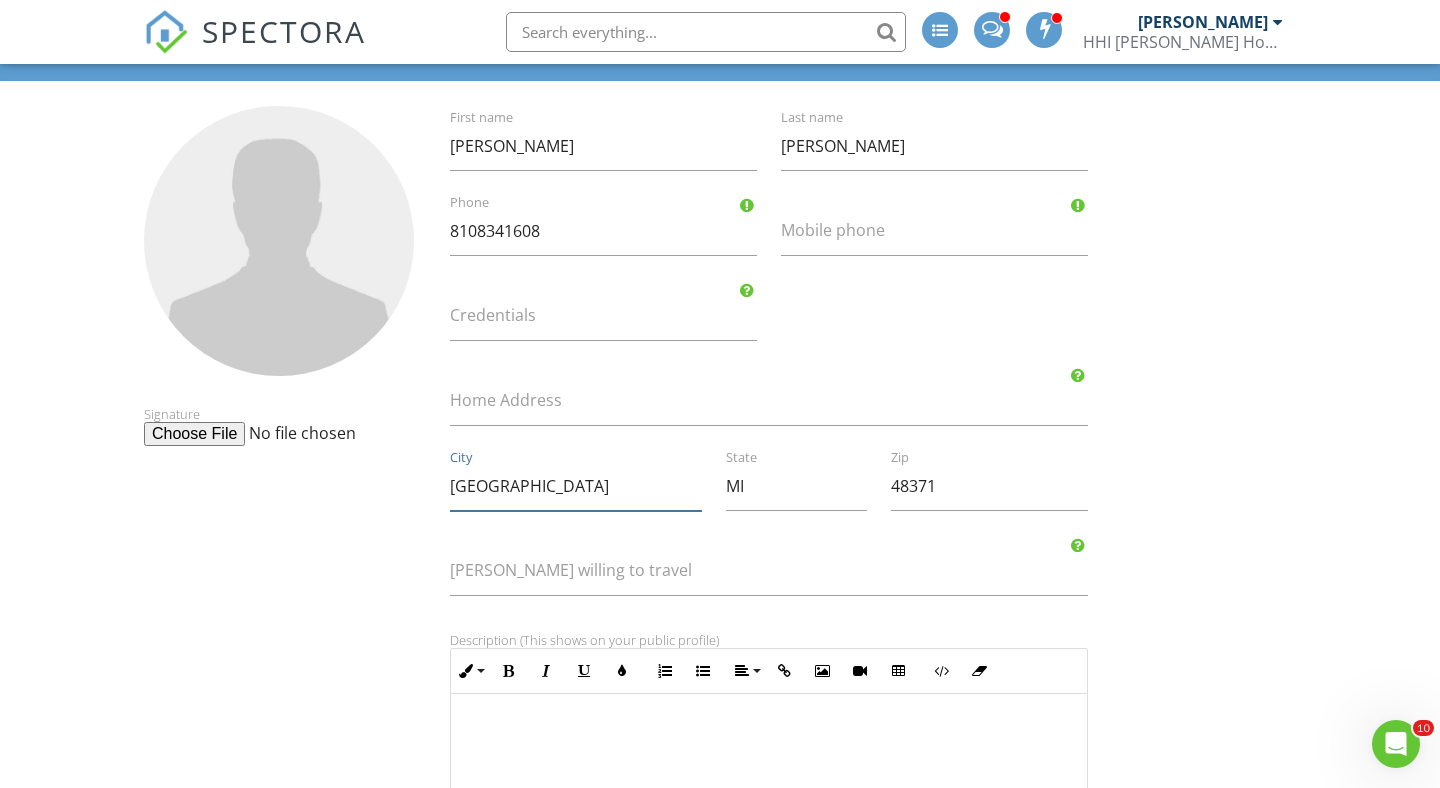 drag, startPoint x: 525, startPoint y: 494, endPoint x: 414, endPoint y: 497, distance: 111.040535 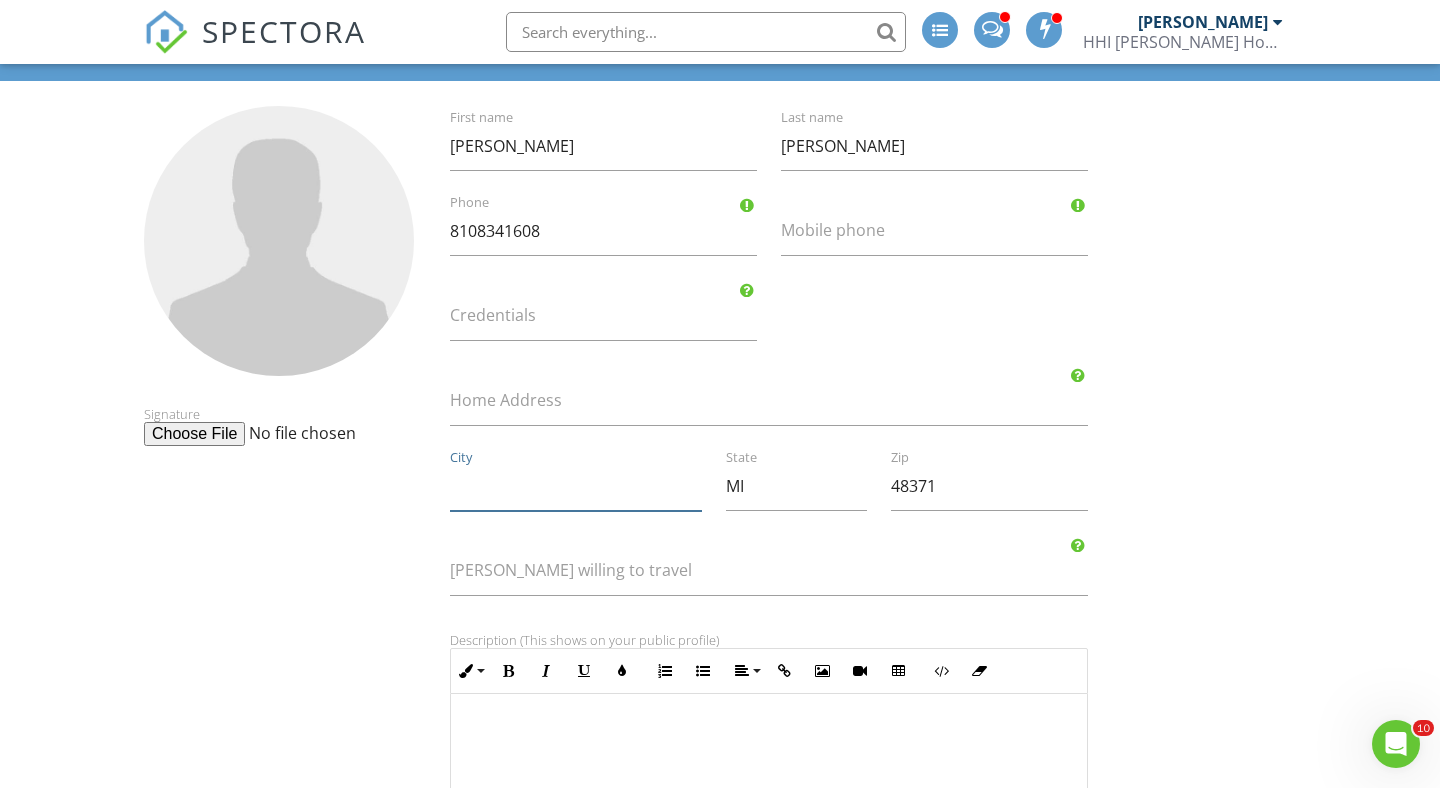 type 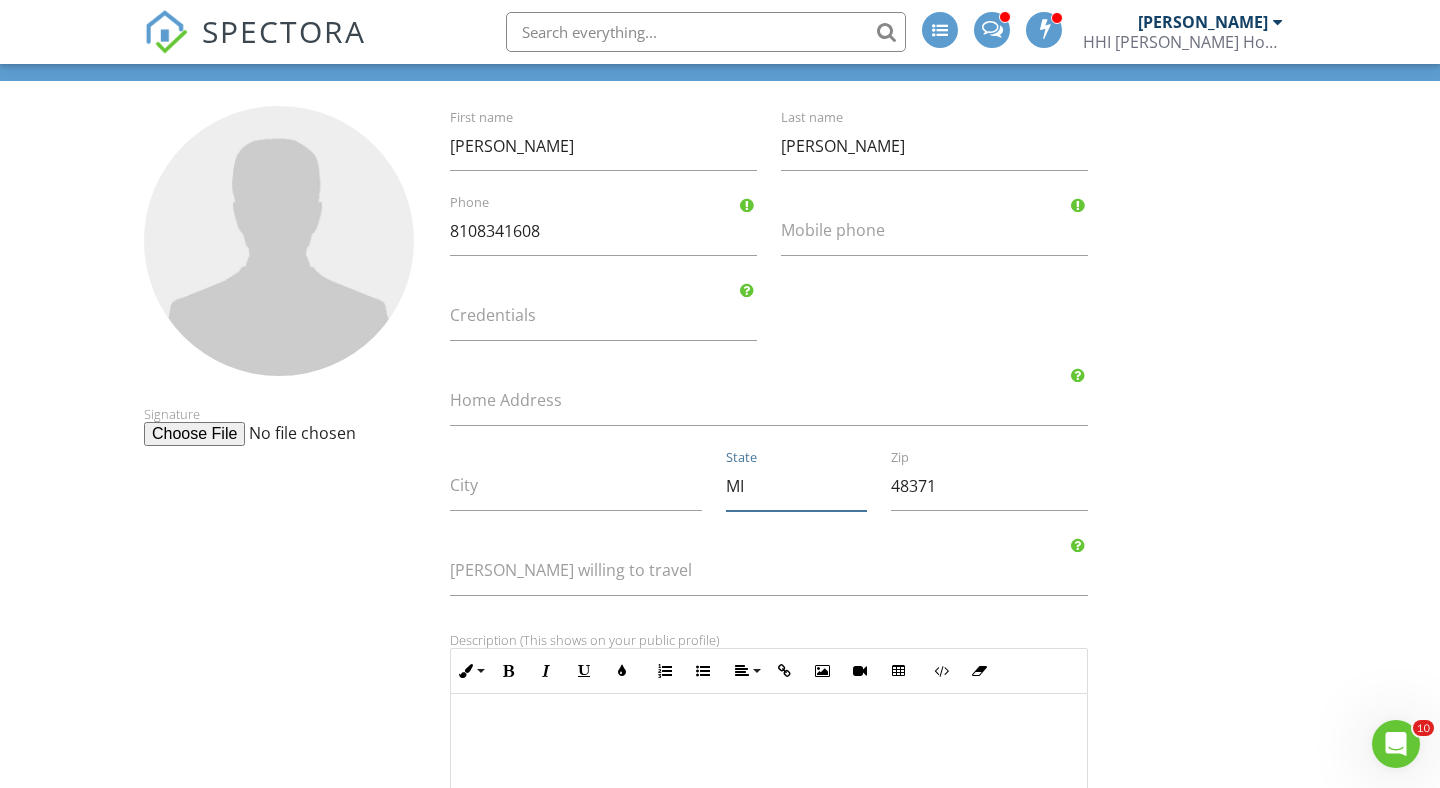 click on "MI" at bounding box center (797, 486) 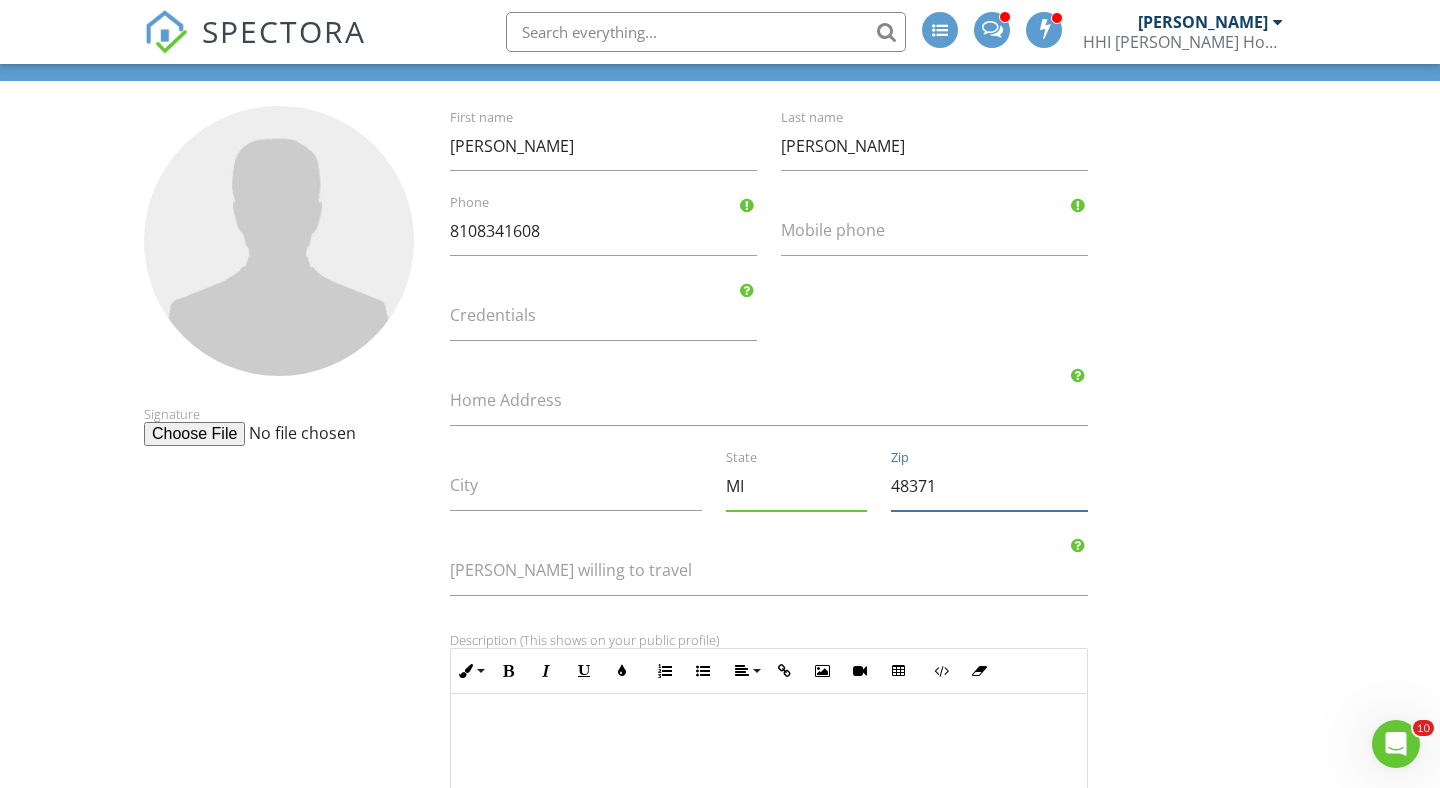 drag, startPoint x: 959, startPoint y: 483, endPoint x: 873, endPoint y: 482, distance: 86.00581 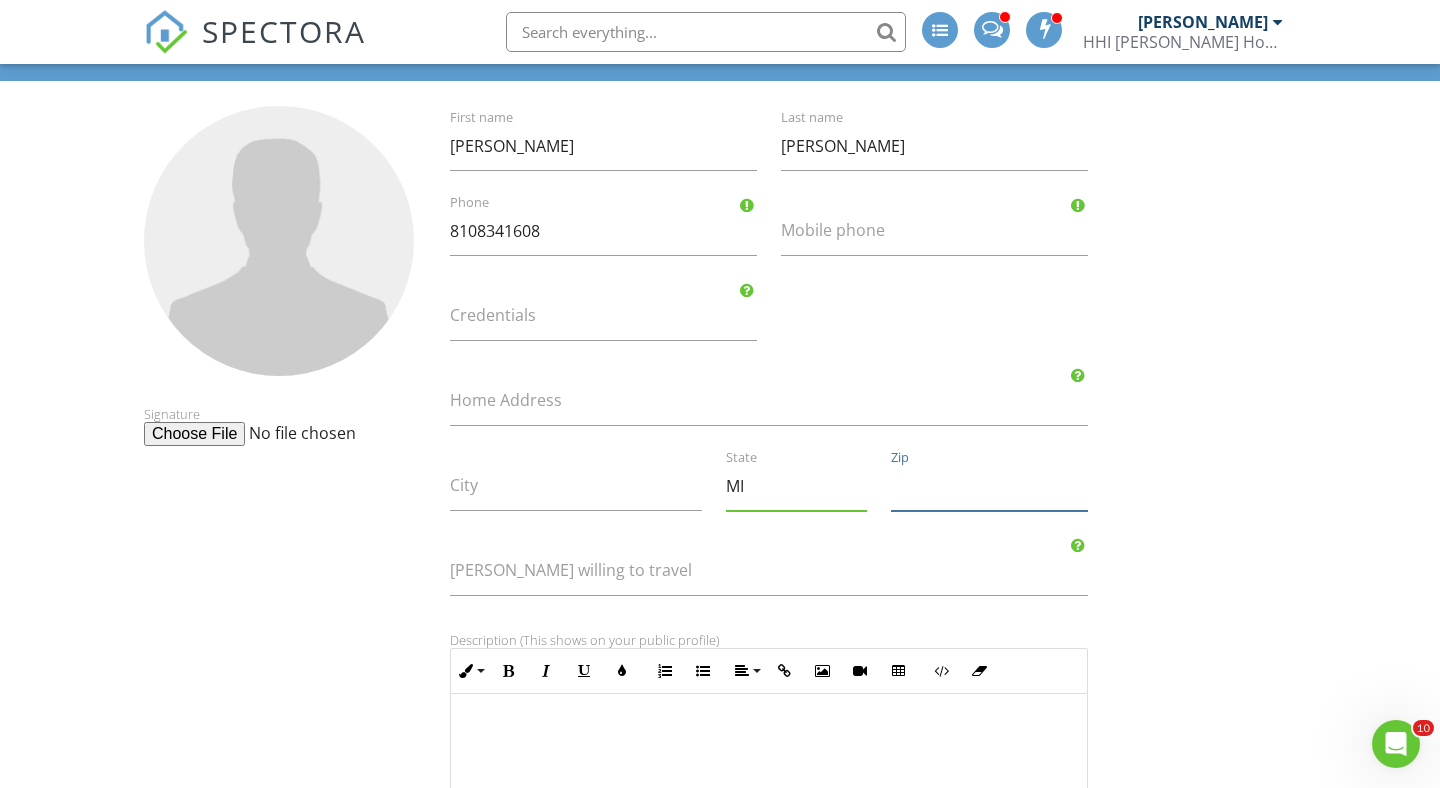 type 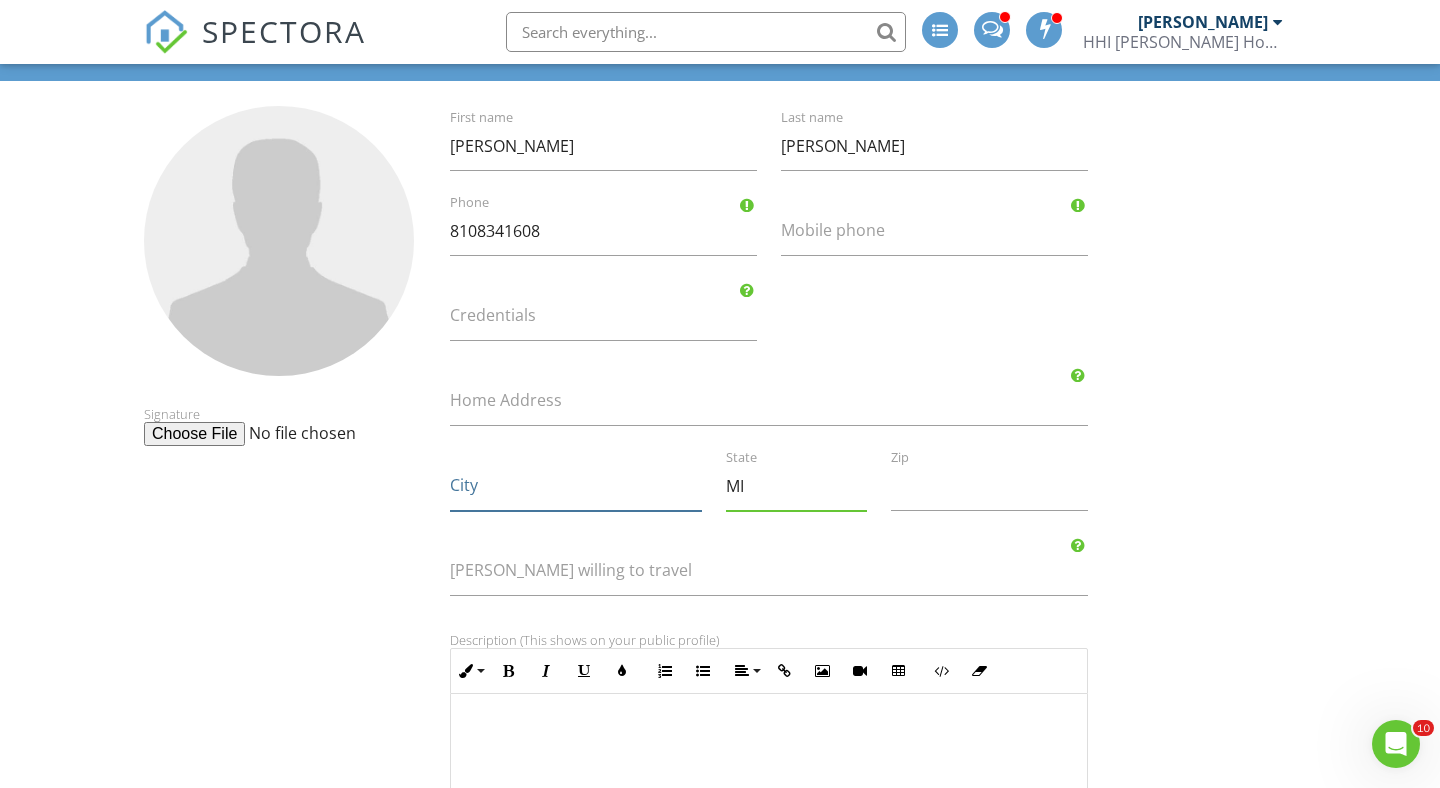 click on "City" at bounding box center [576, 486] 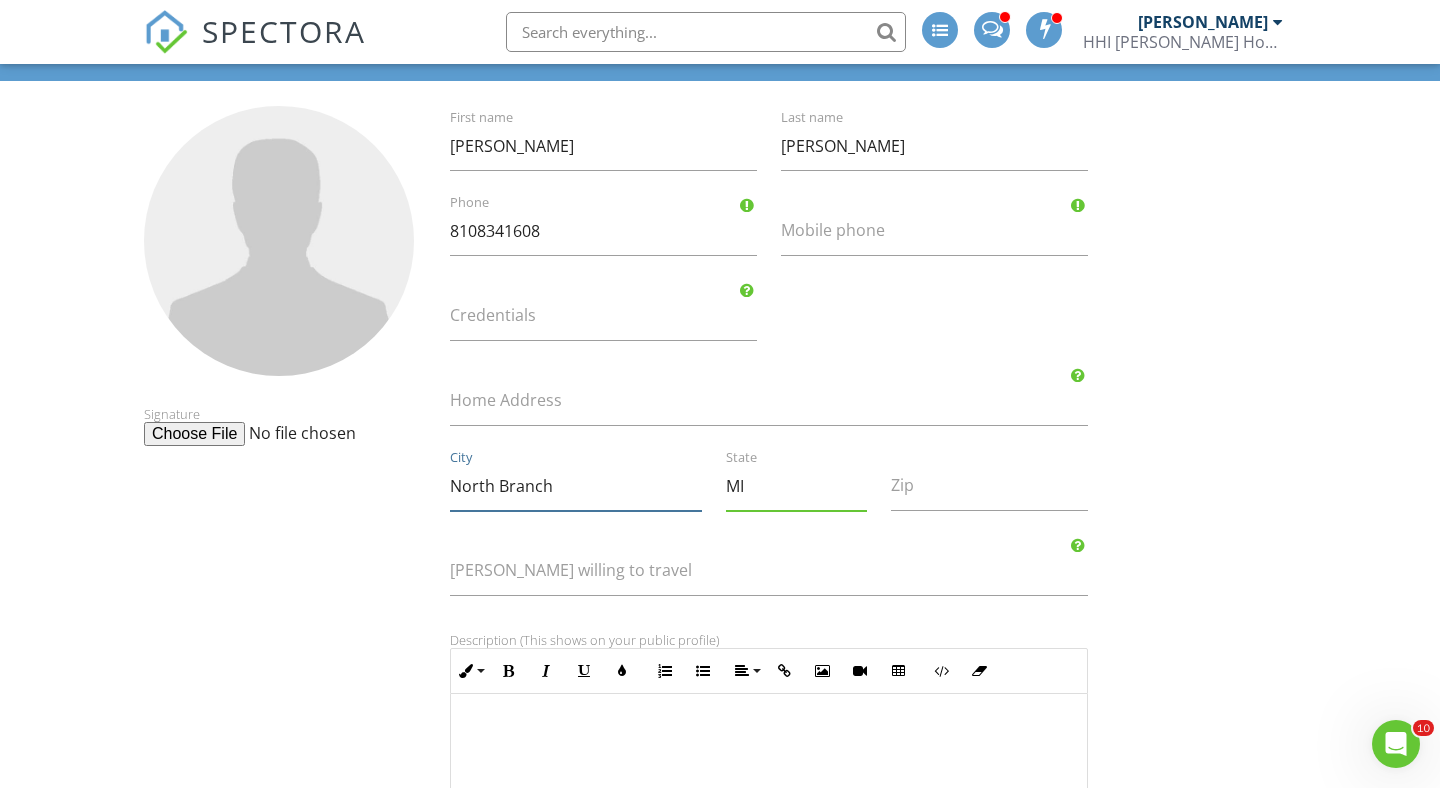type on "North Branch" 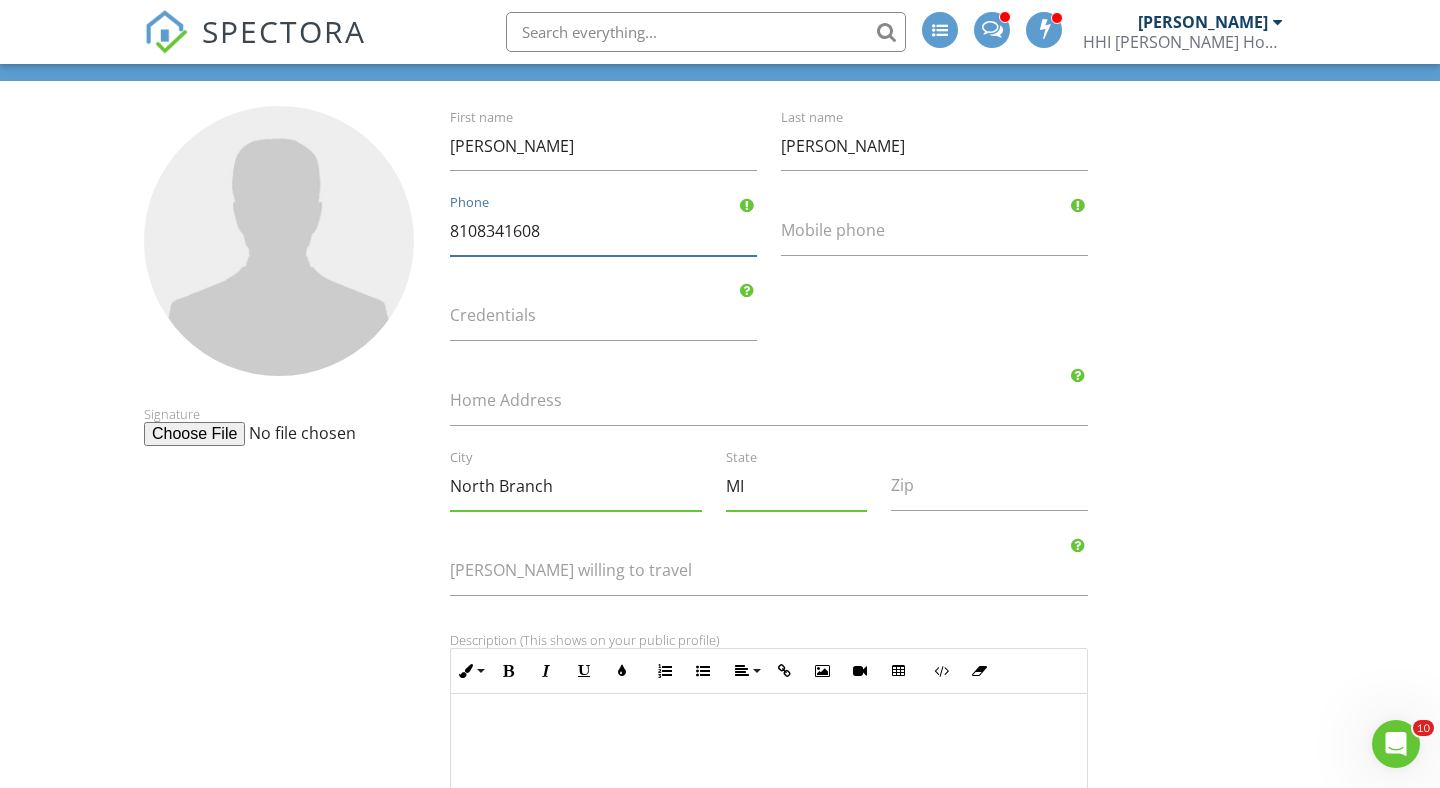 drag, startPoint x: 547, startPoint y: 233, endPoint x: 444, endPoint y: 233, distance: 103 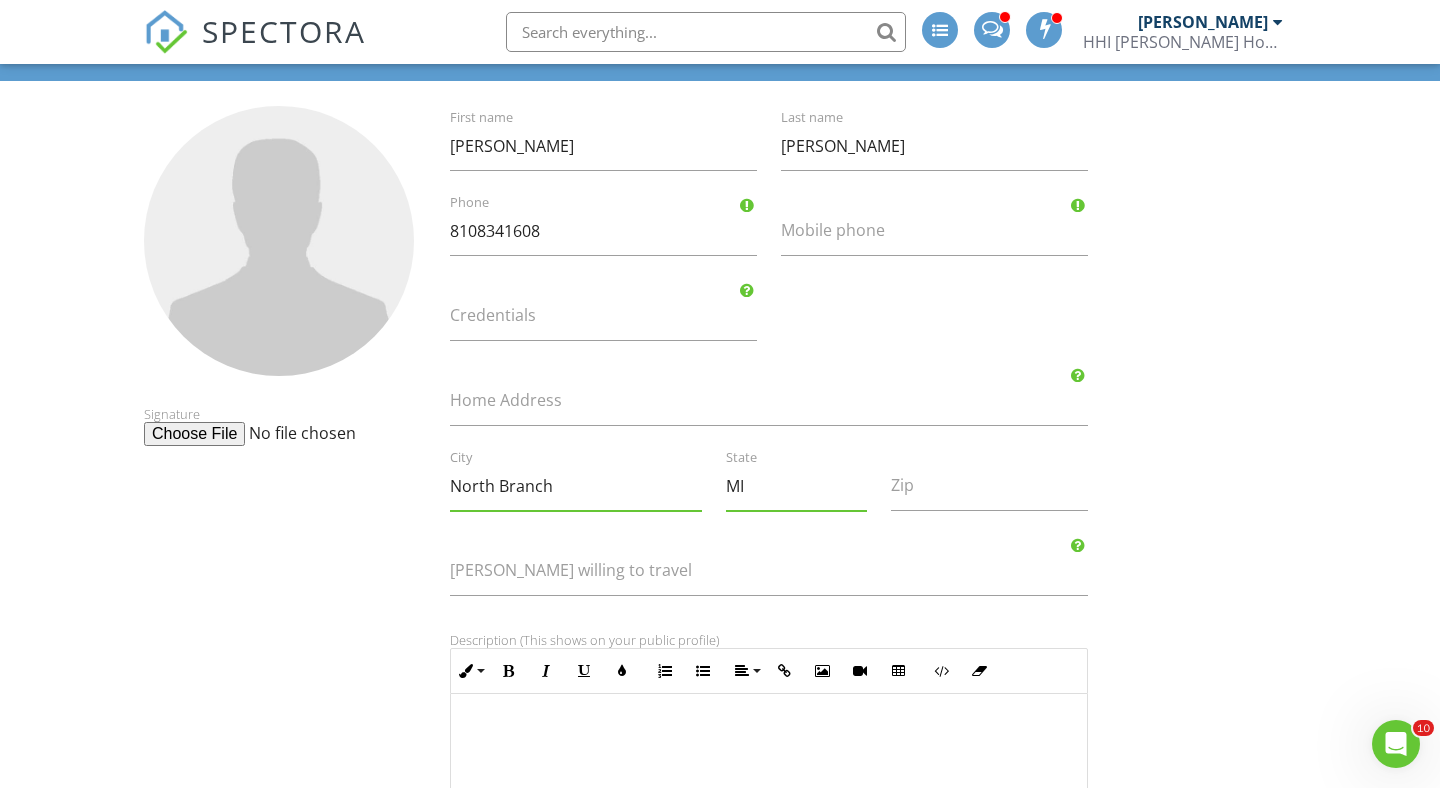 click on "Mobile phone" at bounding box center (946, 230) 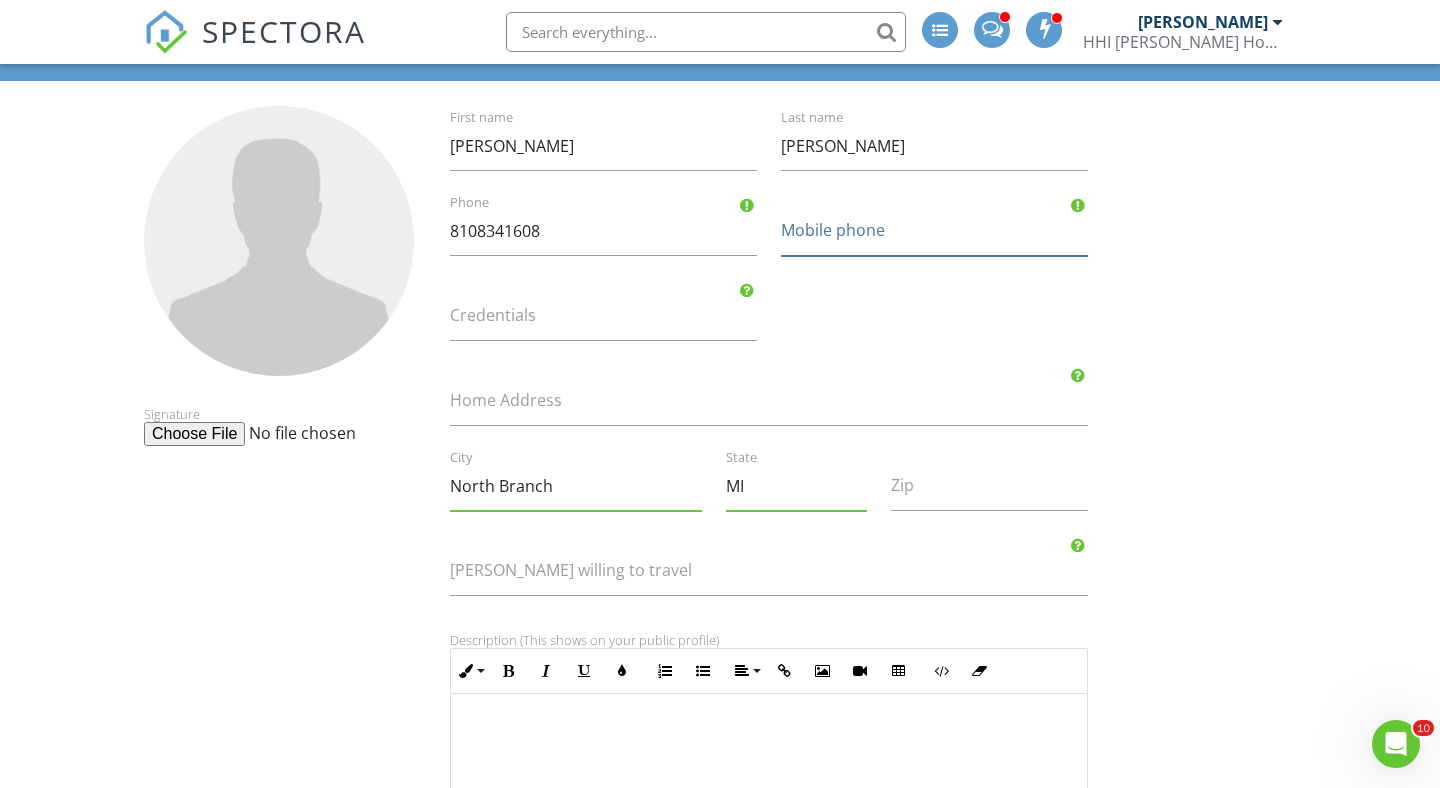 click on "Mobile phone" at bounding box center [934, 231] 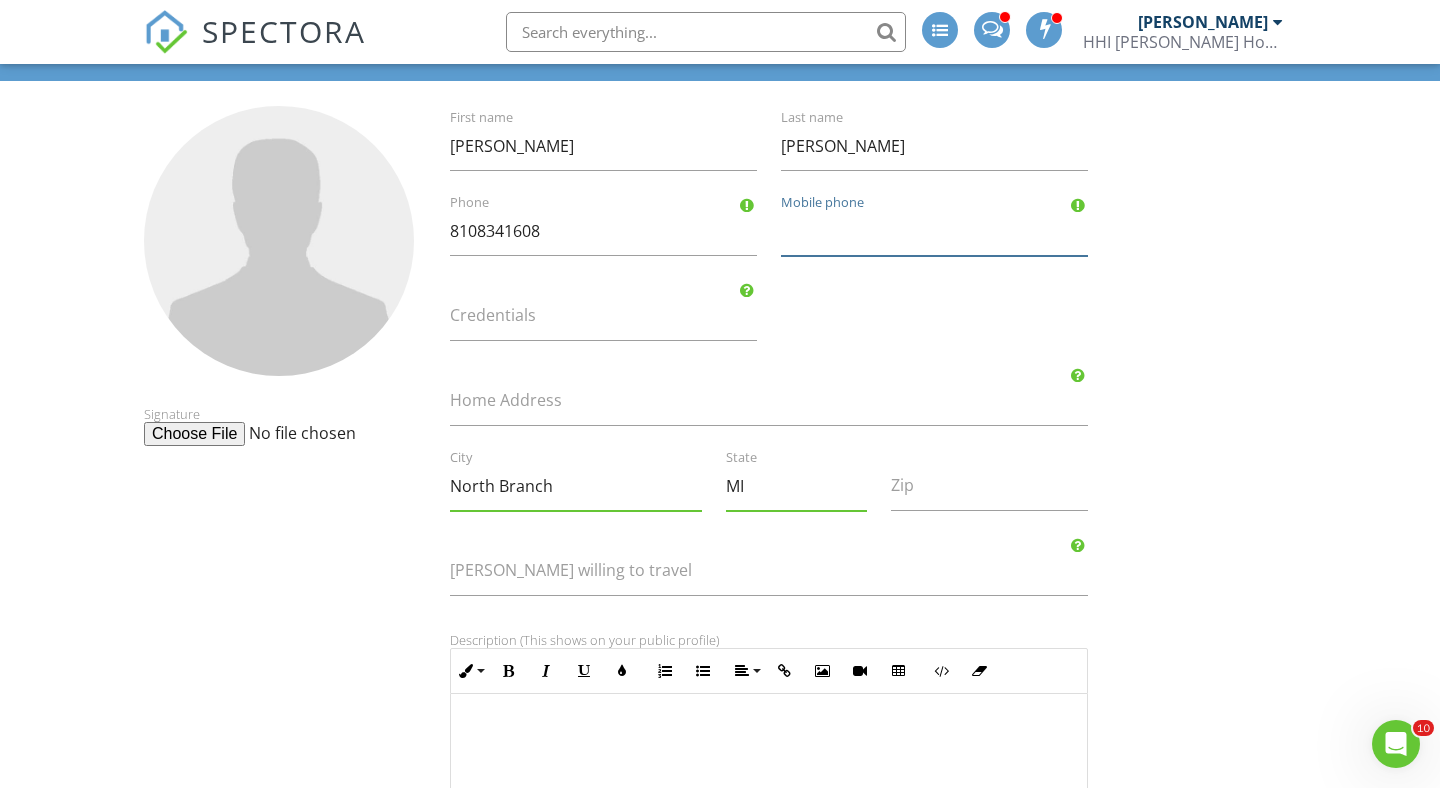 paste on "8108341608" 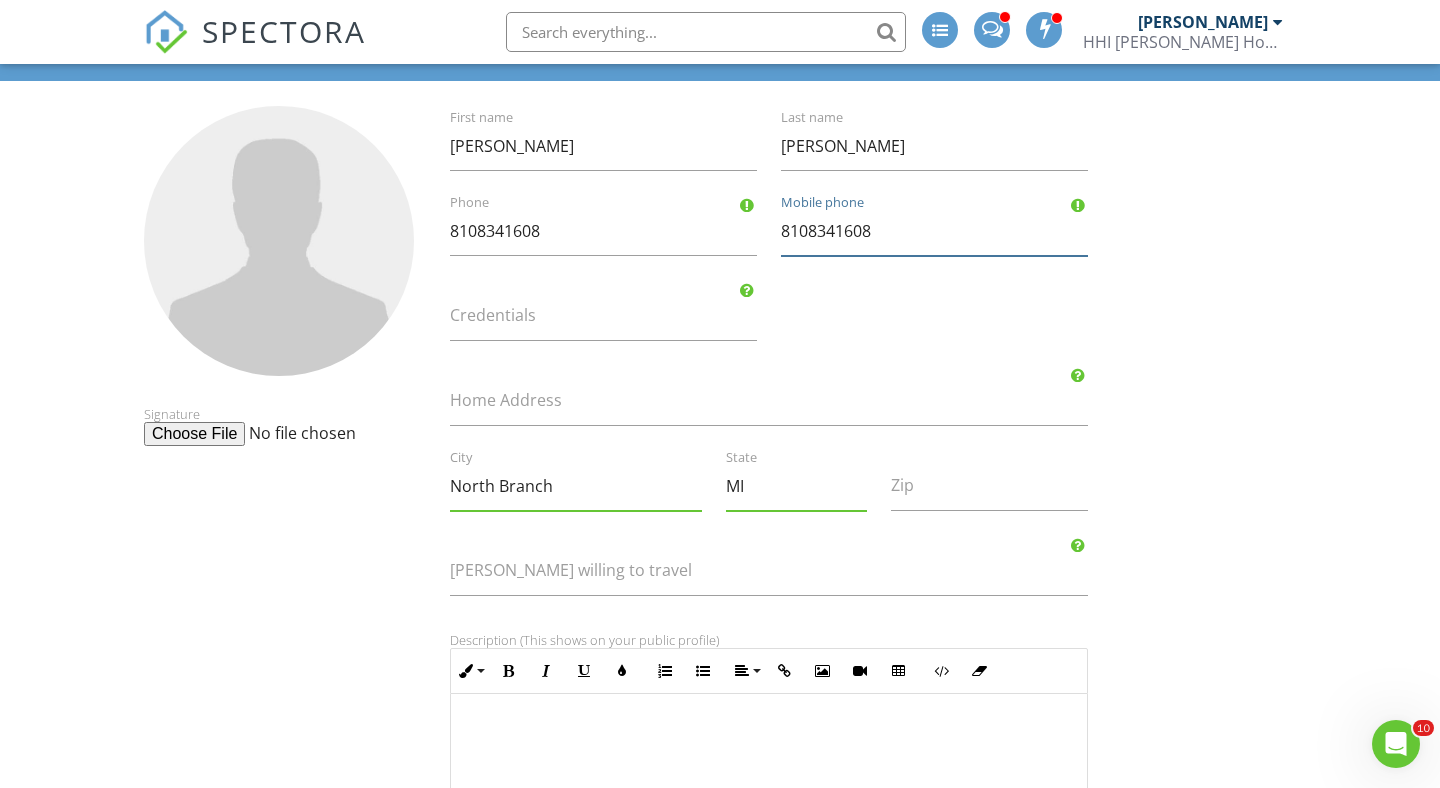 type on "8108341608" 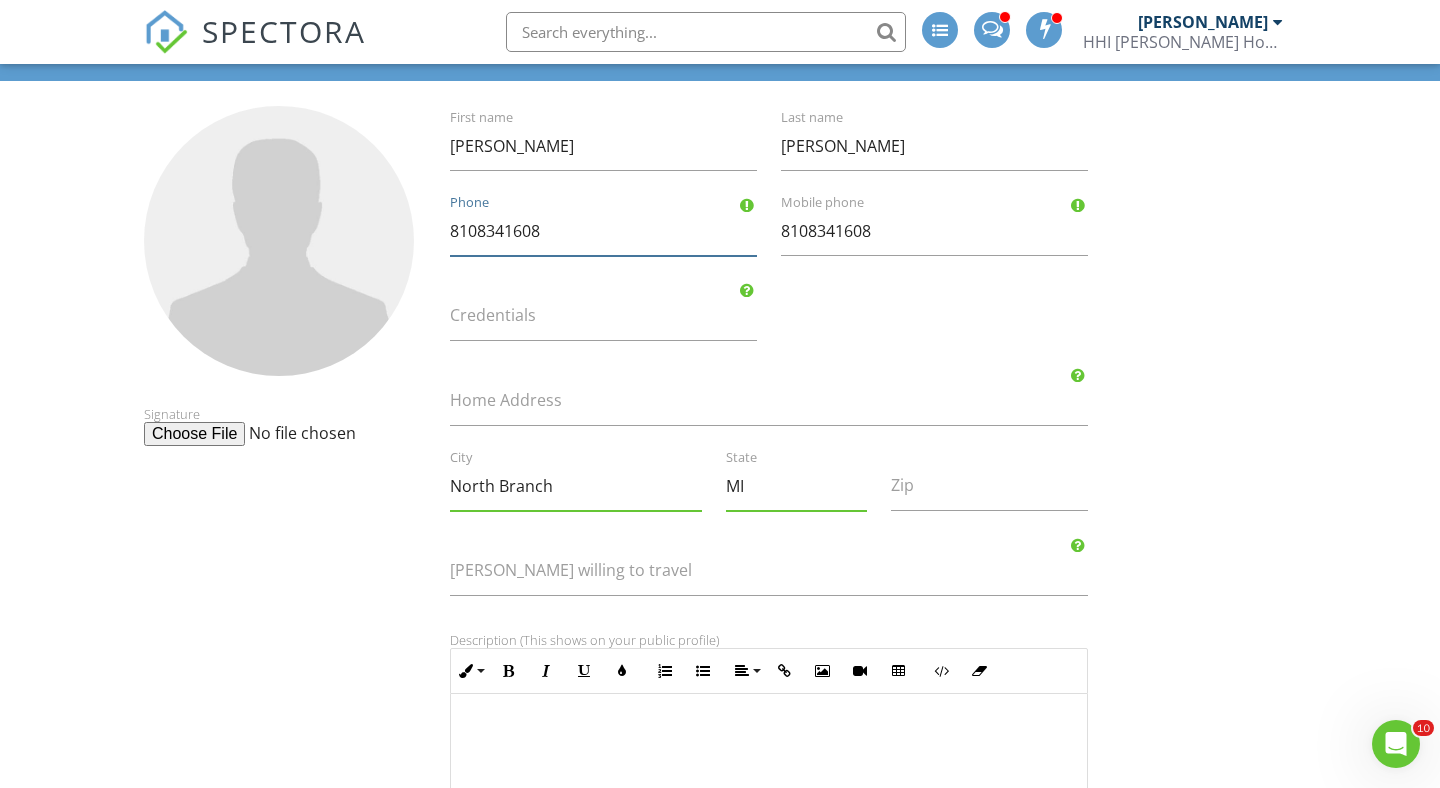 drag, startPoint x: 551, startPoint y: 231, endPoint x: 409, endPoint y: 232, distance: 142.00352 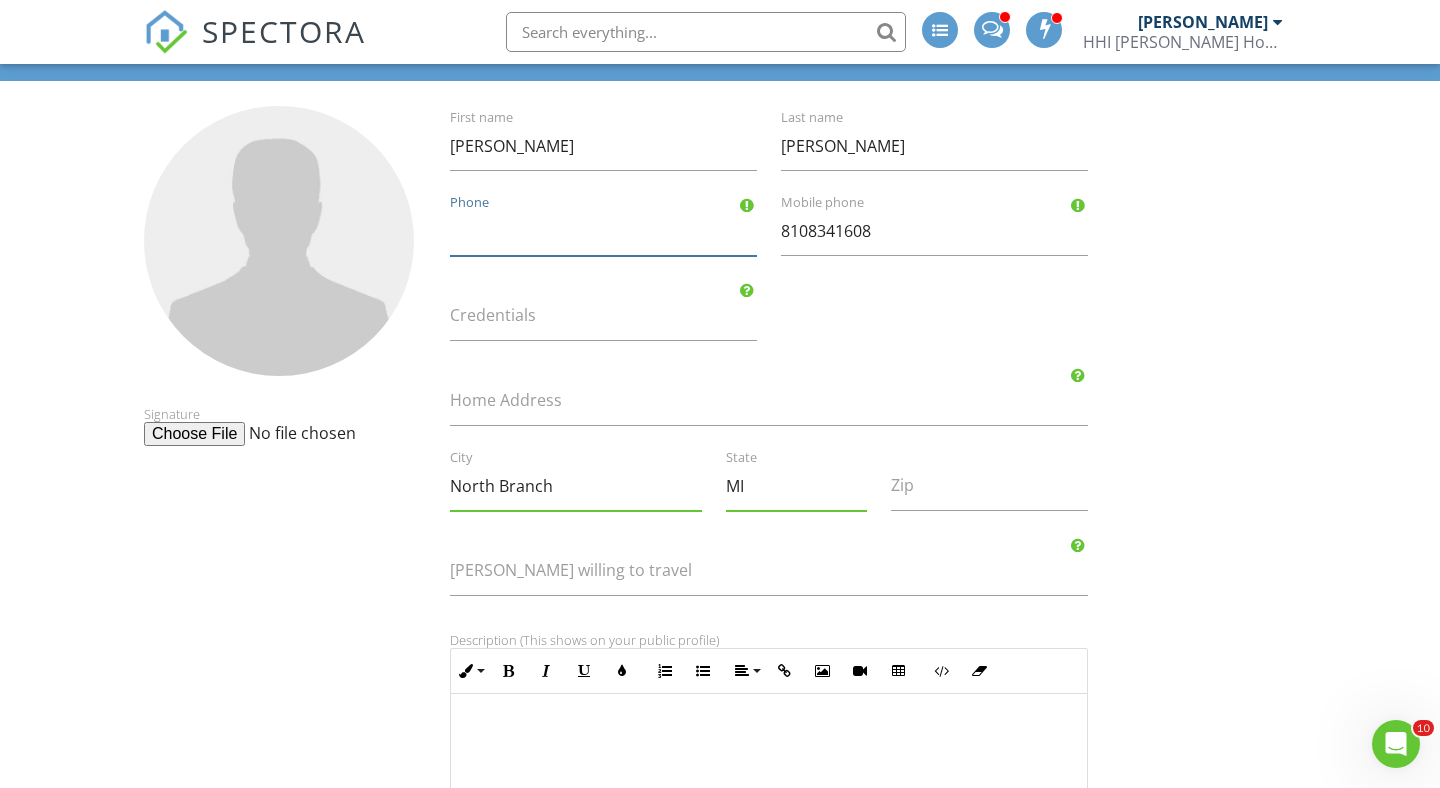 type 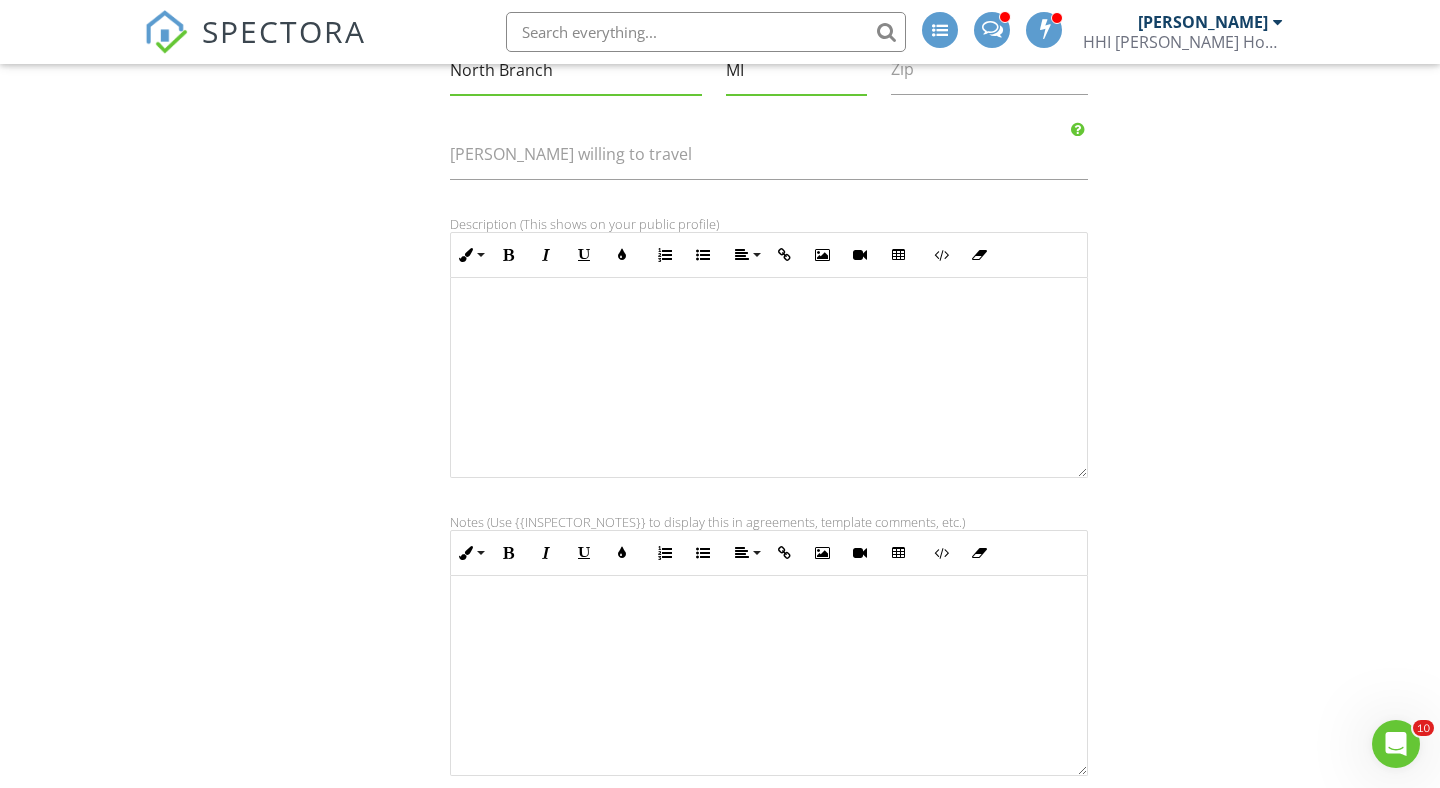 scroll, scrollTop: 672, scrollLeft: 0, axis: vertical 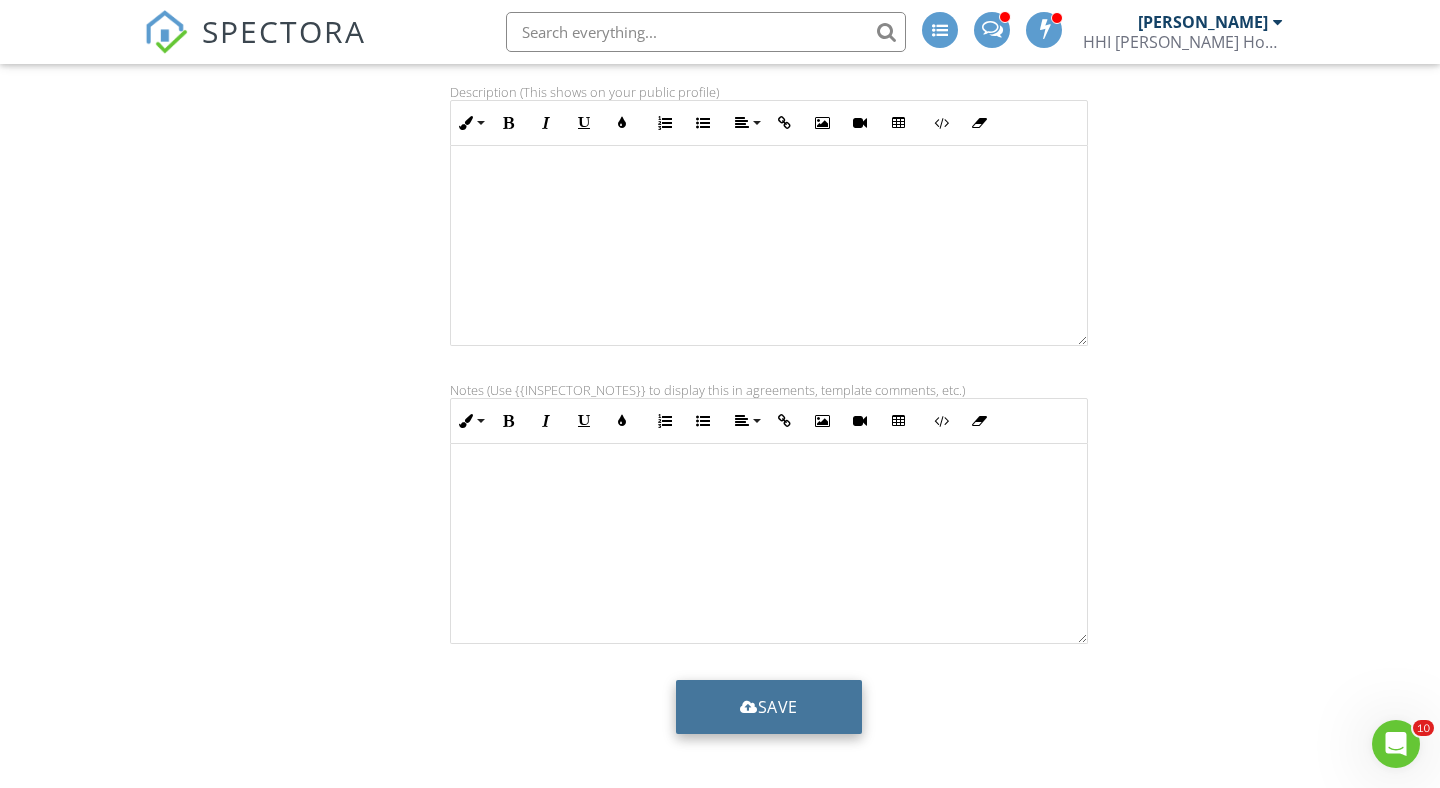 click on "Save" at bounding box center [769, 707] 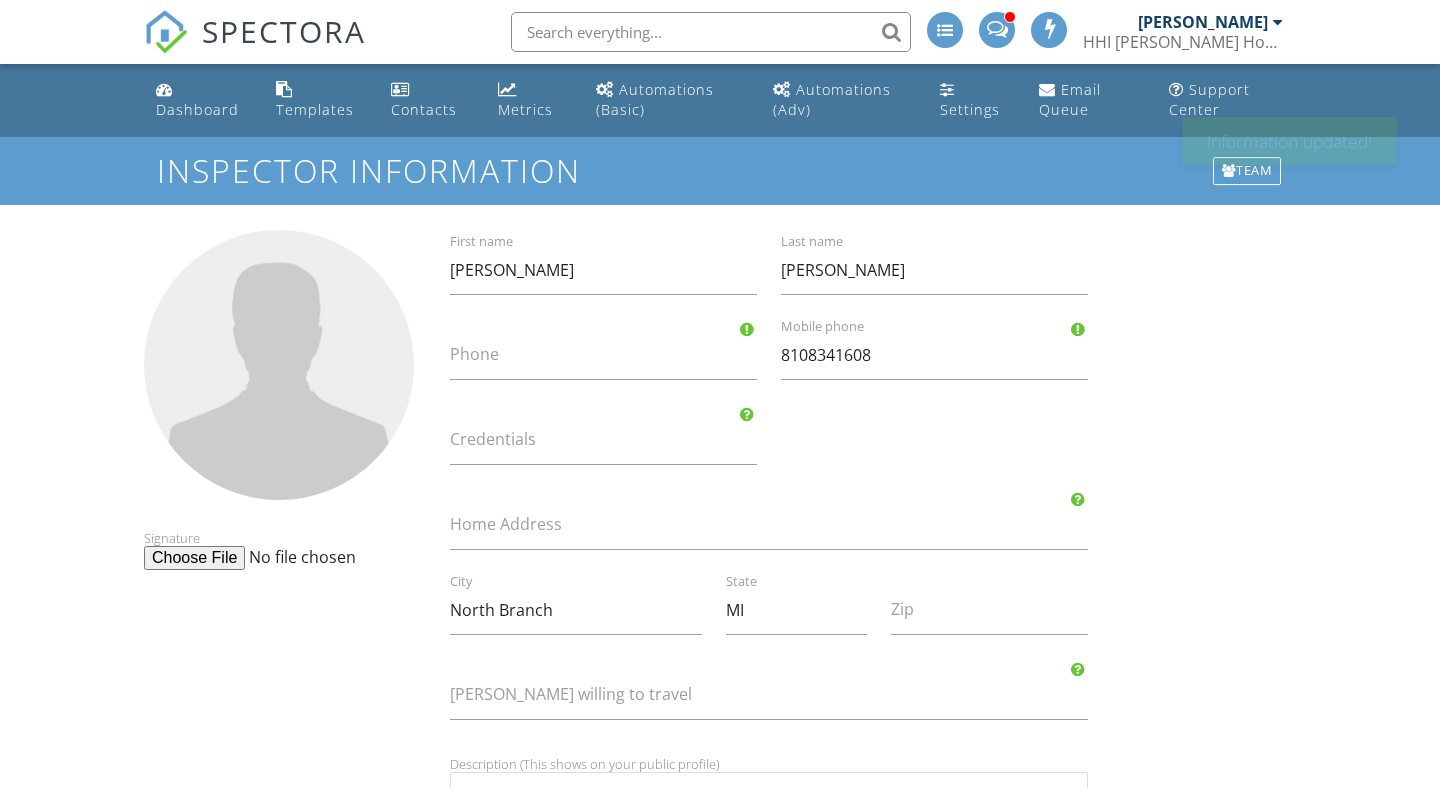 scroll, scrollTop: 0, scrollLeft: 0, axis: both 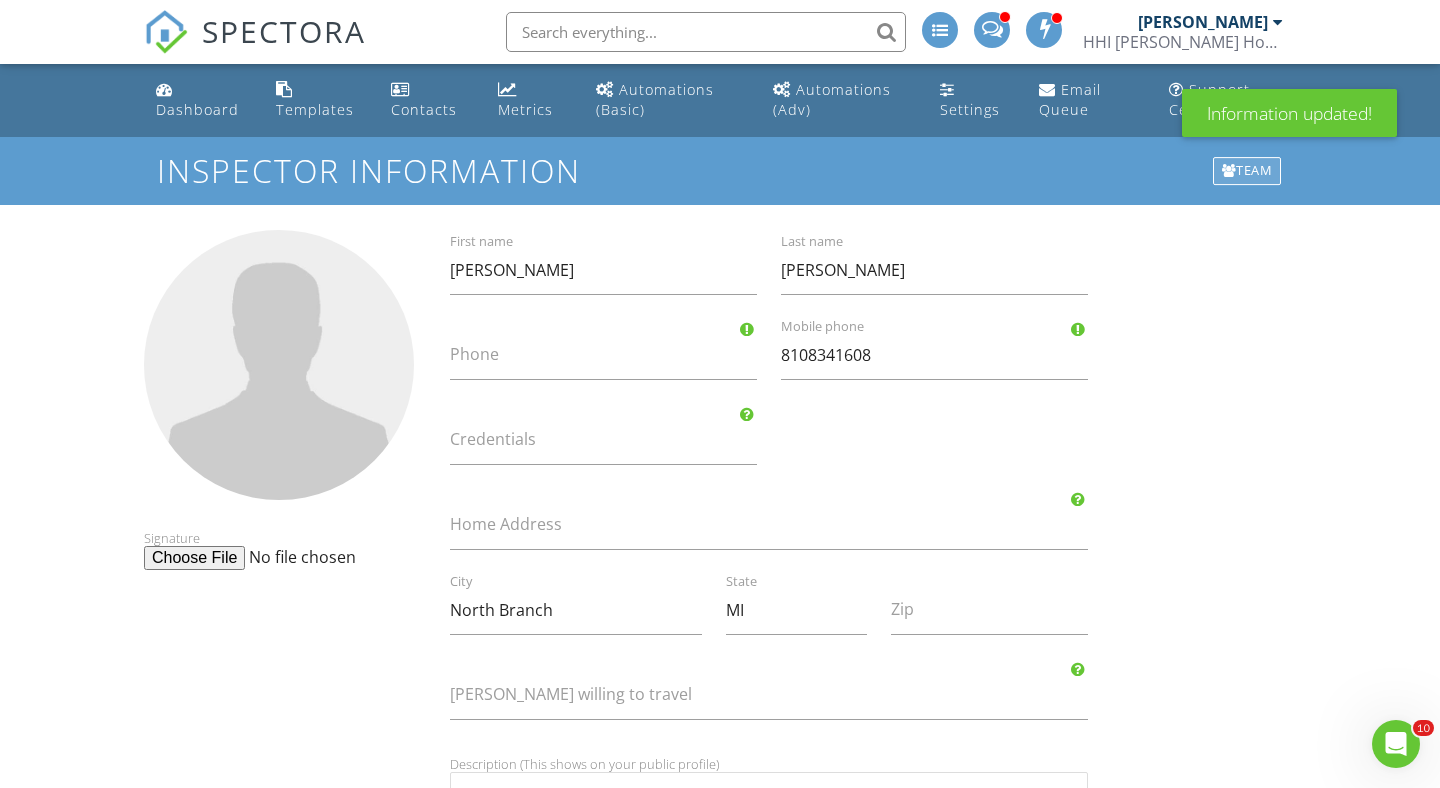 click on "Team" at bounding box center [1247, 171] 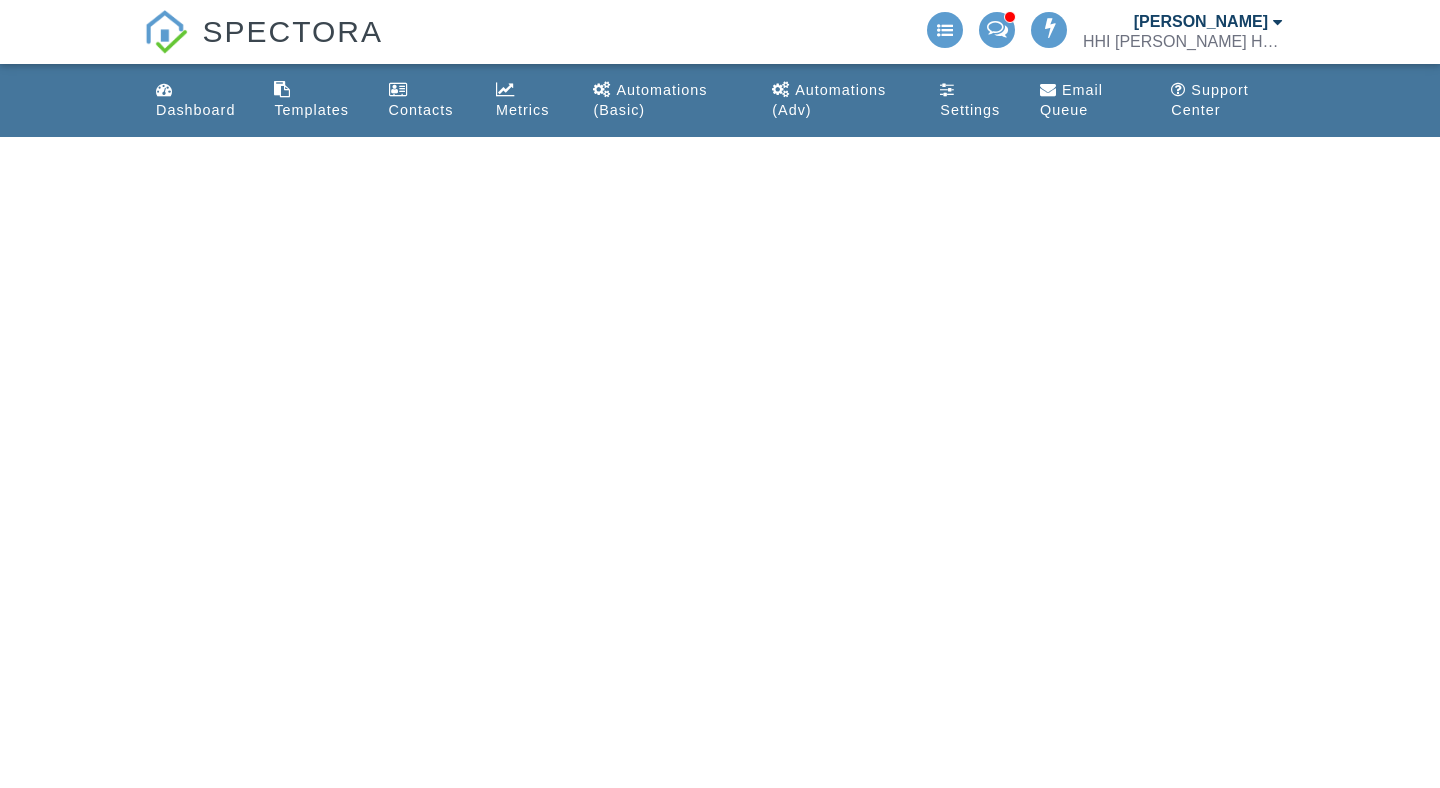 scroll, scrollTop: 0, scrollLeft: 0, axis: both 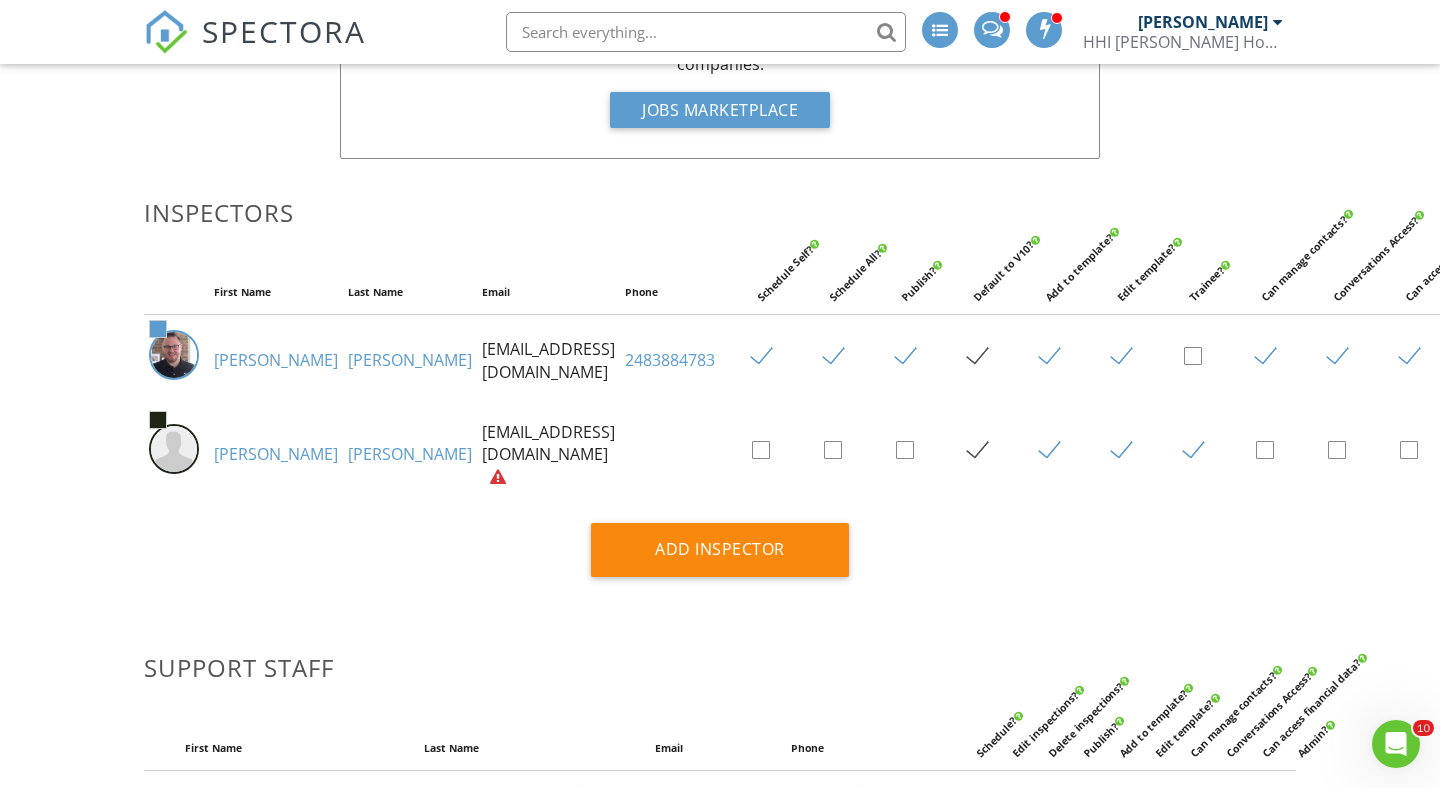 click on "[EMAIL_ADDRESS][DOMAIN_NAME]" at bounding box center (548, 454) 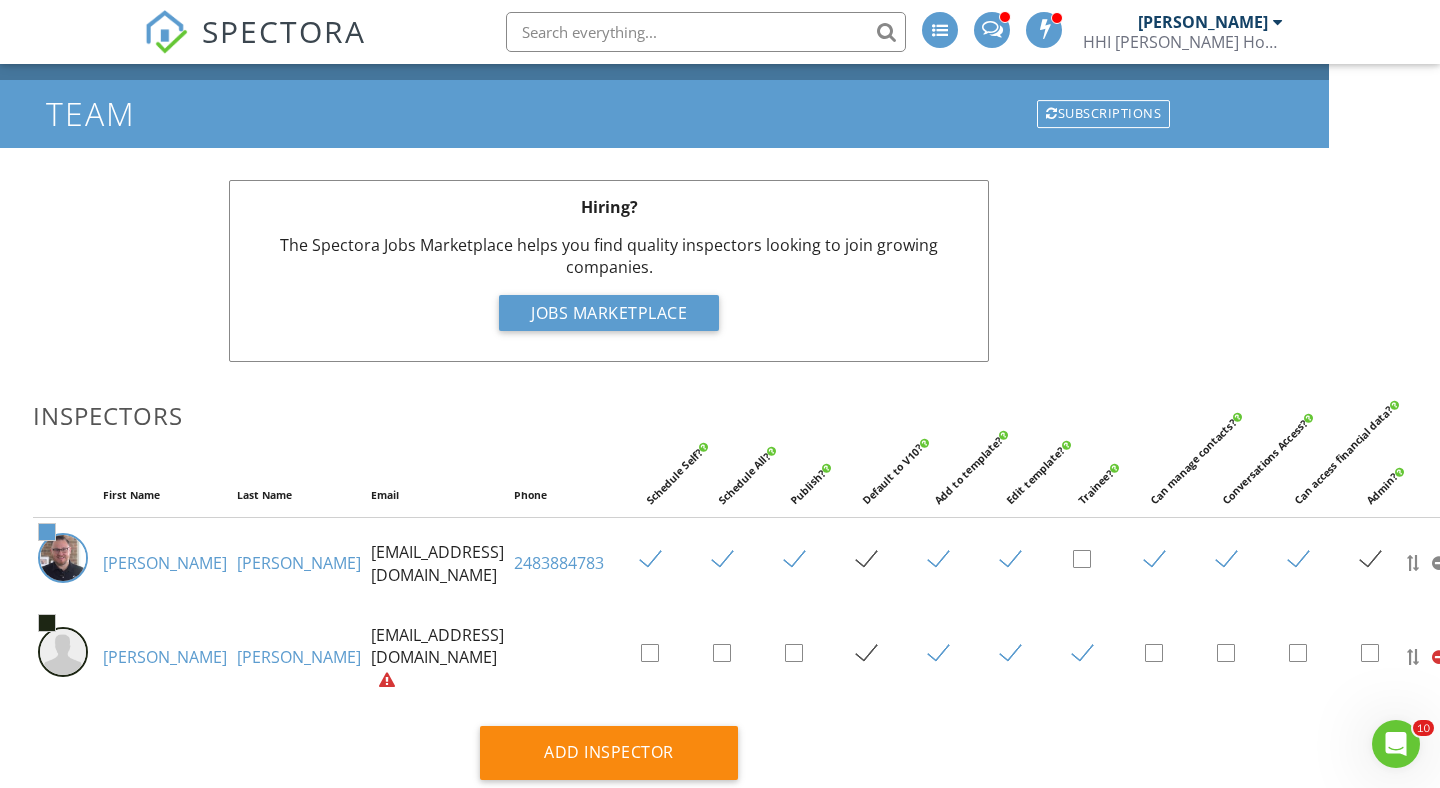 scroll, scrollTop: 0, scrollLeft: 111, axis: horizontal 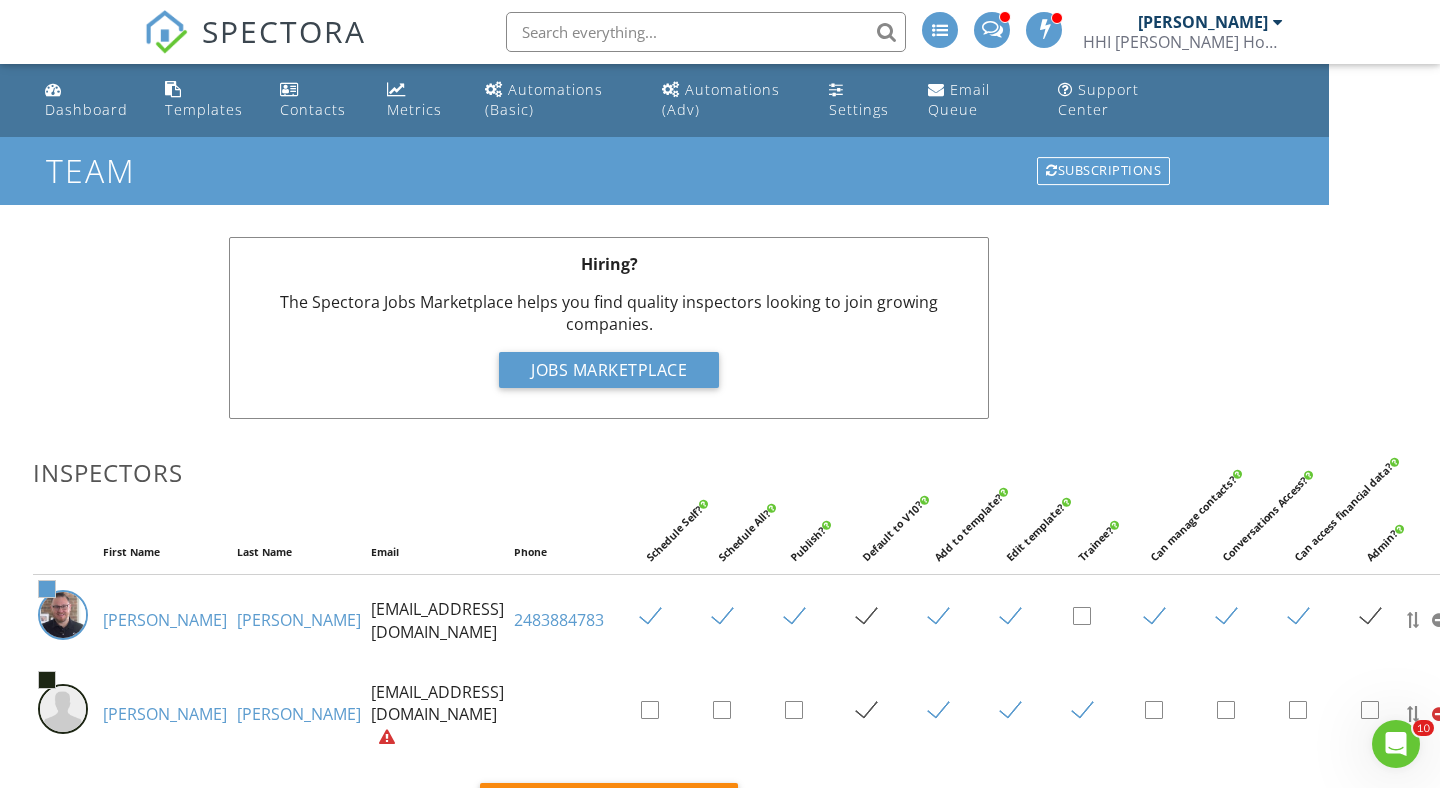 click on "HHI [PERSON_NAME] Home Inspections" at bounding box center [1183, 42] 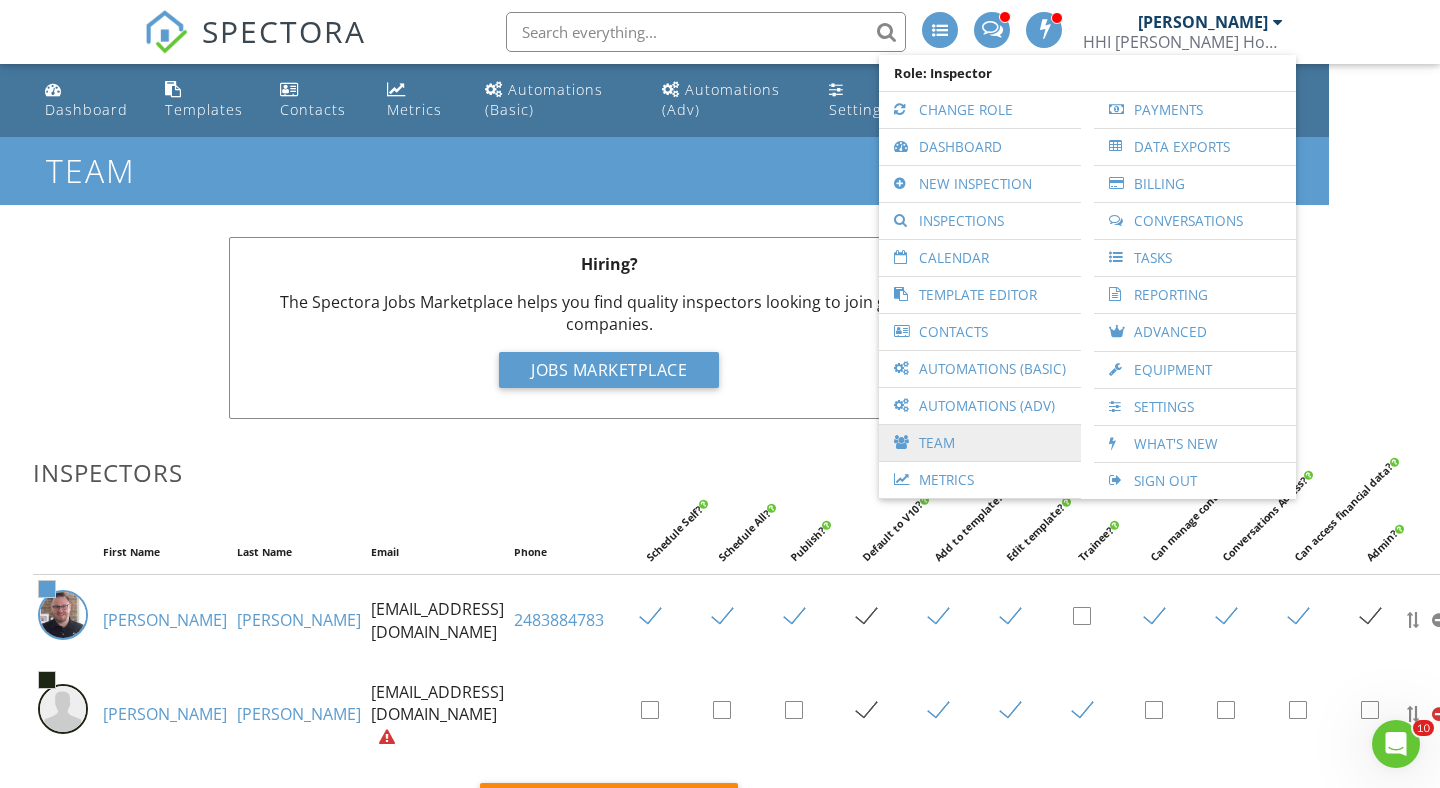 click on "Team" at bounding box center [980, 443] 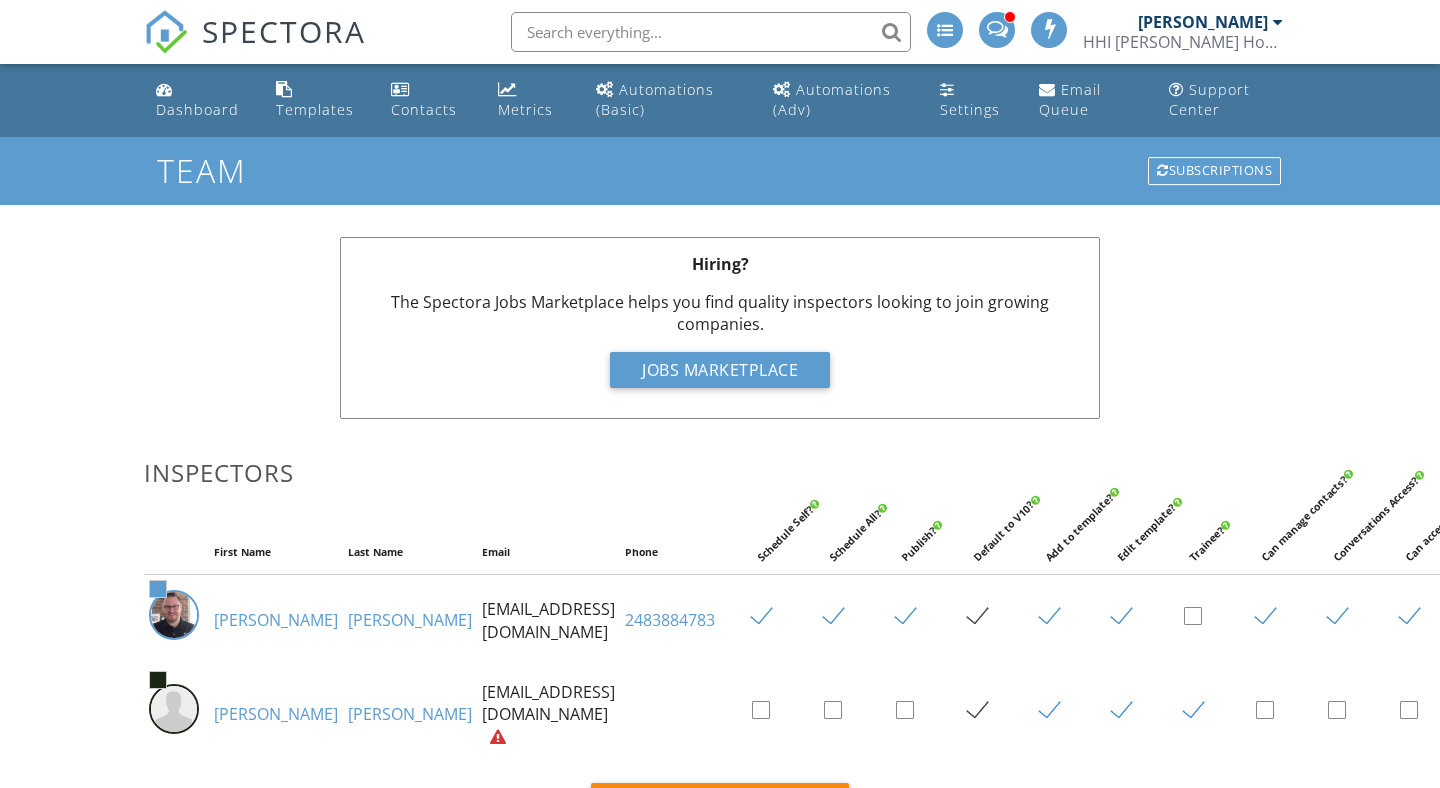 scroll, scrollTop: 0, scrollLeft: 0, axis: both 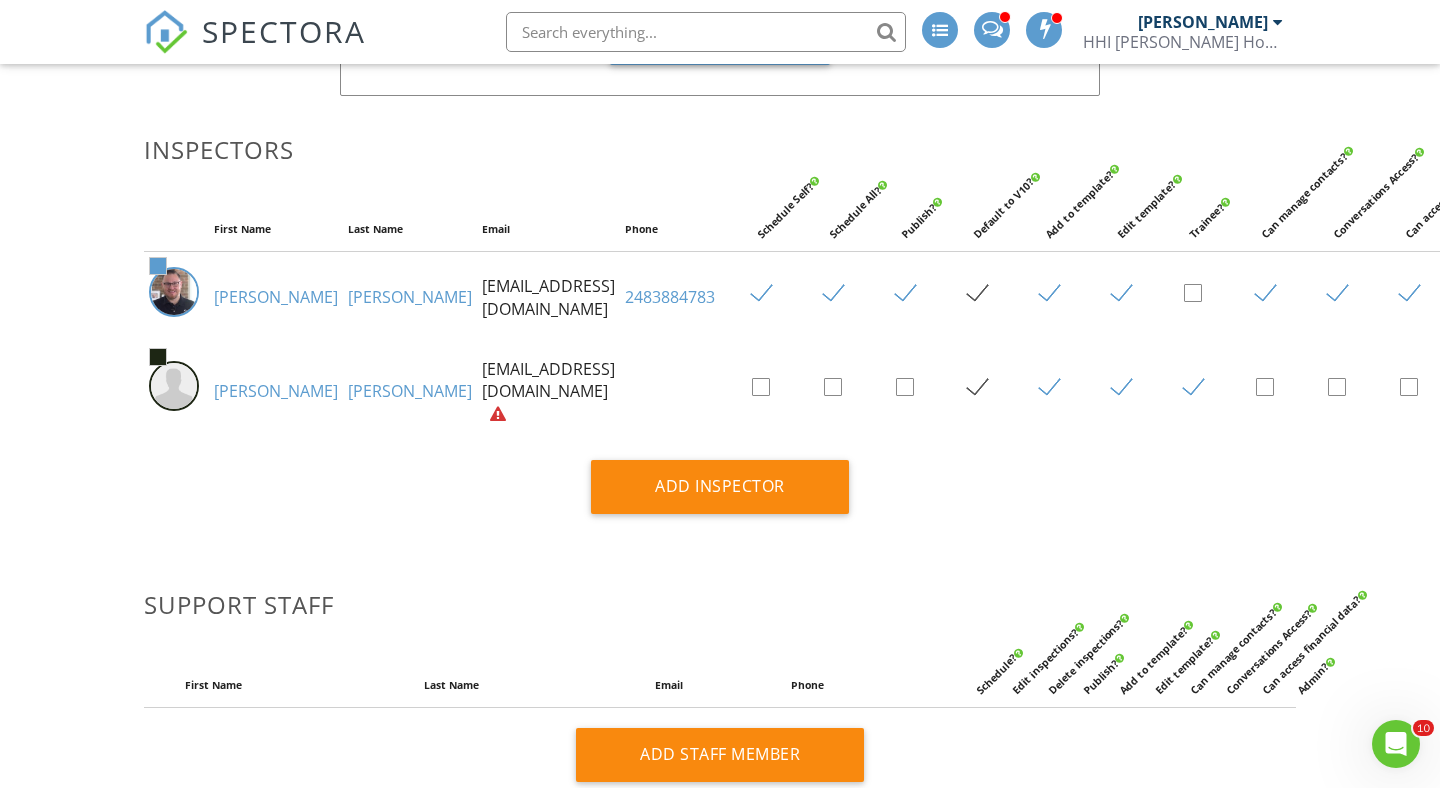 click at bounding box center (158, 357) 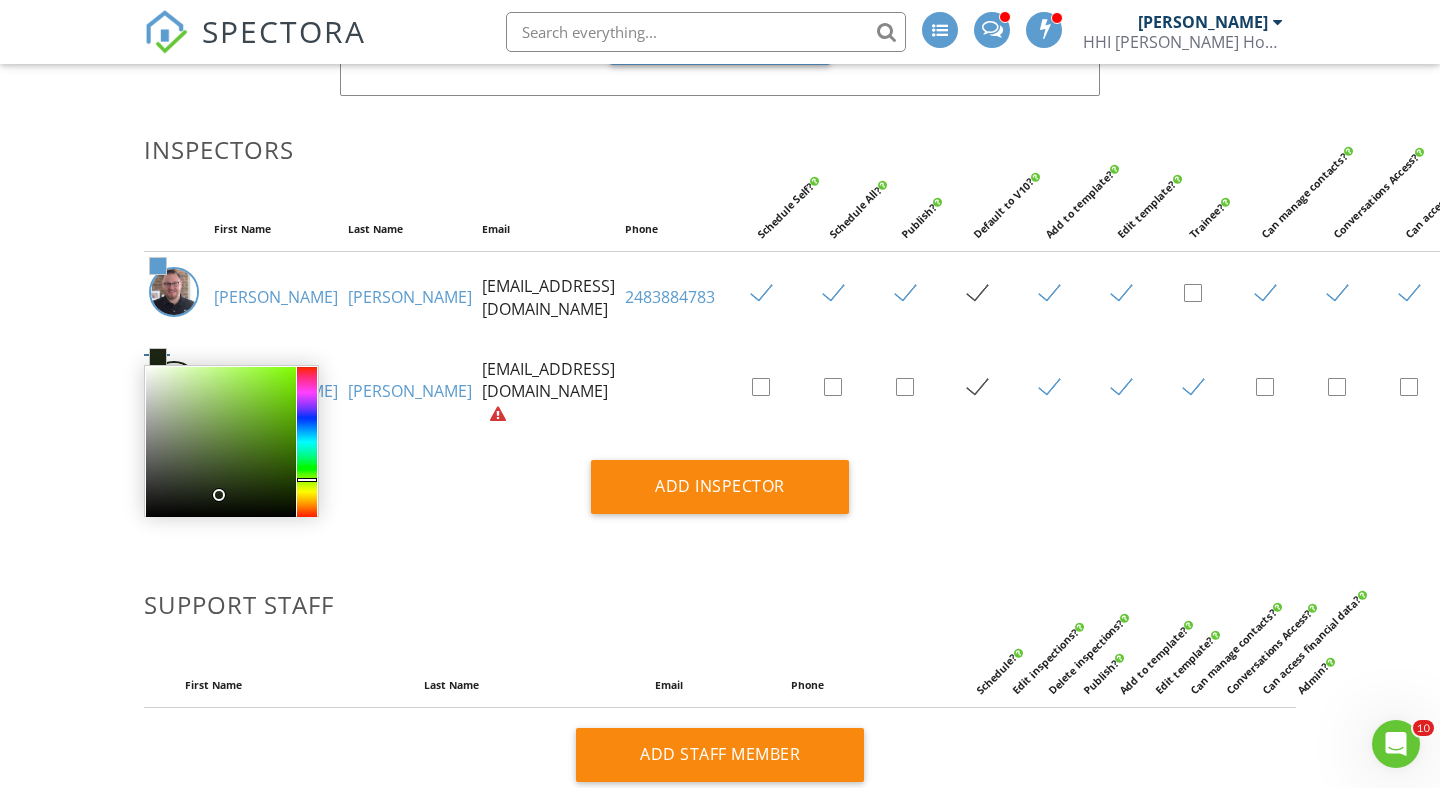 click at bounding box center (158, 357) 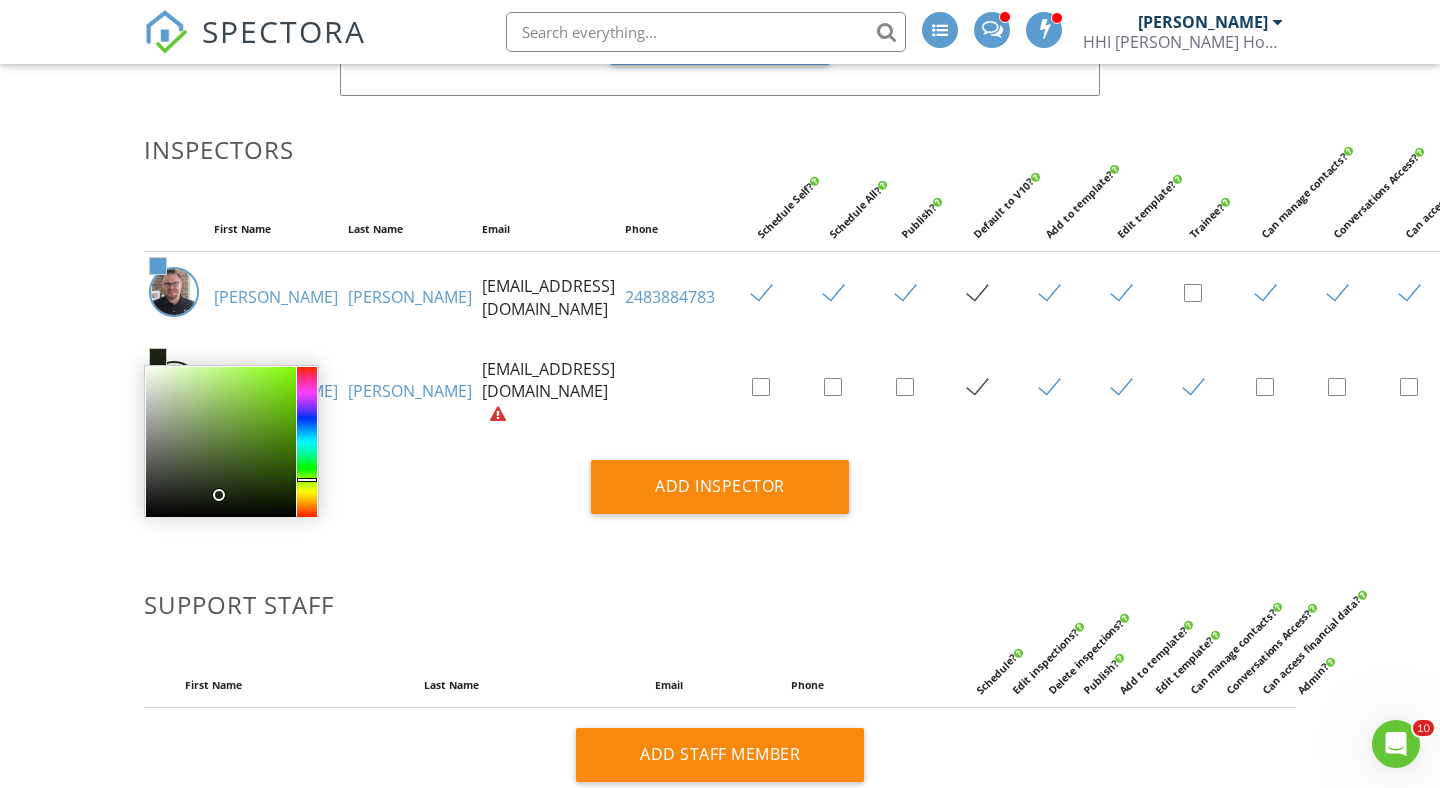 click on "Dashboard
Templates
Contacts
Metrics
Automations (Basic)
Automations (Adv)
Settings
Email Queue
Support Center
Team
Subscriptions
Hiring?
The Spectora Jobs Marketplace helps you find quality inspectors looking to join growing companies.
Jobs Marketplace
Inspectors
First Name
Last Name
Email
Phone
Schedule Self?
Schedule All?
Publish?
Default to V10?
Add to template?
Edit template?
Trainee?
Can manage contacts?
Conversations Access?
Can access financial data?
Admin?
#5c9ccf
Erik
Hodge
erikhodge@hhiservices.org
2483884783
#1d2614
Derek
Fansler" at bounding box center (720, 440) 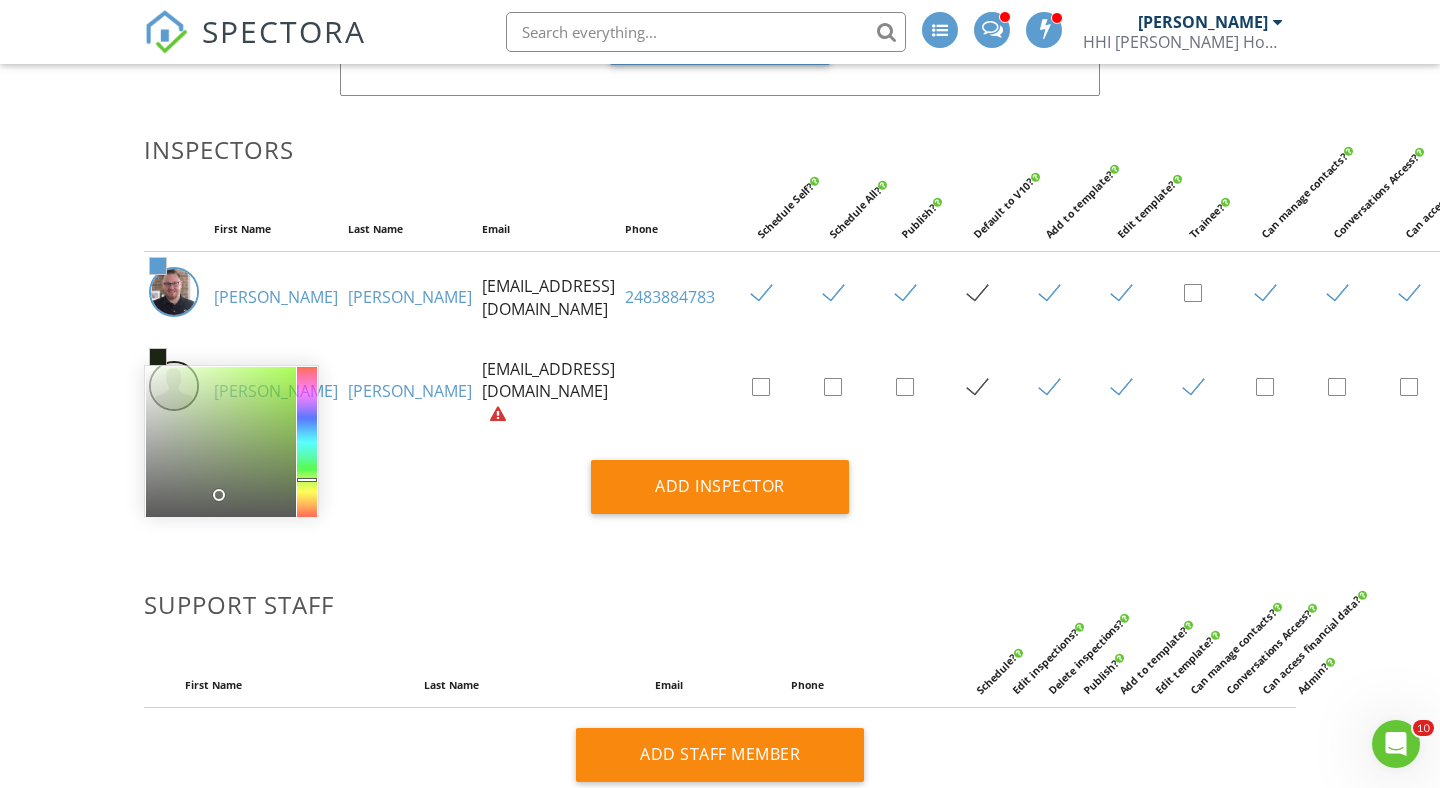 click at bounding box center (158, 357) 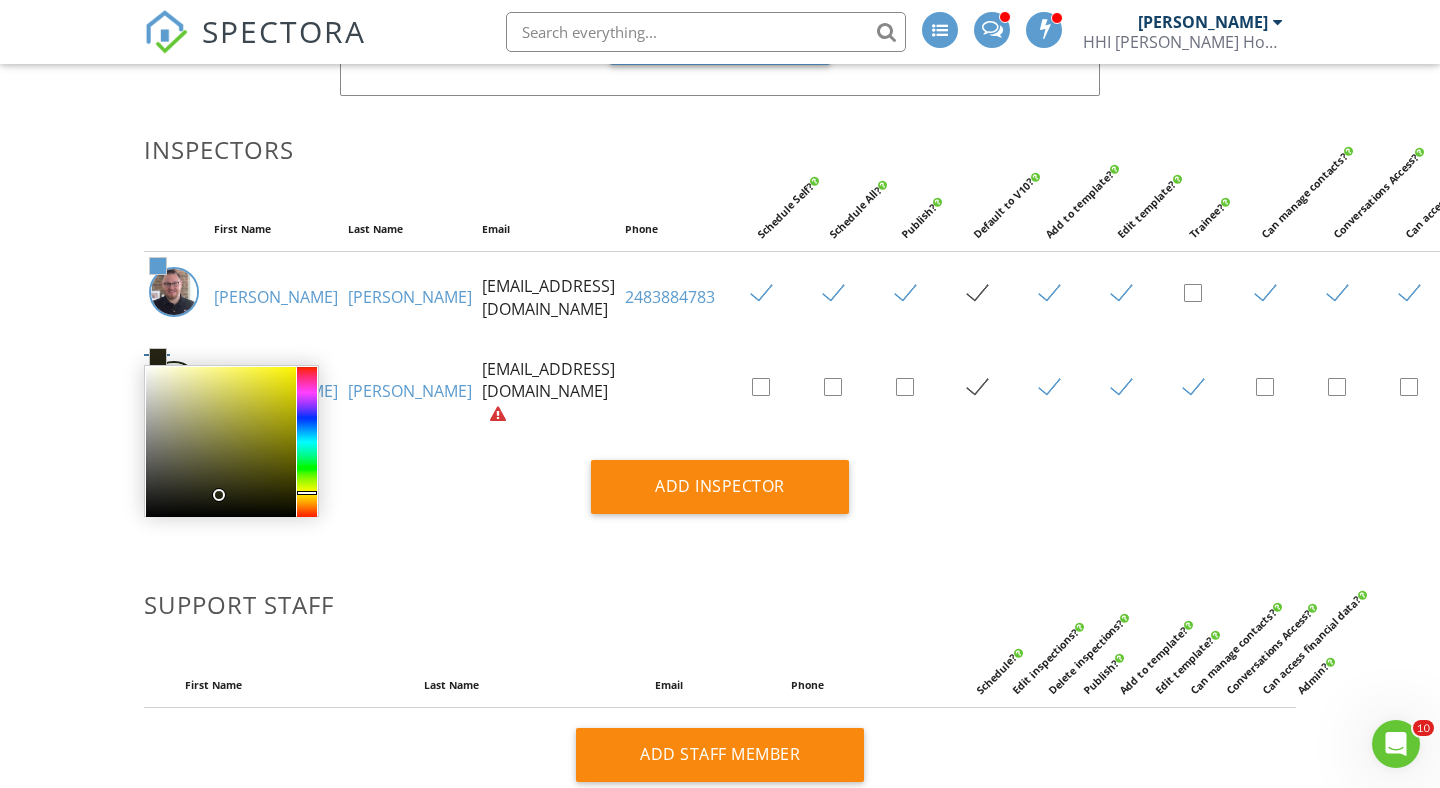 click at bounding box center (307, 442) 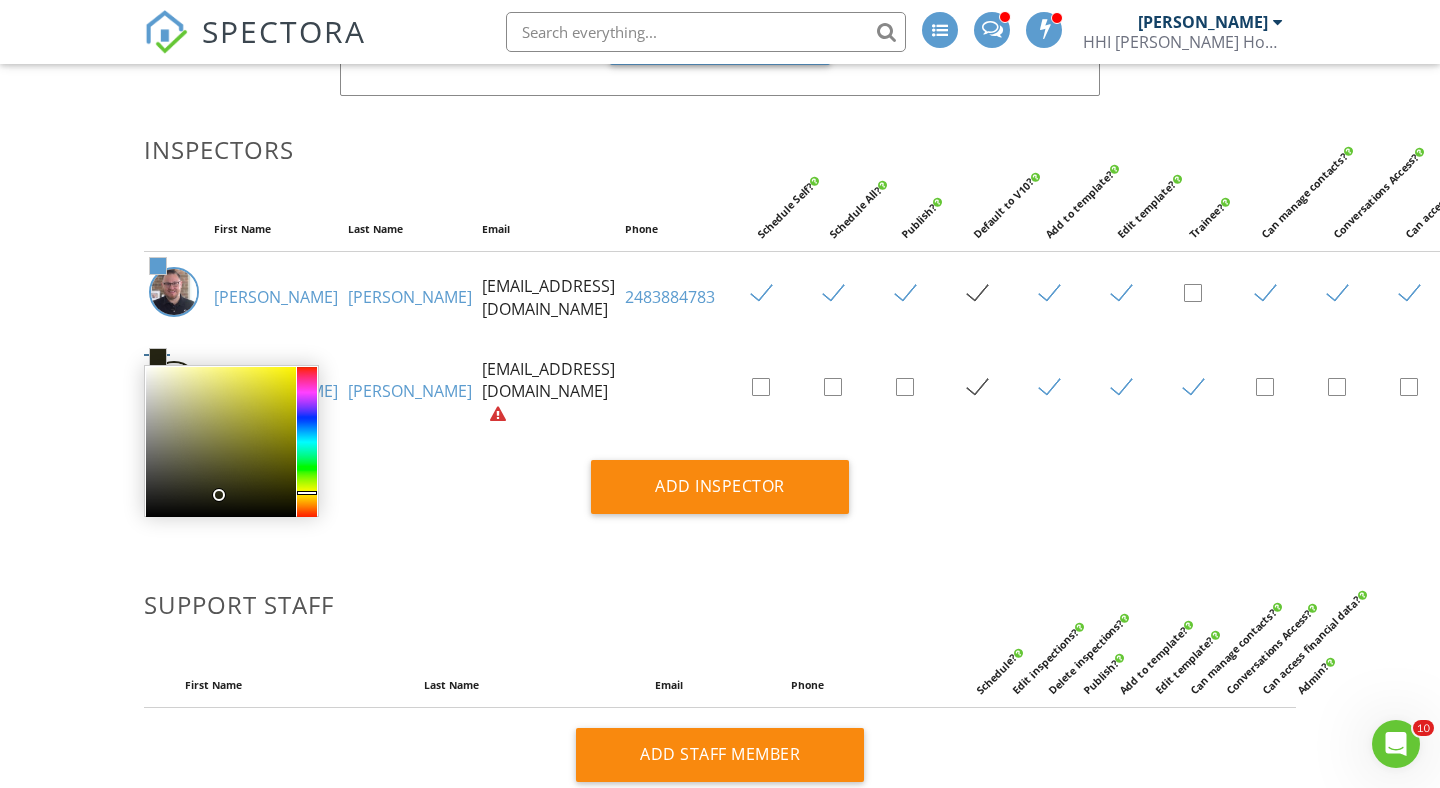 click at bounding box center [307, 493] 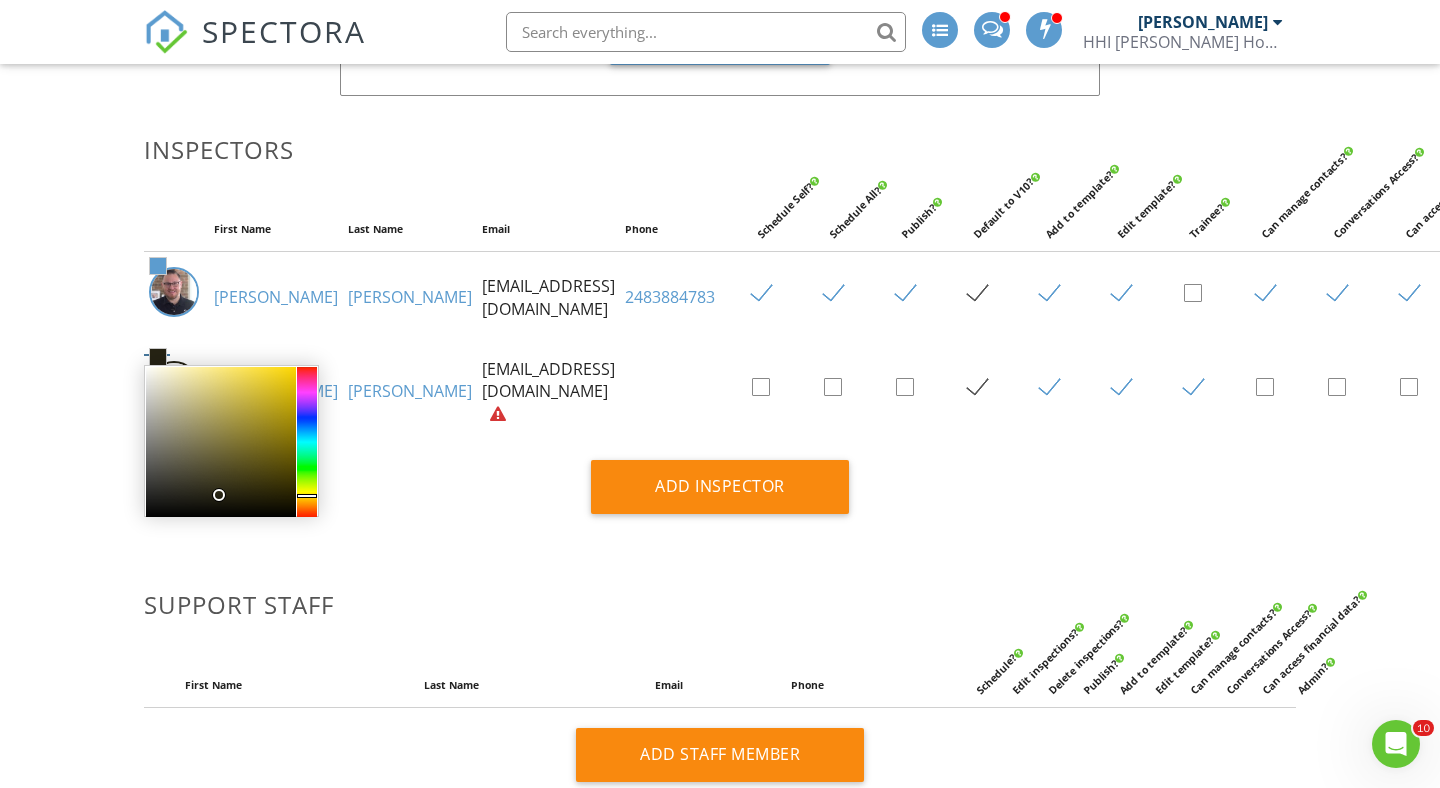 click at bounding box center (307, 496) 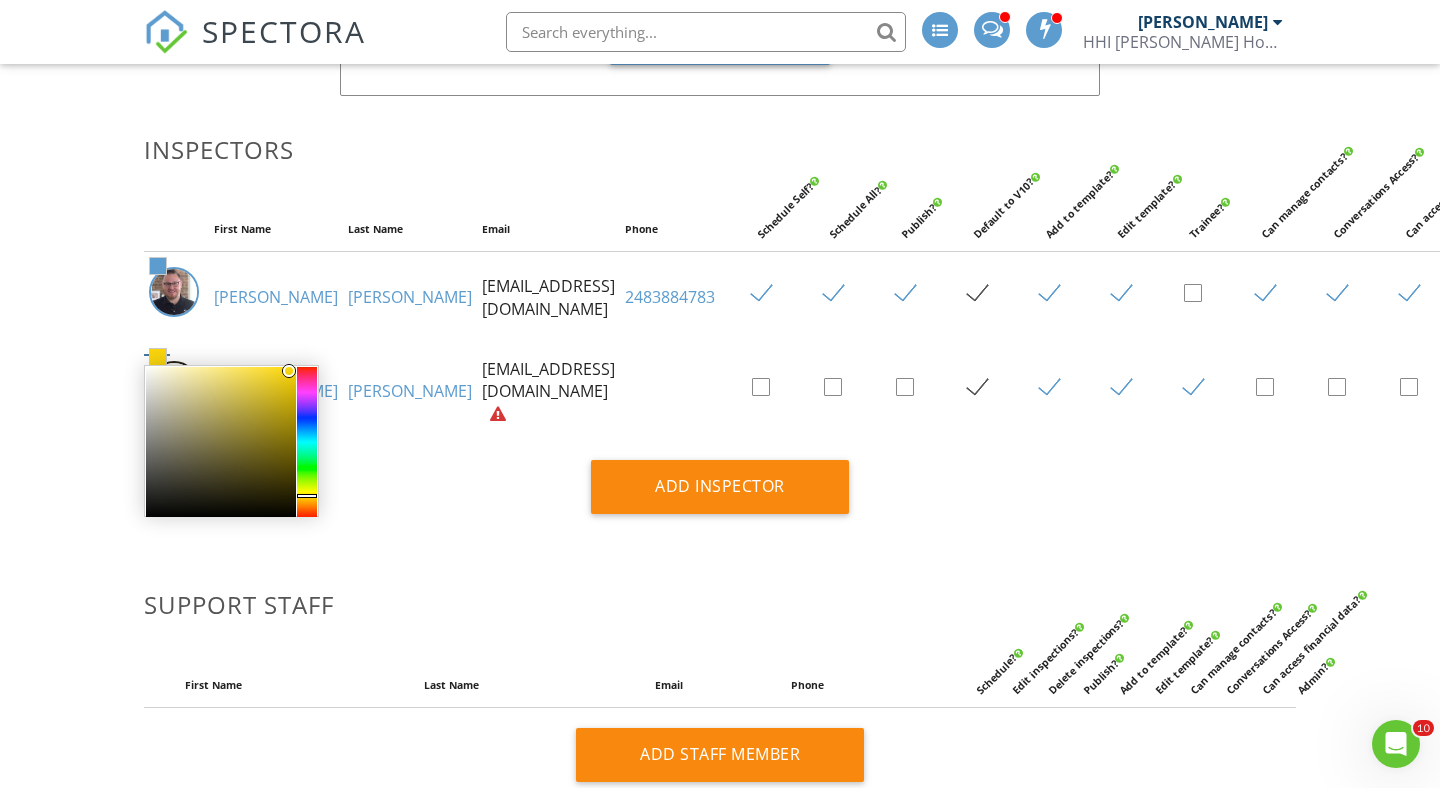 type on "#f7d40d" 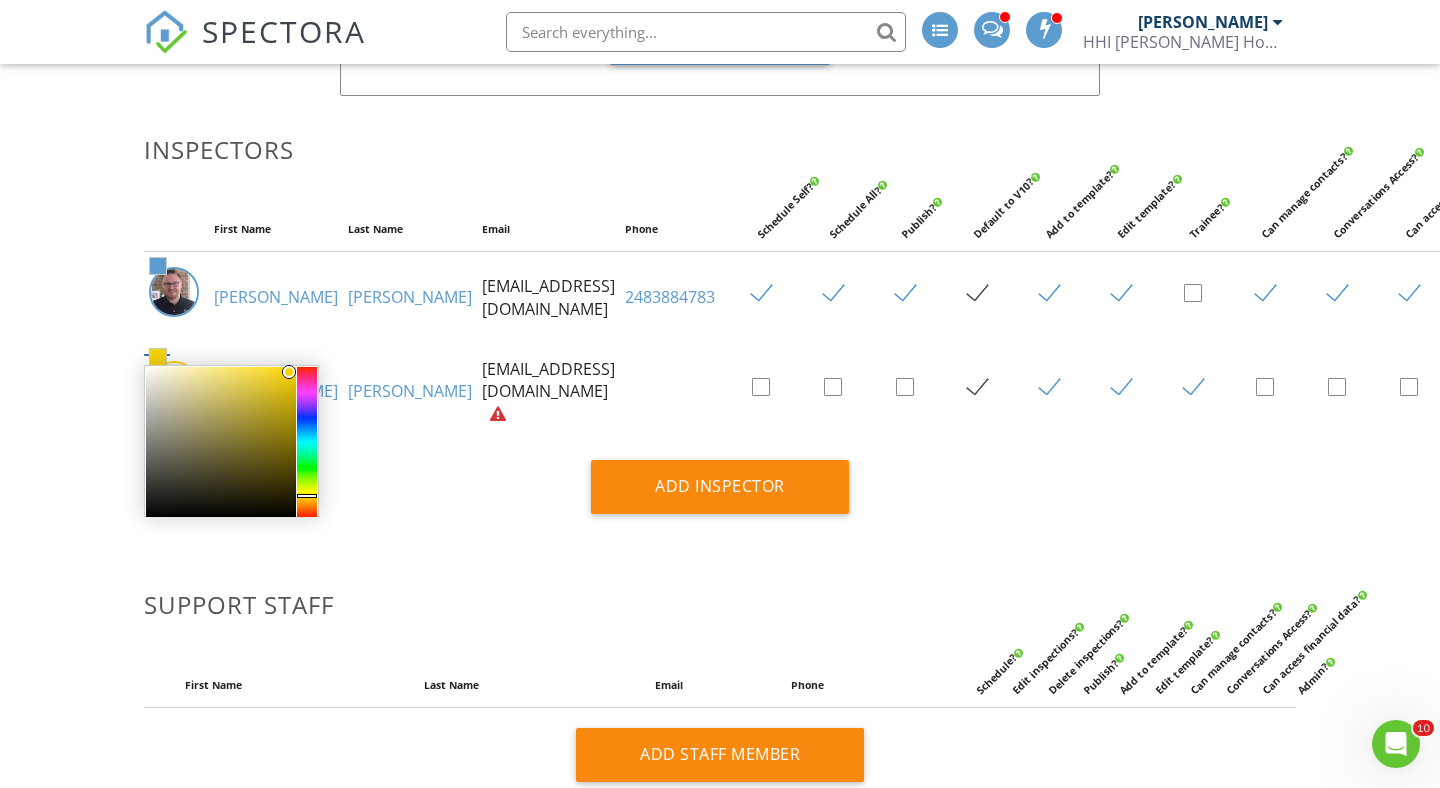 drag, startPoint x: 221, startPoint y: 510, endPoint x: 288, endPoint y: 386, distance: 140.94325 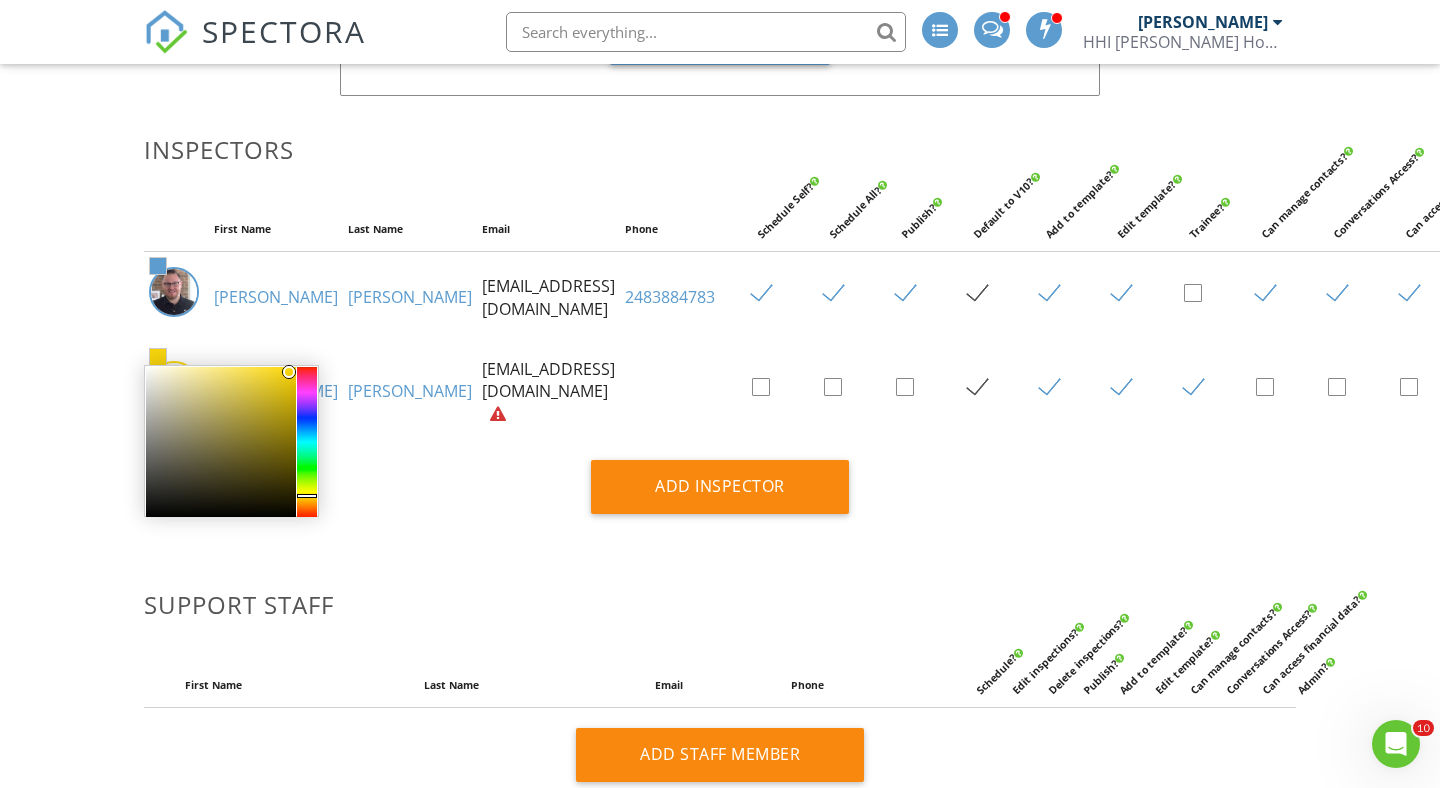 click on "Dashboard
Templates
Contacts
Metrics
Automations (Basic)
Automations (Adv)
Settings
Email Queue
Support Center
Team
Subscriptions
Hiring?
The Spectora Jobs Marketplace helps you find quality inspectors looking to join growing companies.
Jobs Marketplace
Inspectors
First Name
Last Name
Email
Phone
Schedule Self?
Schedule All?
Publish?
Default to V10?
Add to template?
Edit template?
Trainee?
Can manage contacts?
Conversations Access?
Can access financial data?
Admin?
#5c9ccf
Erik
Hodge
erikhodge@hhiservices.org
2483884783
#f7d40d
Derek
Fansler" at bounding box center (720, 440) 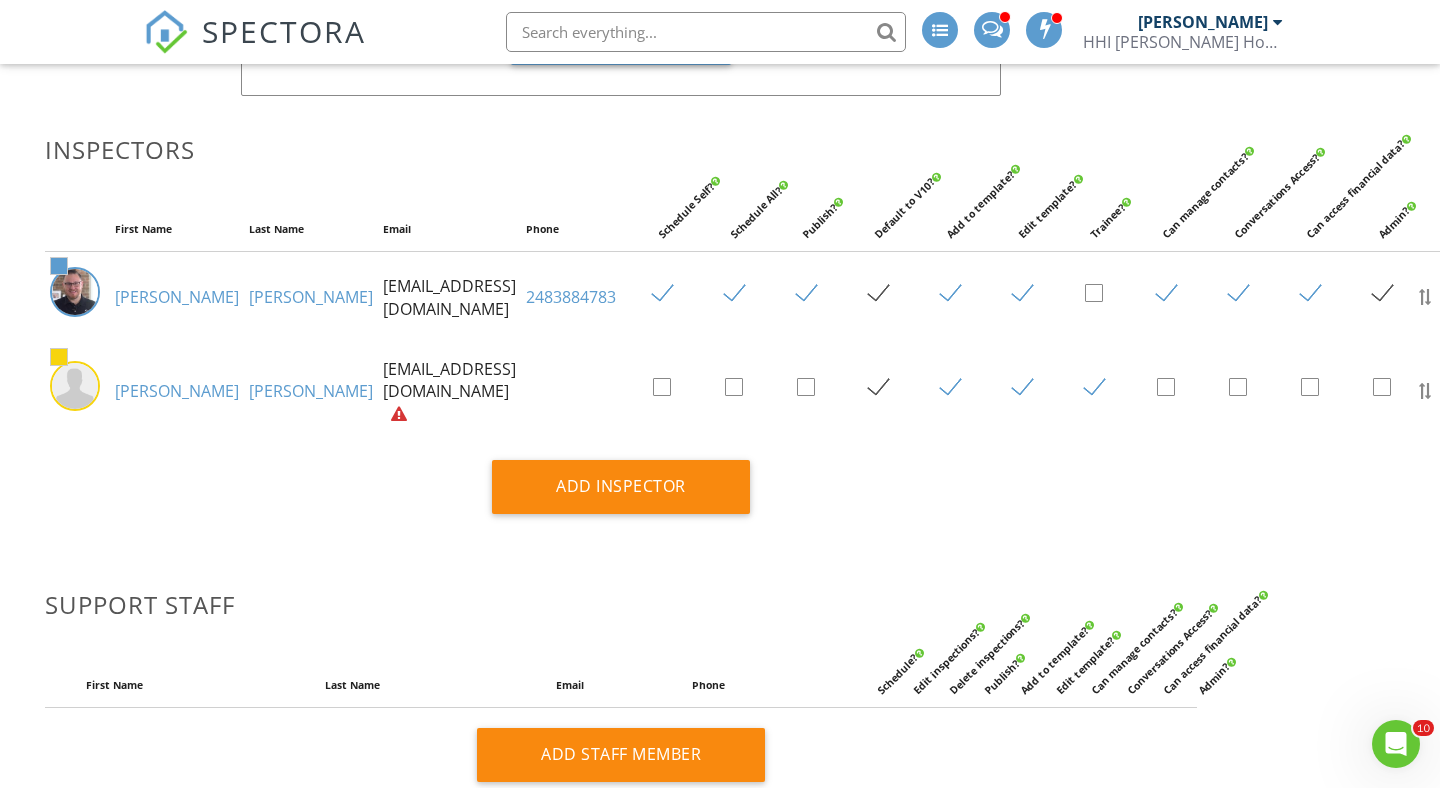 scroll, scrollTop: 323, scrollLeft: 111, axis: both 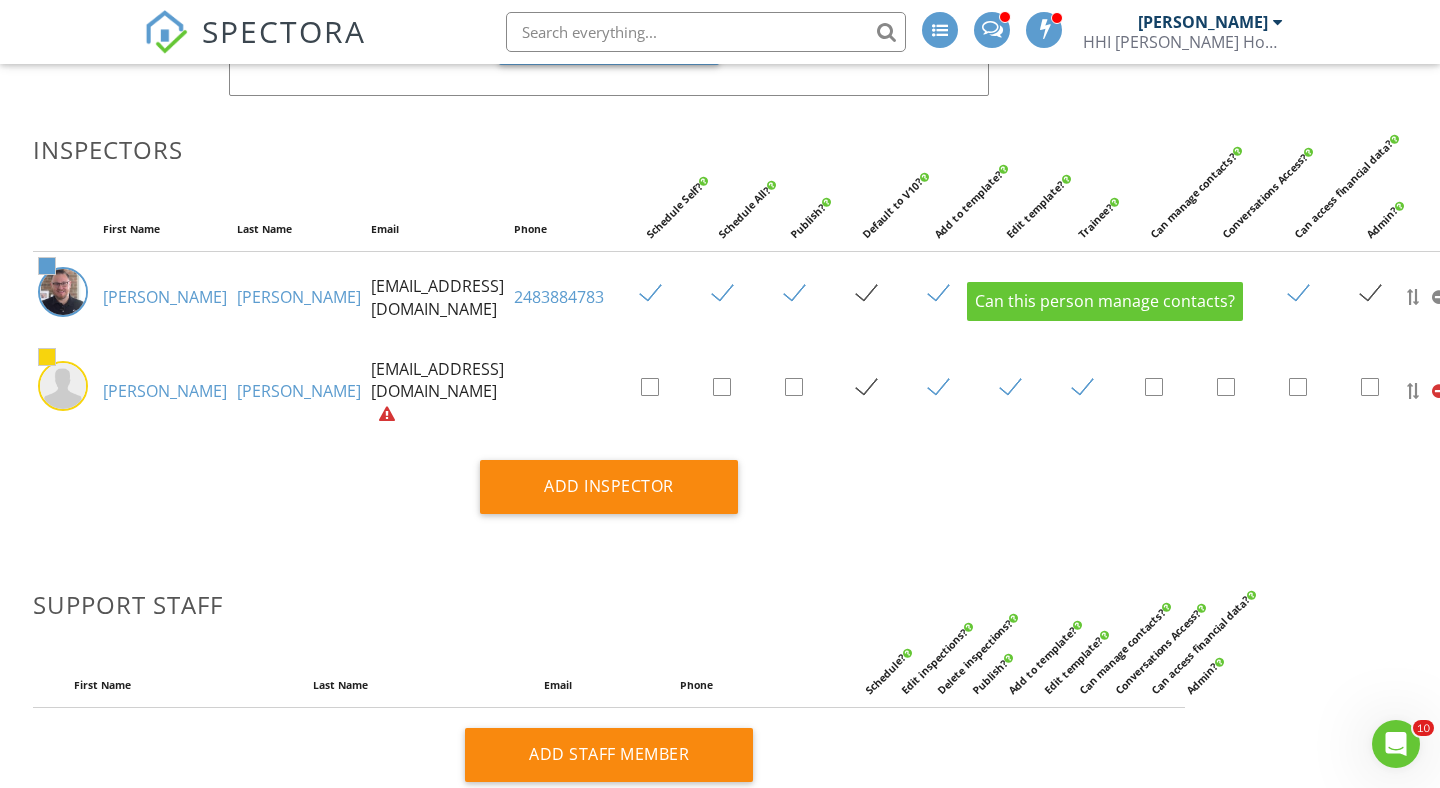 click on "Can manage contacts?" at bounding box center [1149, 229] 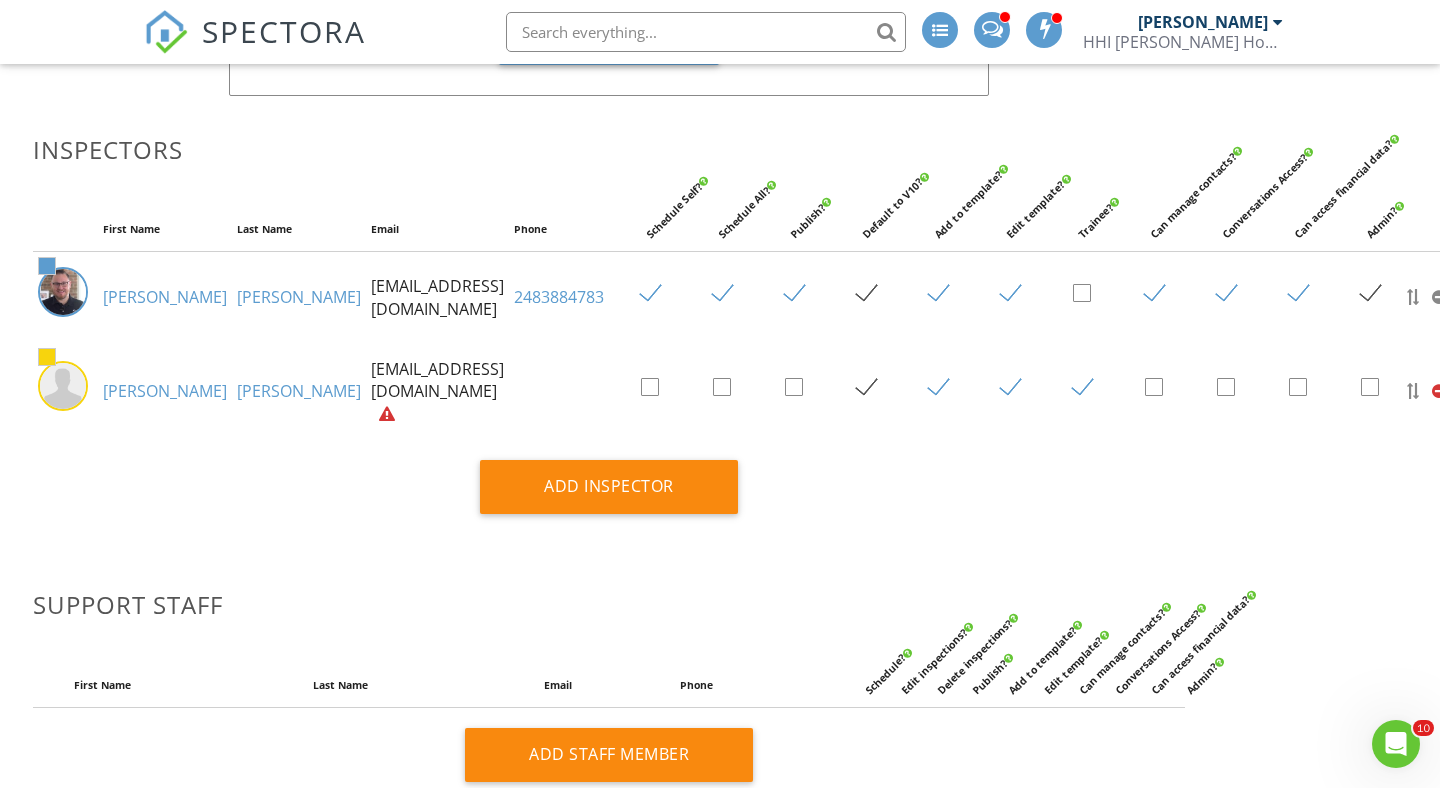 click at bounding box center (1090, 388) 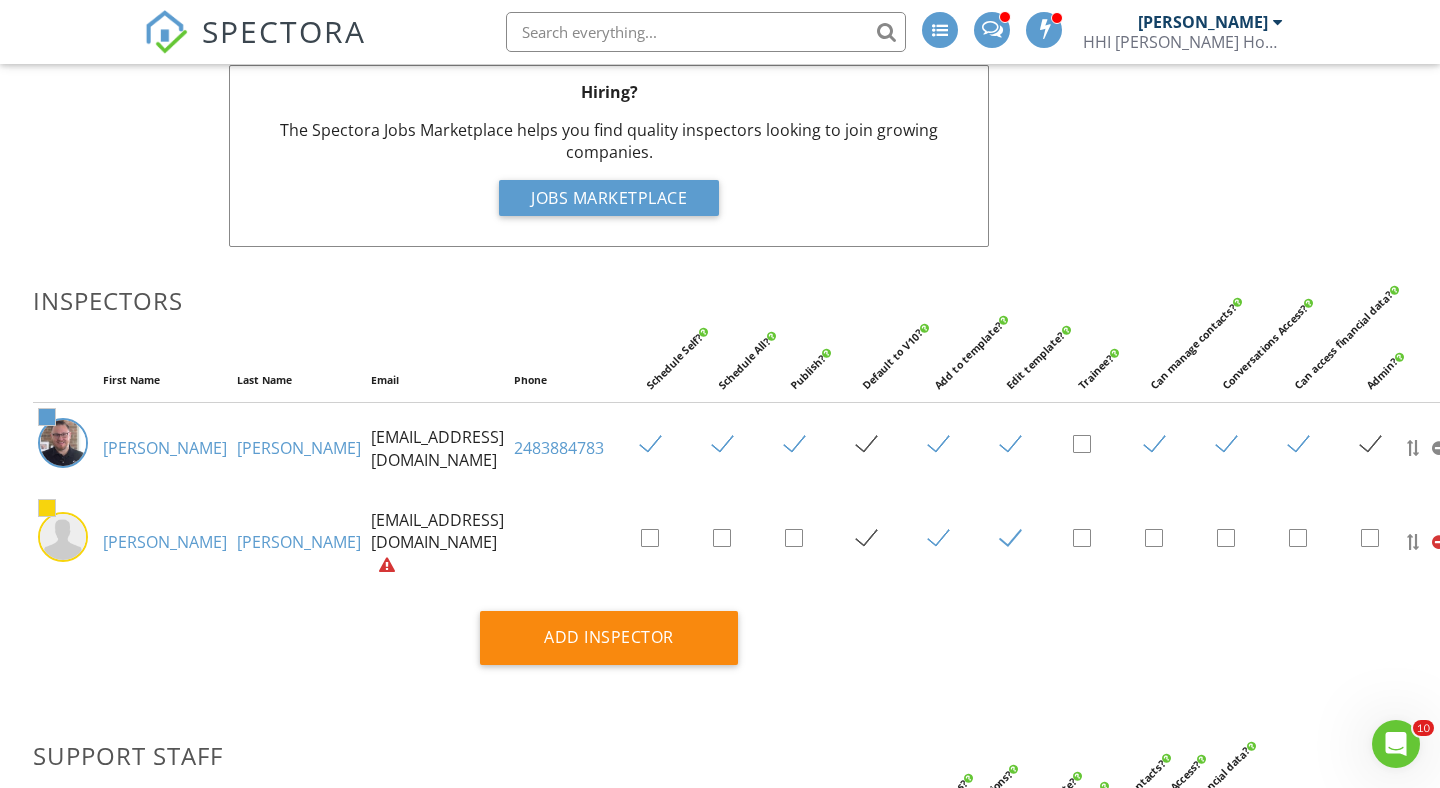scroll, scrollTop: 177, scrollLeft: 111, axis: both 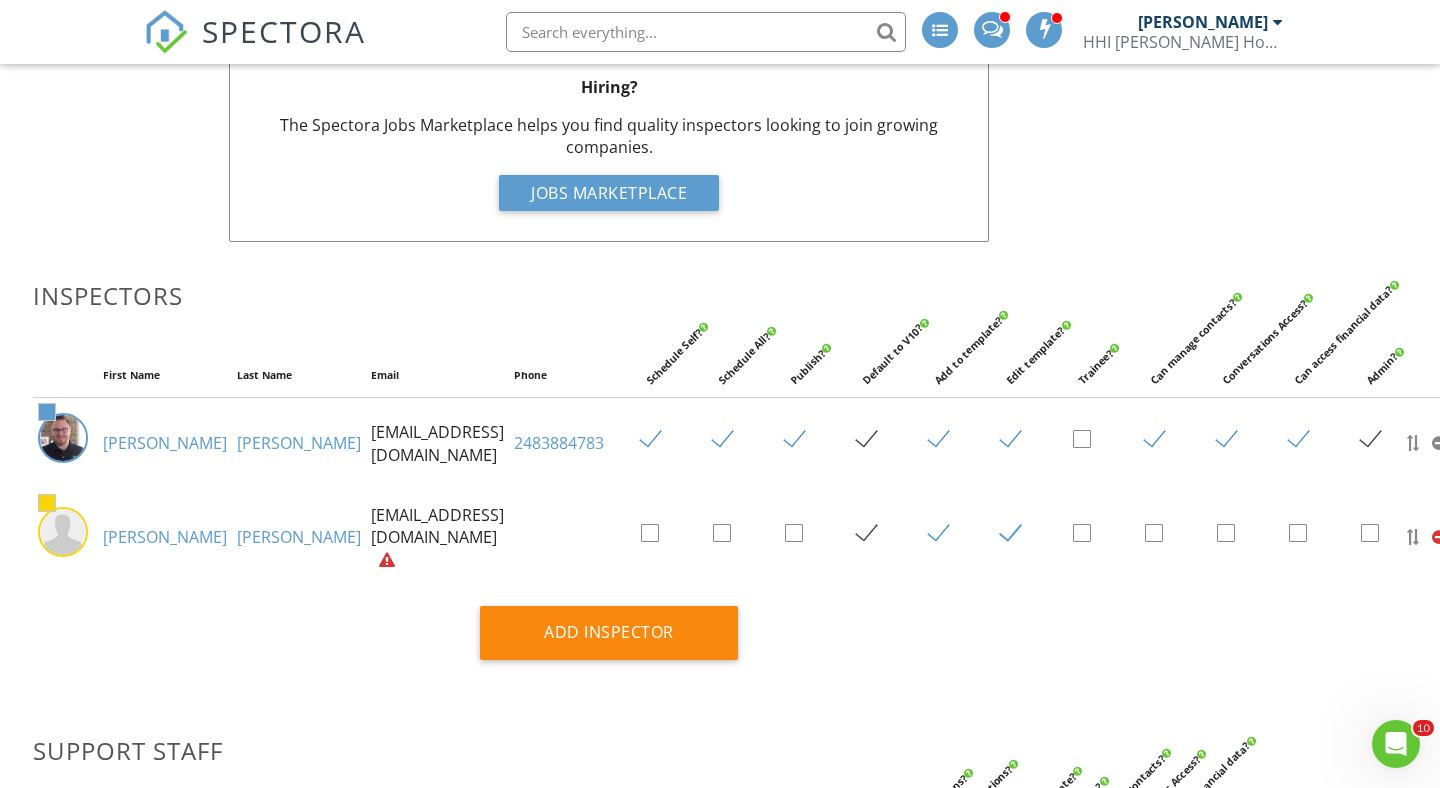 click 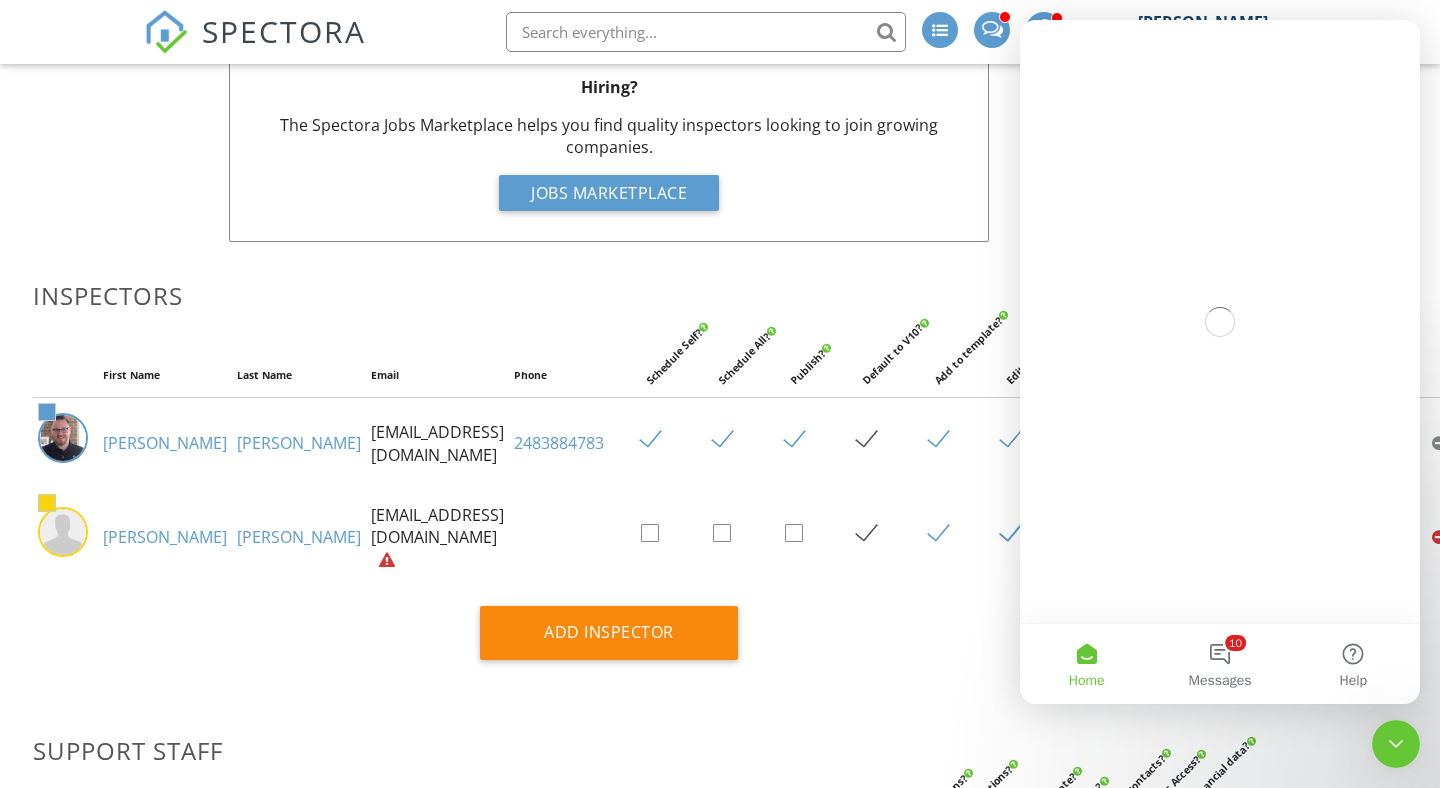 scroll, scrollTop: 0, scrollLeft: 0, axis: both 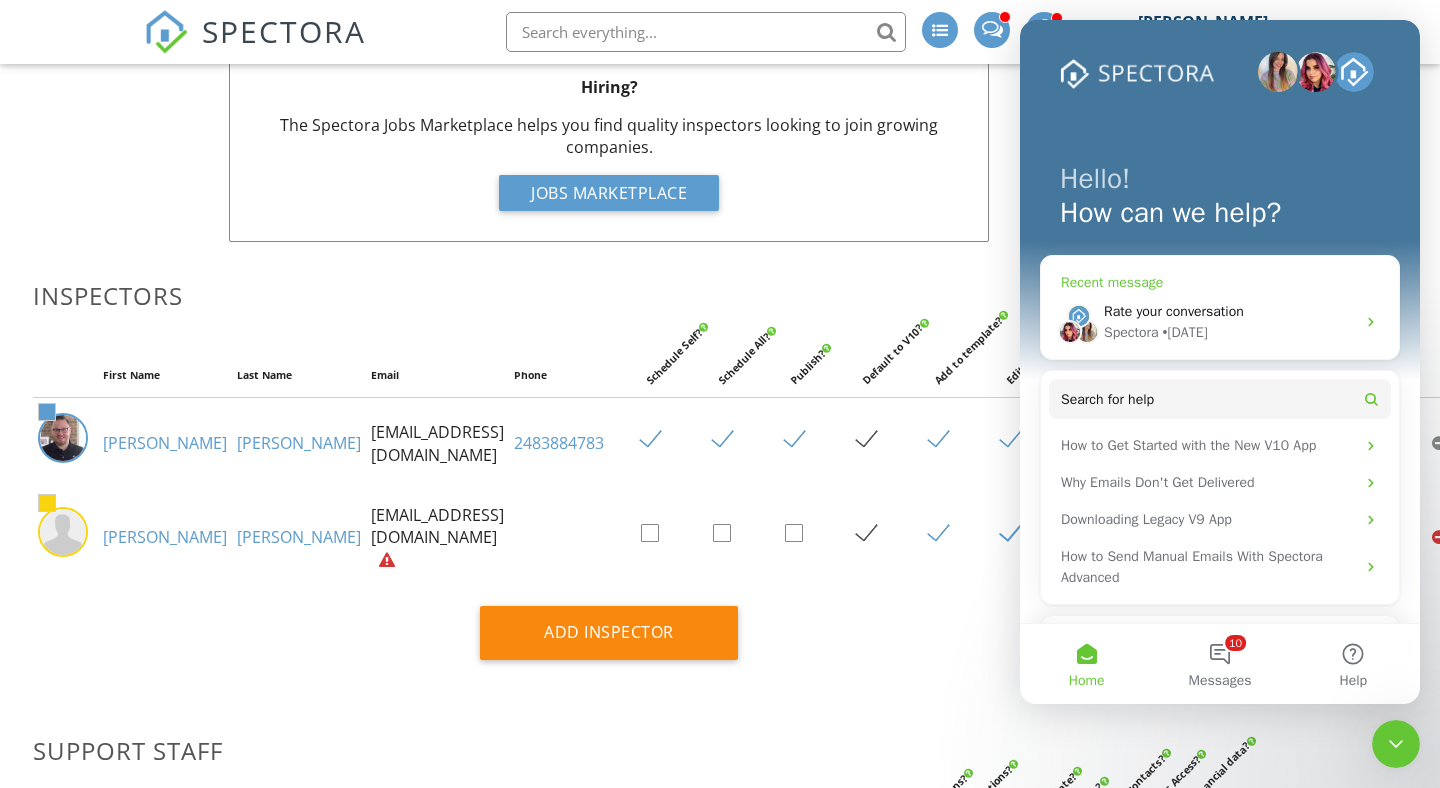 click on "Rate your conversation" at bounding box center (1229, 311) 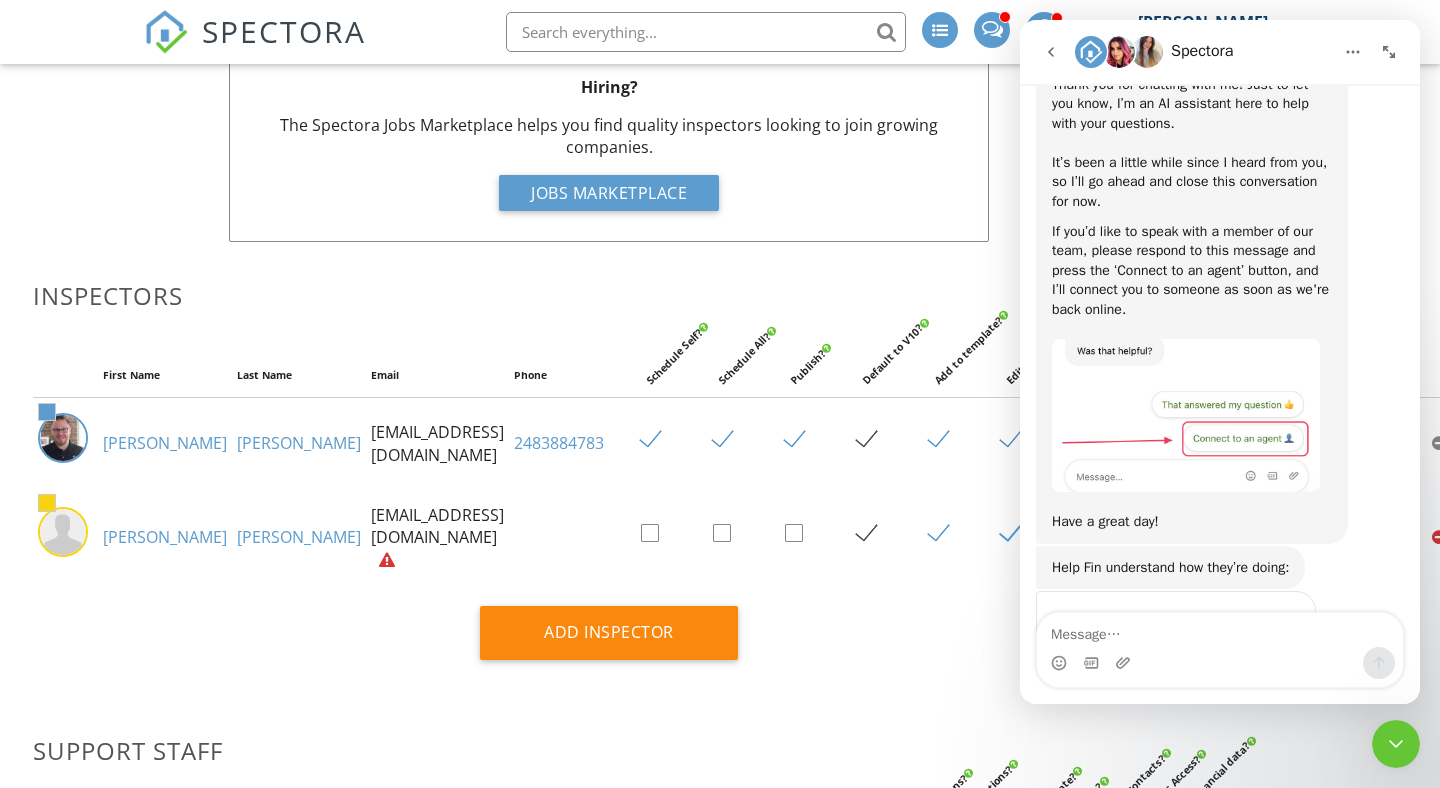 scroll, scrollTop: 1704, scrollLeft: 0, axis: vertical 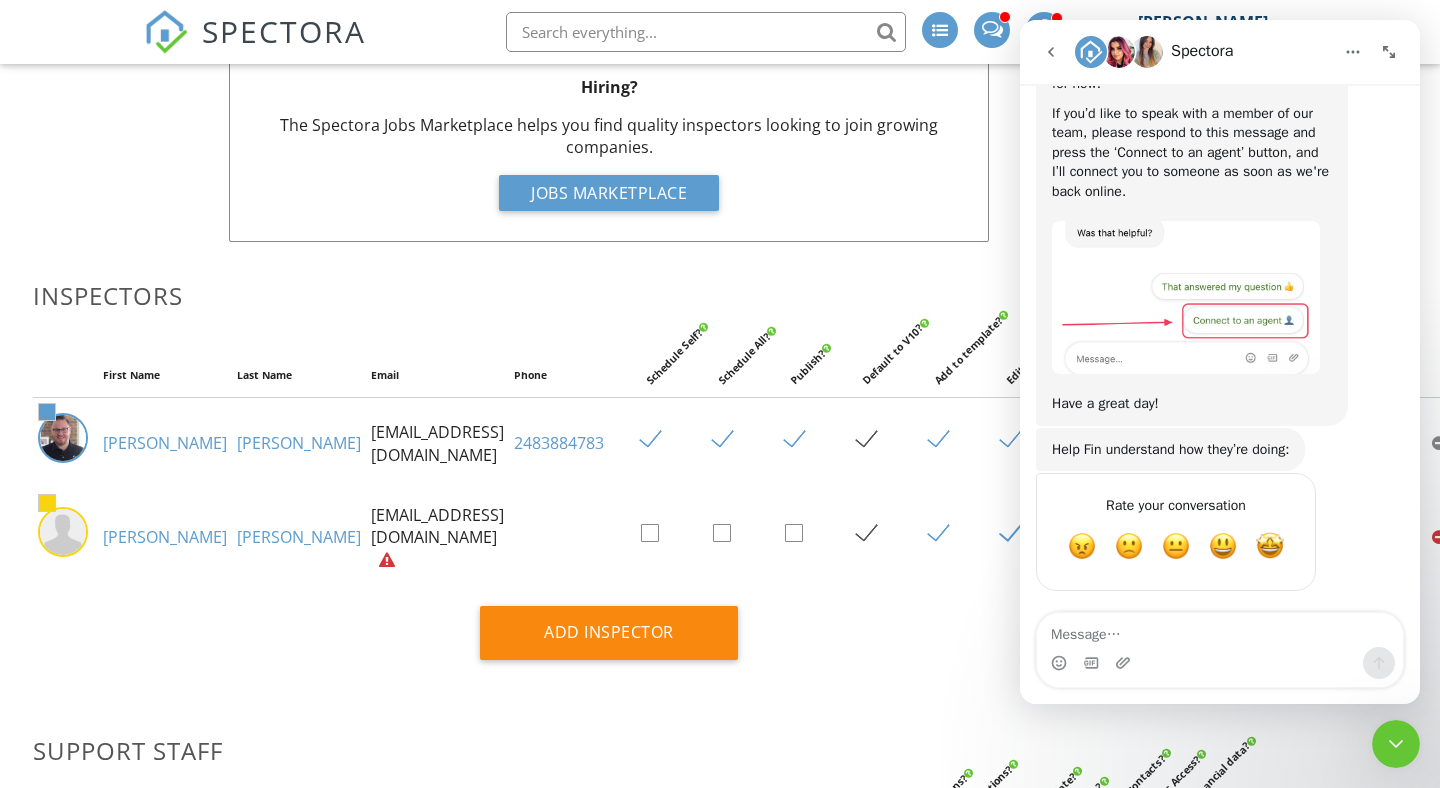 click at bounding box center (1220, 630) 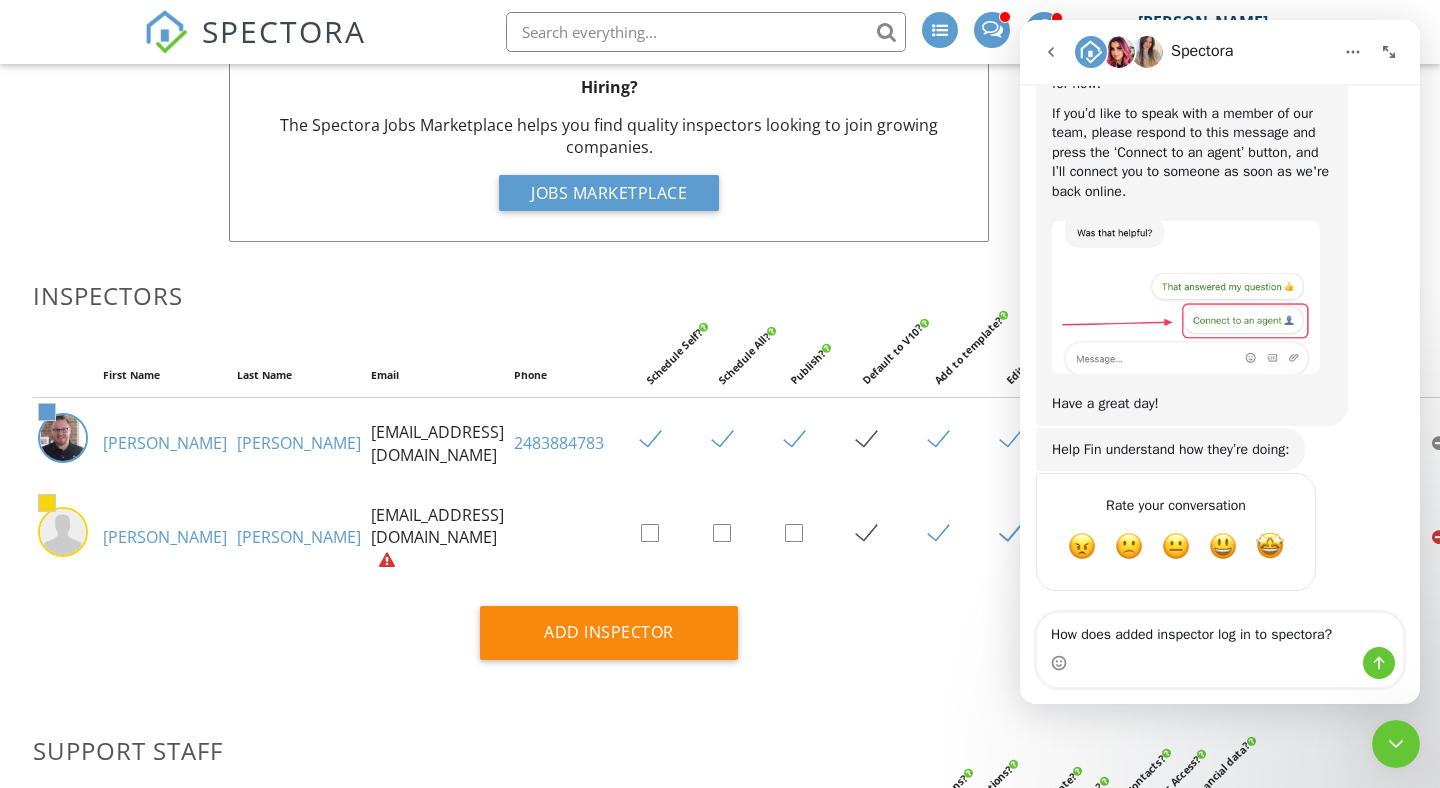 type on "How does added inspector log in to spectora?" 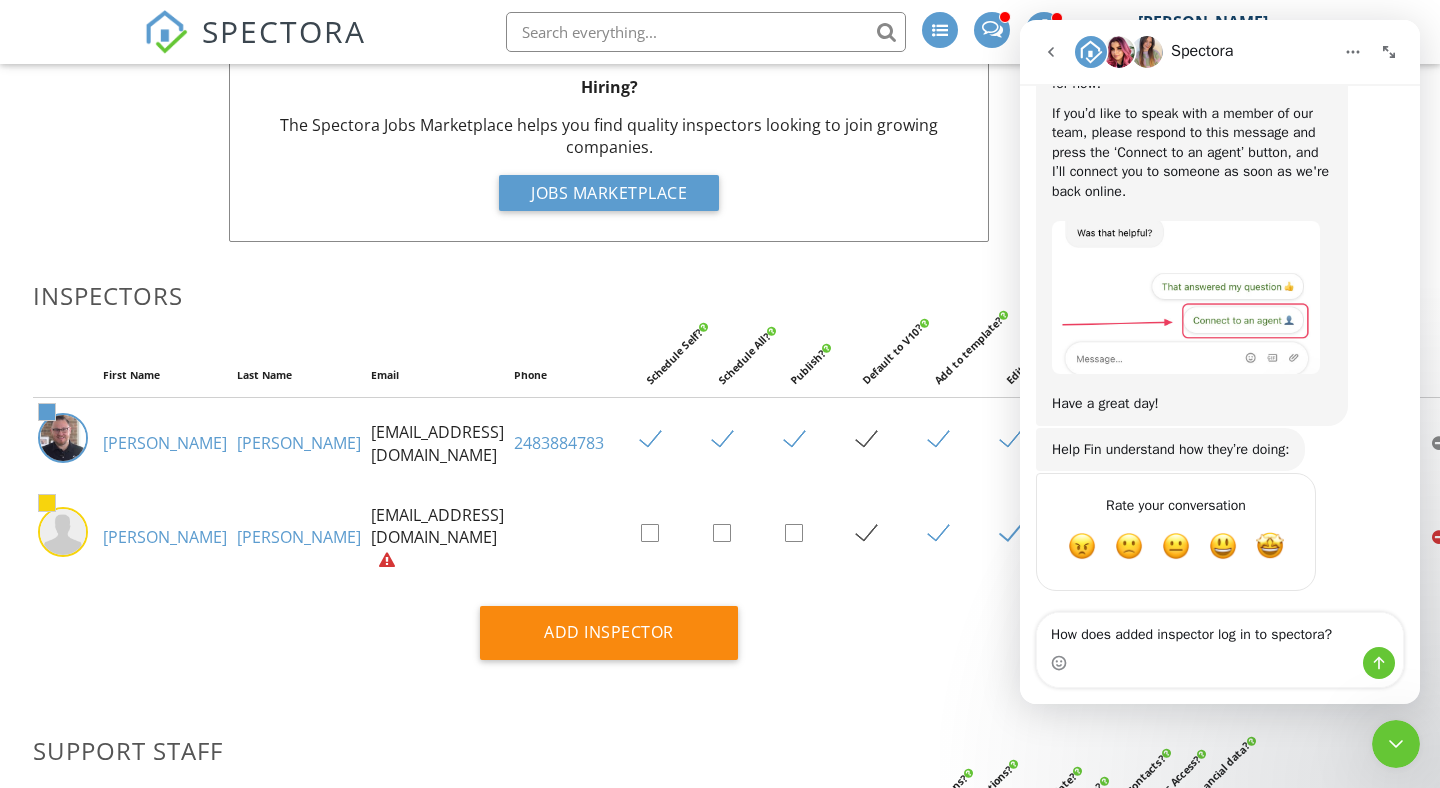 type 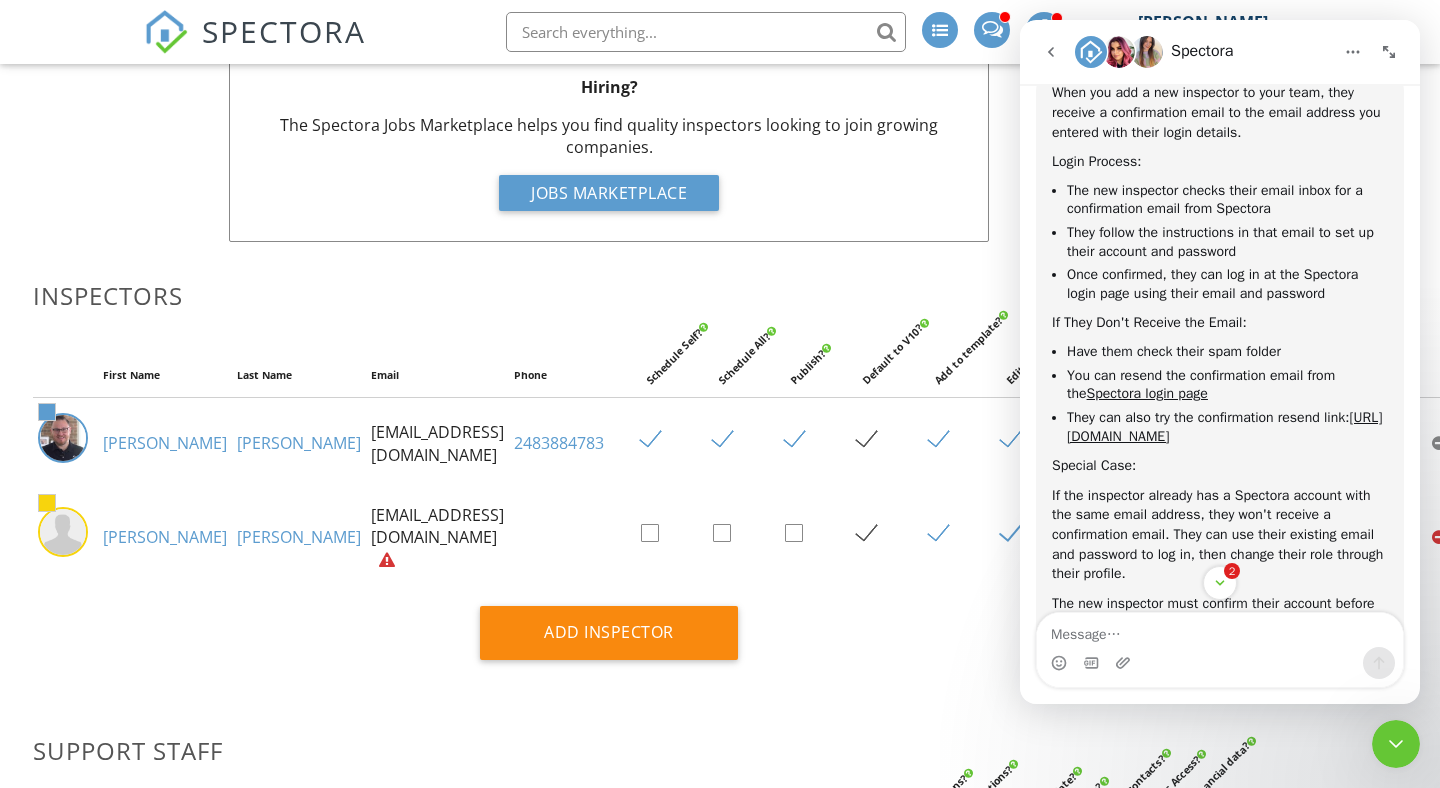 scroll, scrollTop: 2453, scrollLeft: 0, axis: vertical 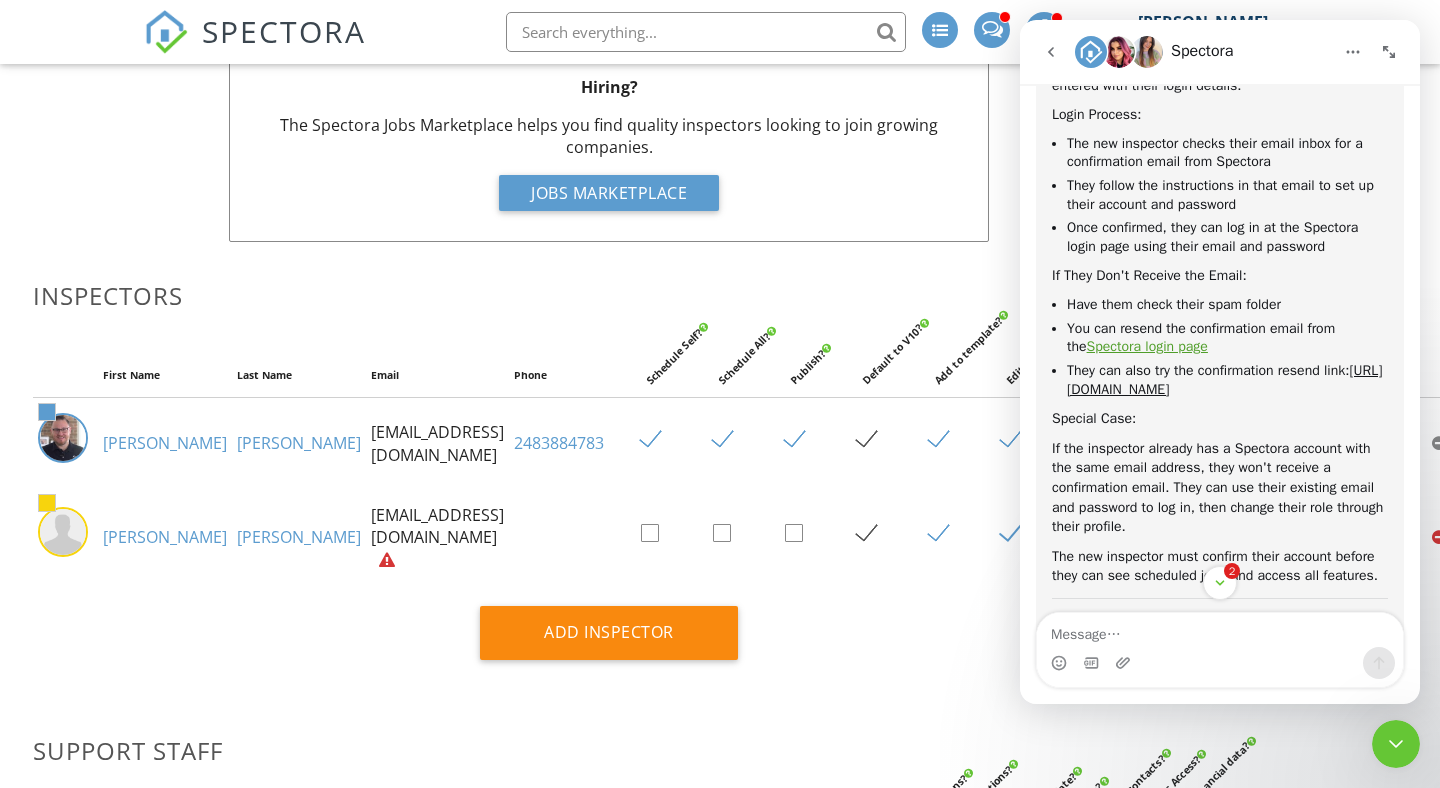 click on "Spectora login page" at bounding box center (1147, 346) 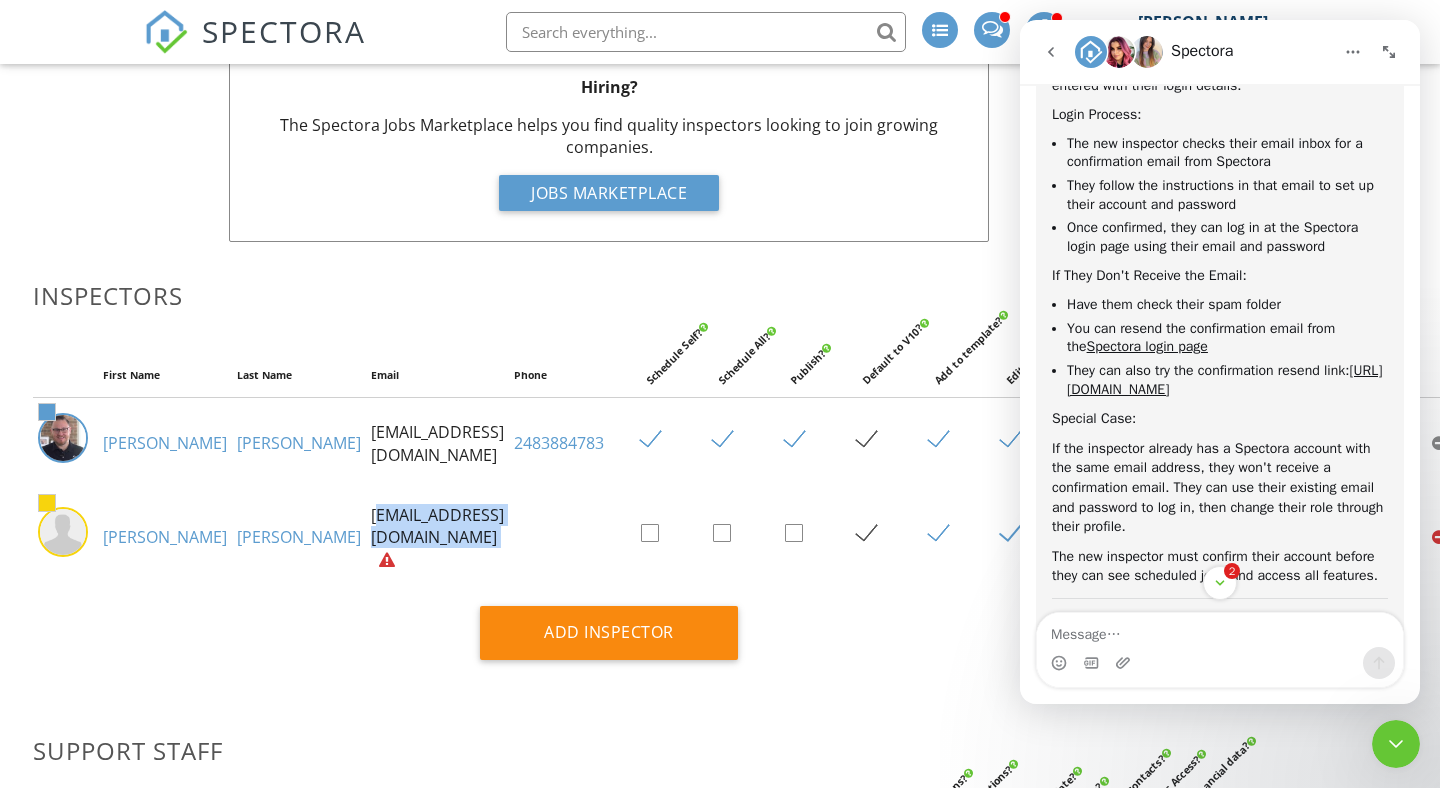drag, startPoint x: 463, startPoint y: 543, endPoint x: 221, endPoint y: 539, distance: 242.03305 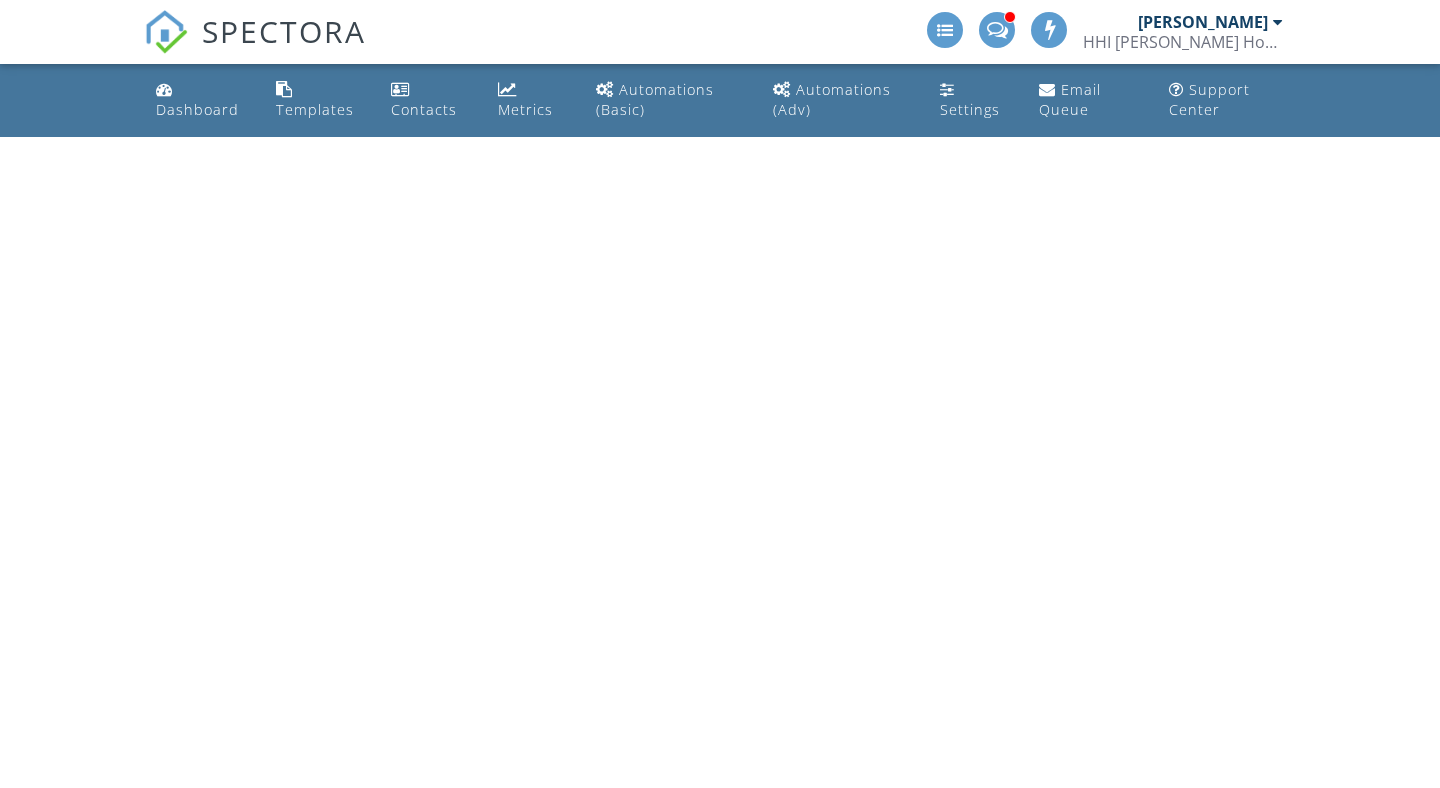 scroll, scrollTop: 0, scrollLeft: 0, axis: both 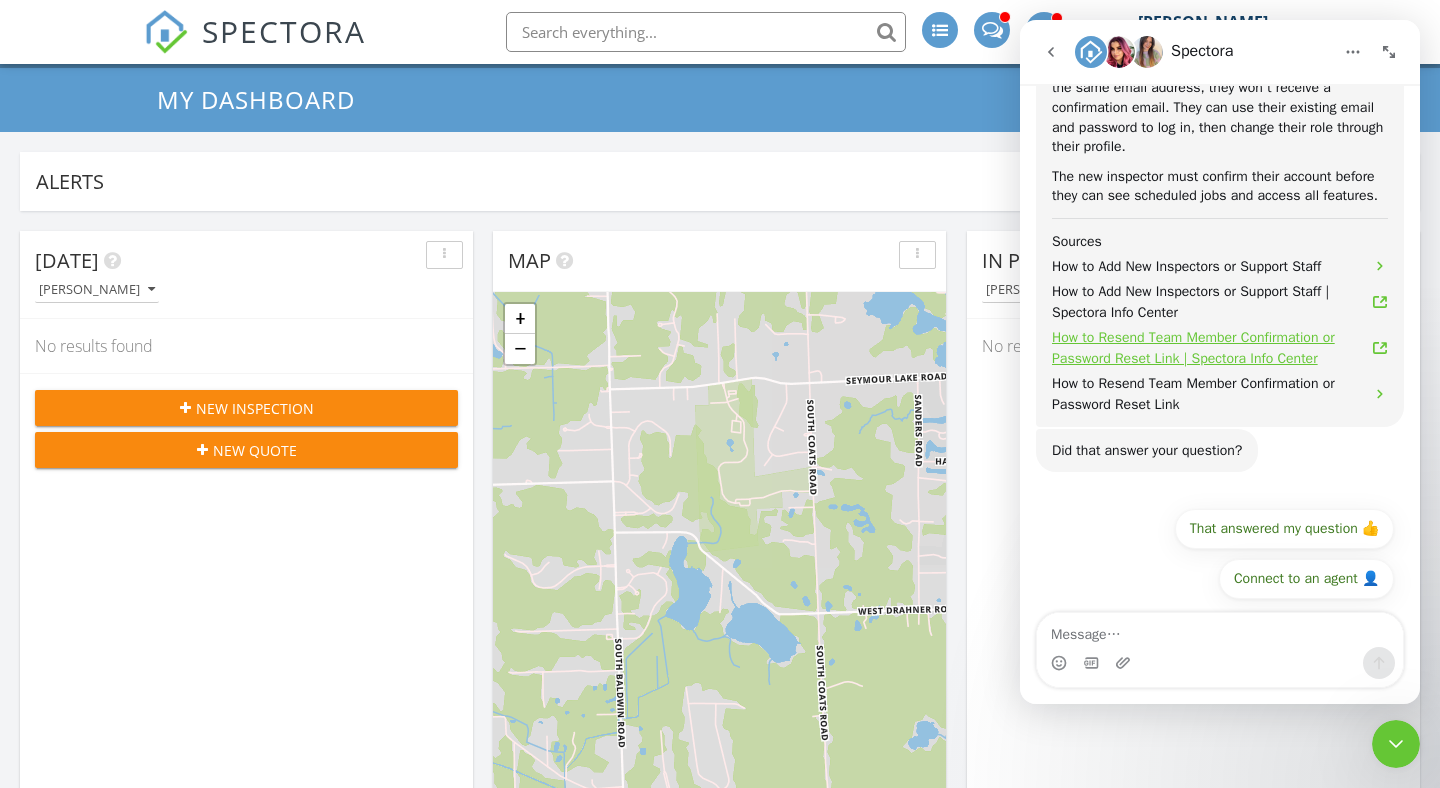 click 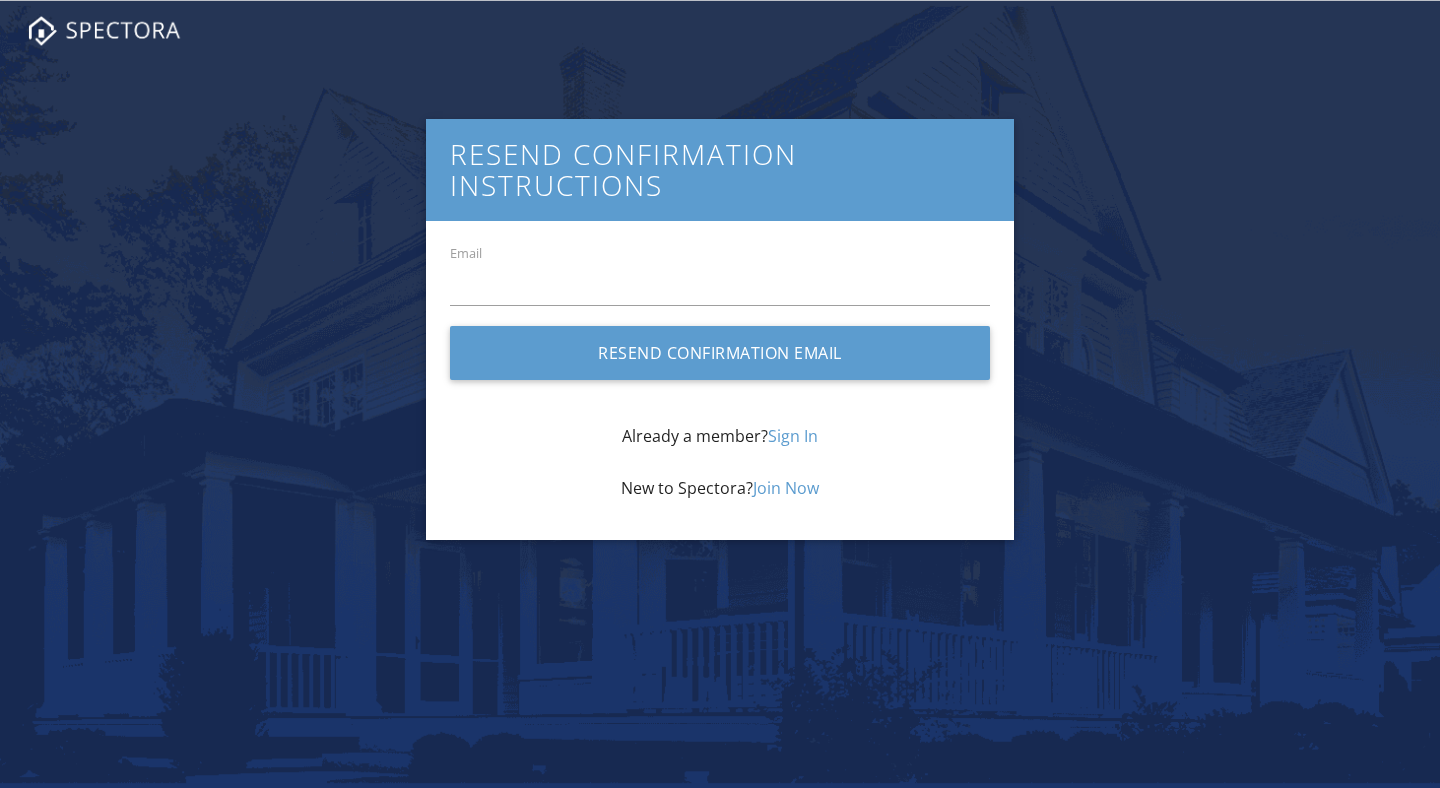 scroll, scrollTop: 0, scrollLeft: 0, axis: both 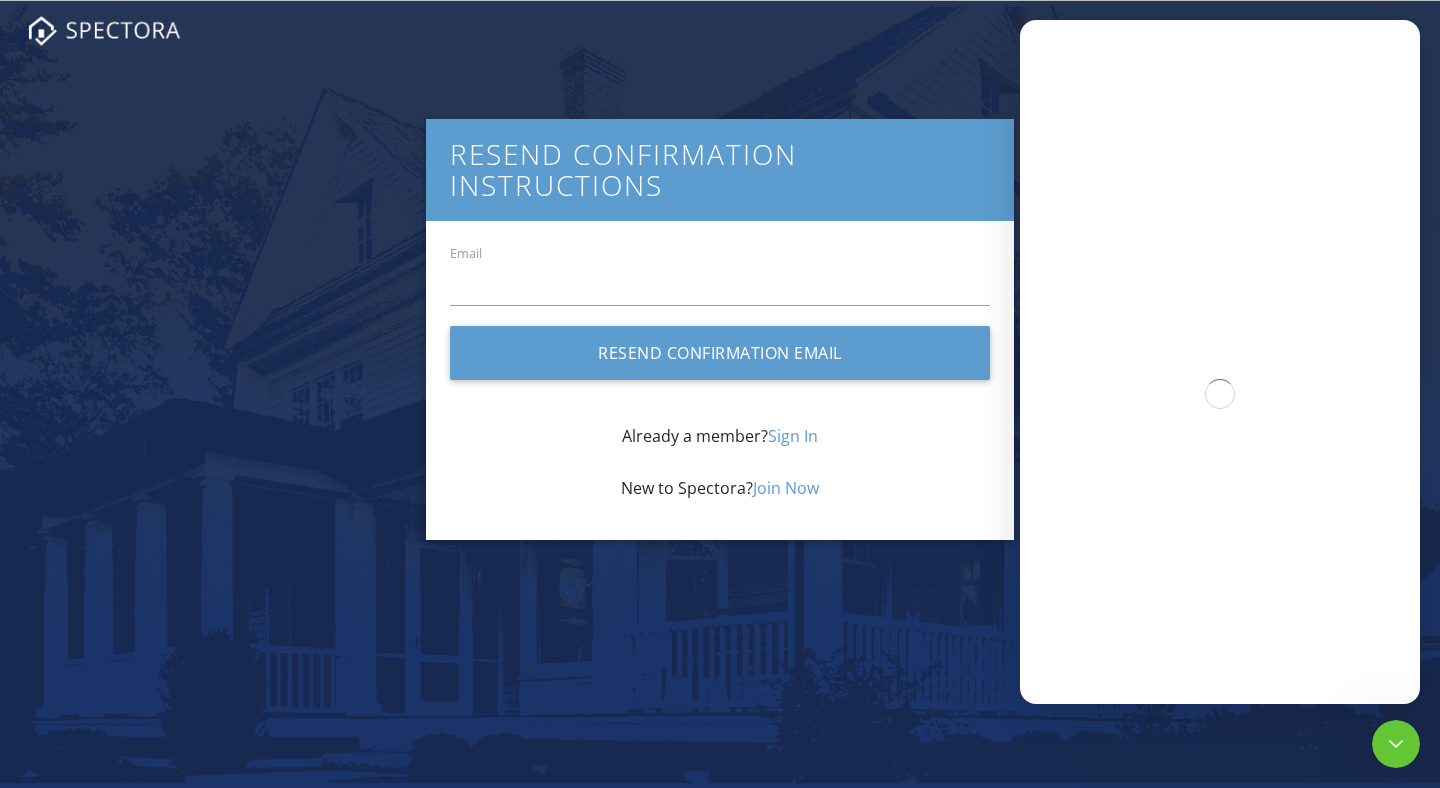 click on "Email" at bounding box center [720, 281] 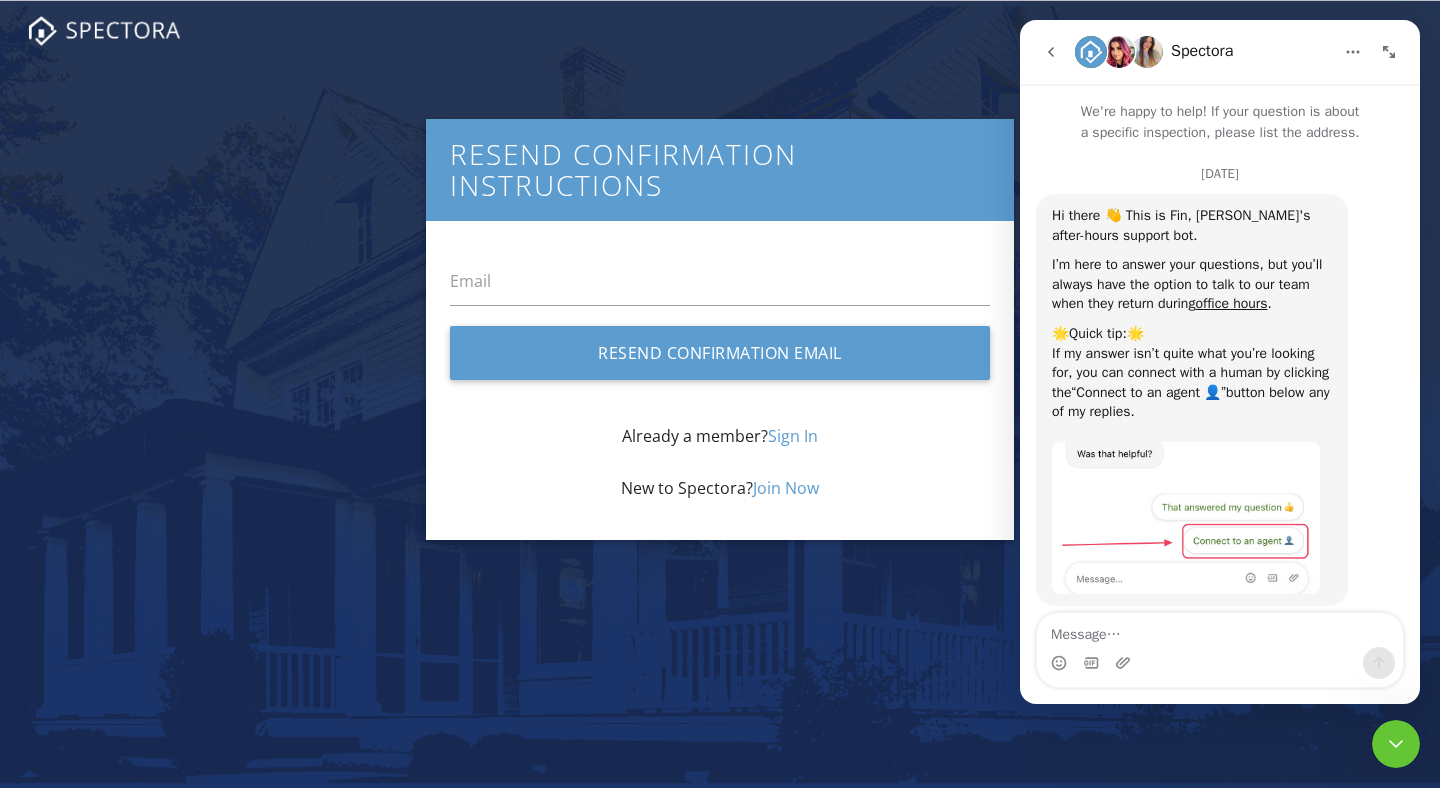 scroll, scrollTop: 2820, scrollLeft: 0, axis: vertical 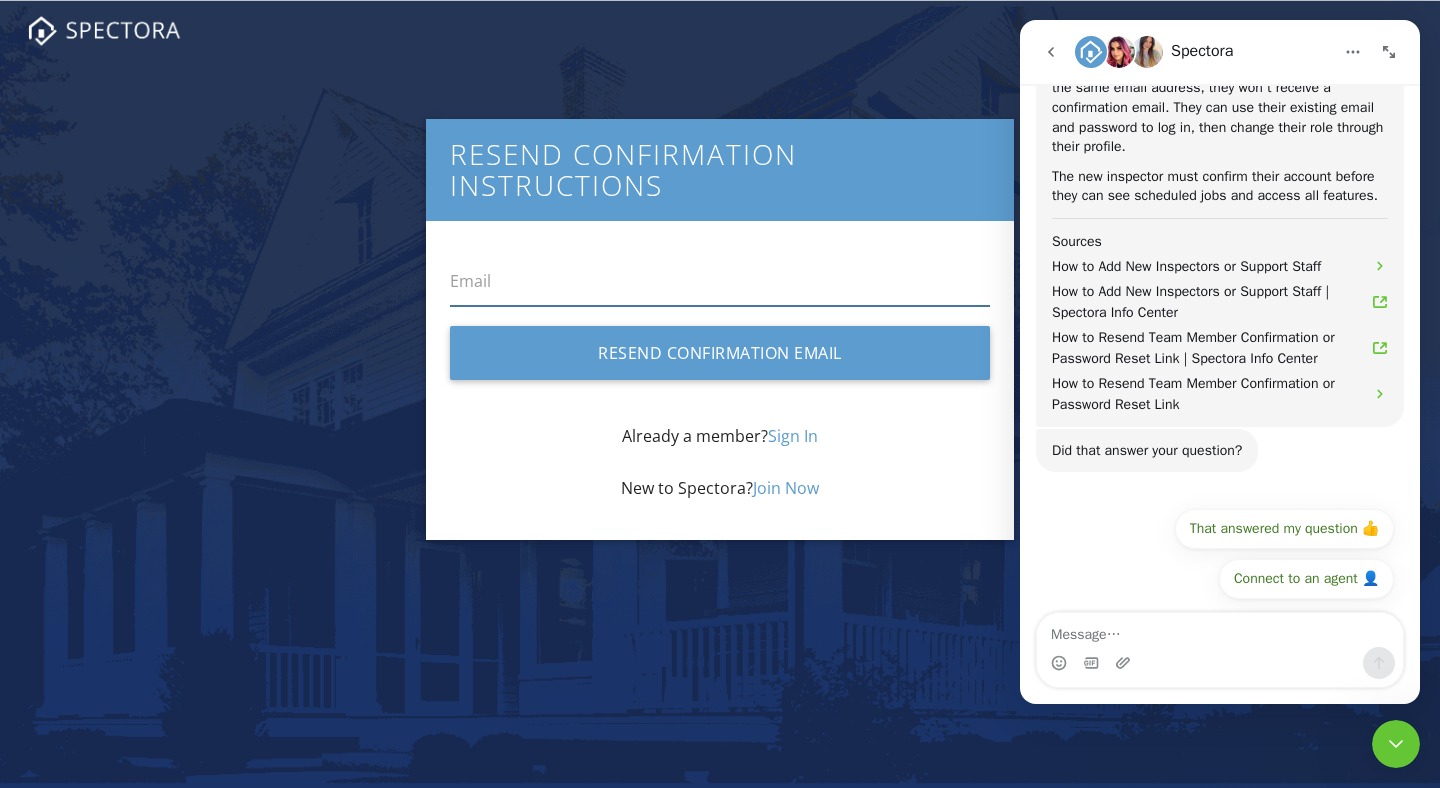 click on "Email" at bounding box center (720, 281) 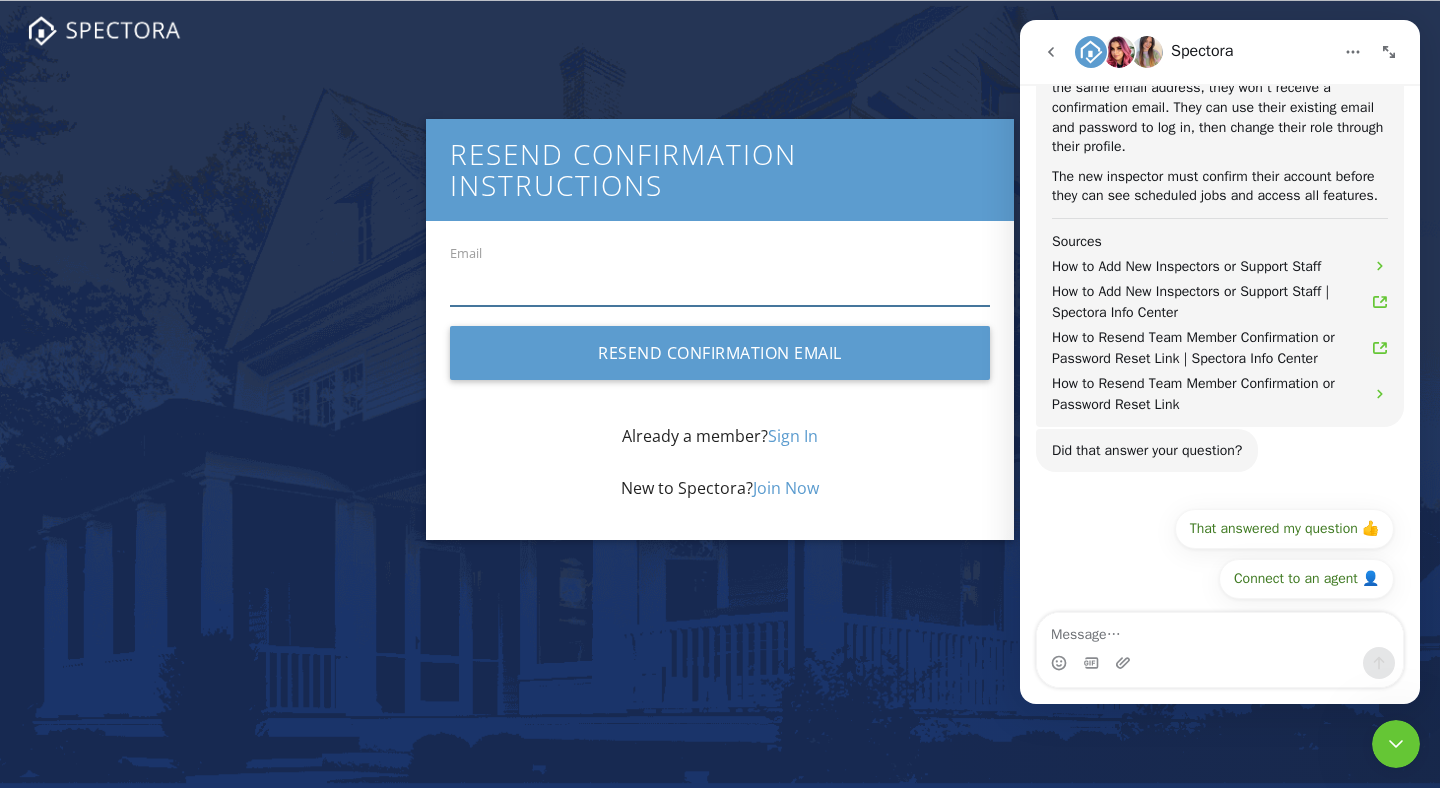 paste on "thundermaxx2002@yahoo.com" 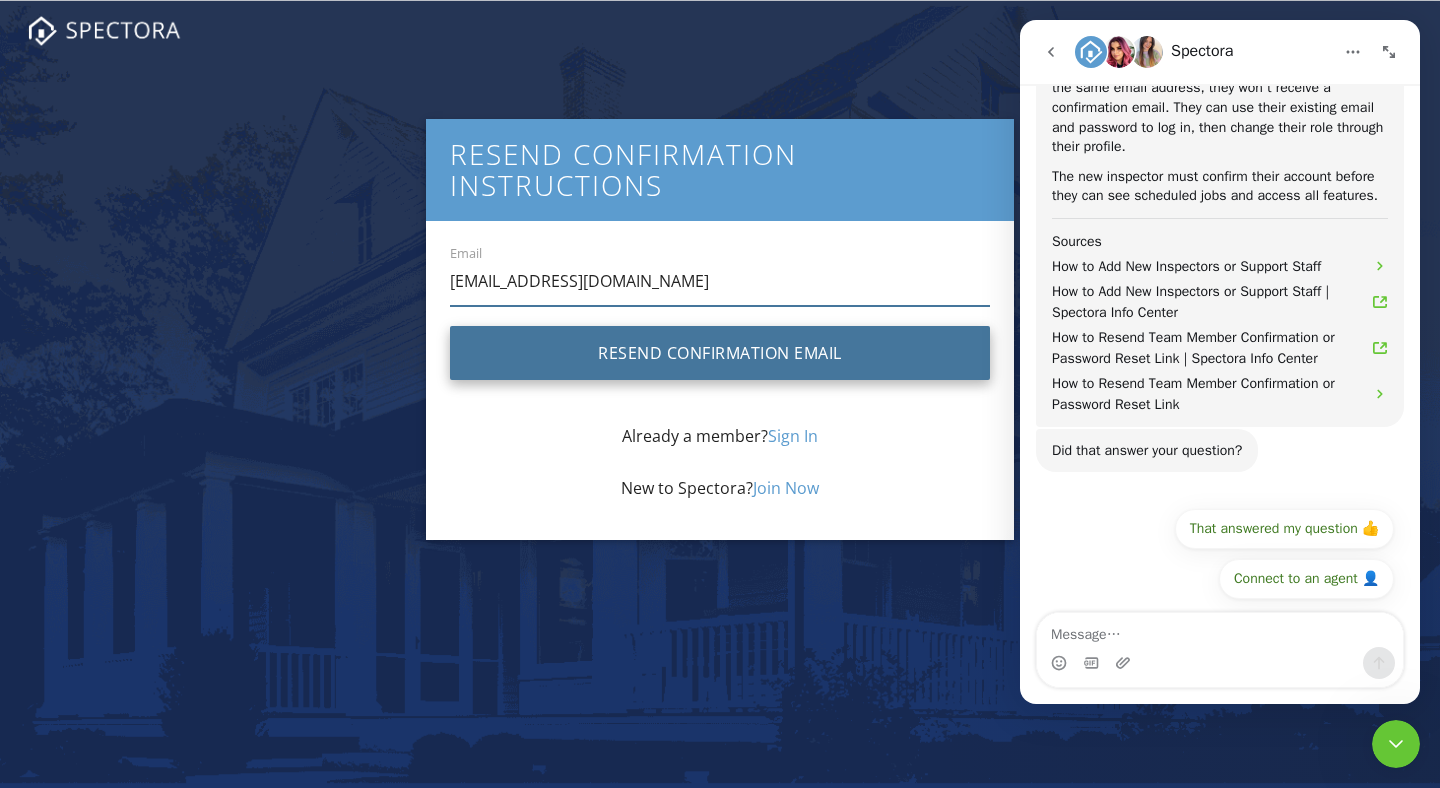 type on "thundermaxx2002@yahoo.com" 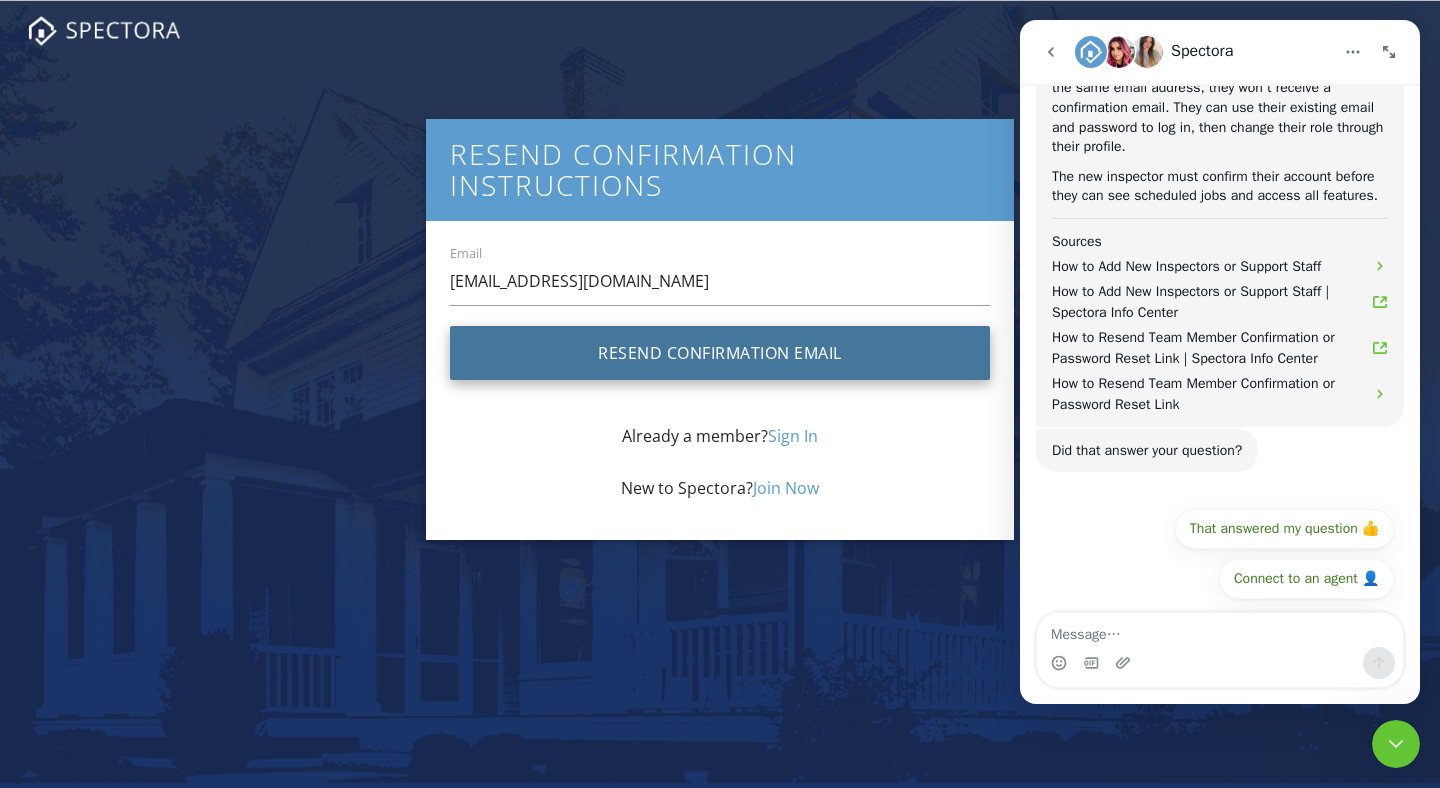 click on "Resend Confirmation Email" at bounding box center (720, 353) 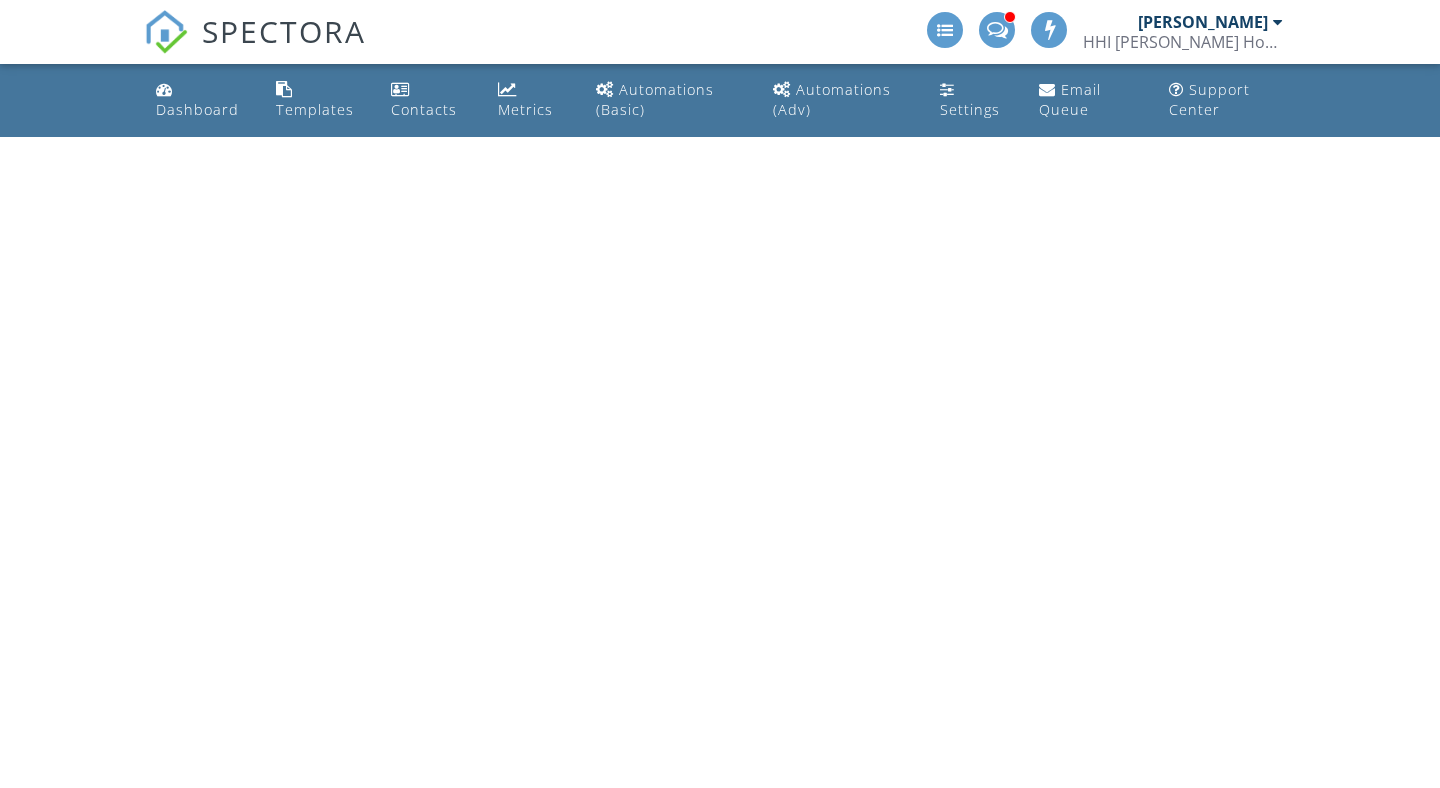 scroll, scrollTop: 0, scrollLeft: 0, axis: both 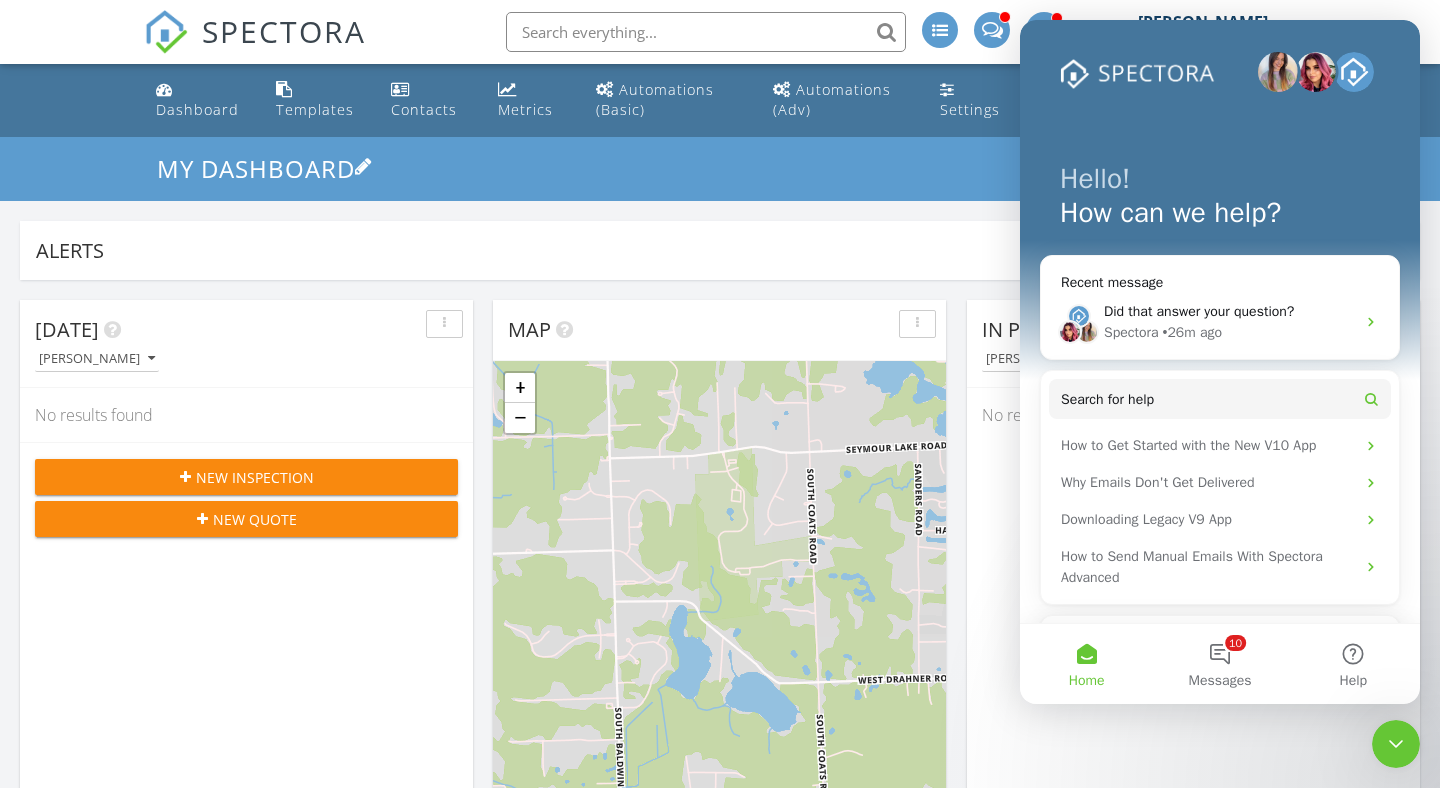 click on "My Dashboard" at bounding box center (720, 168) 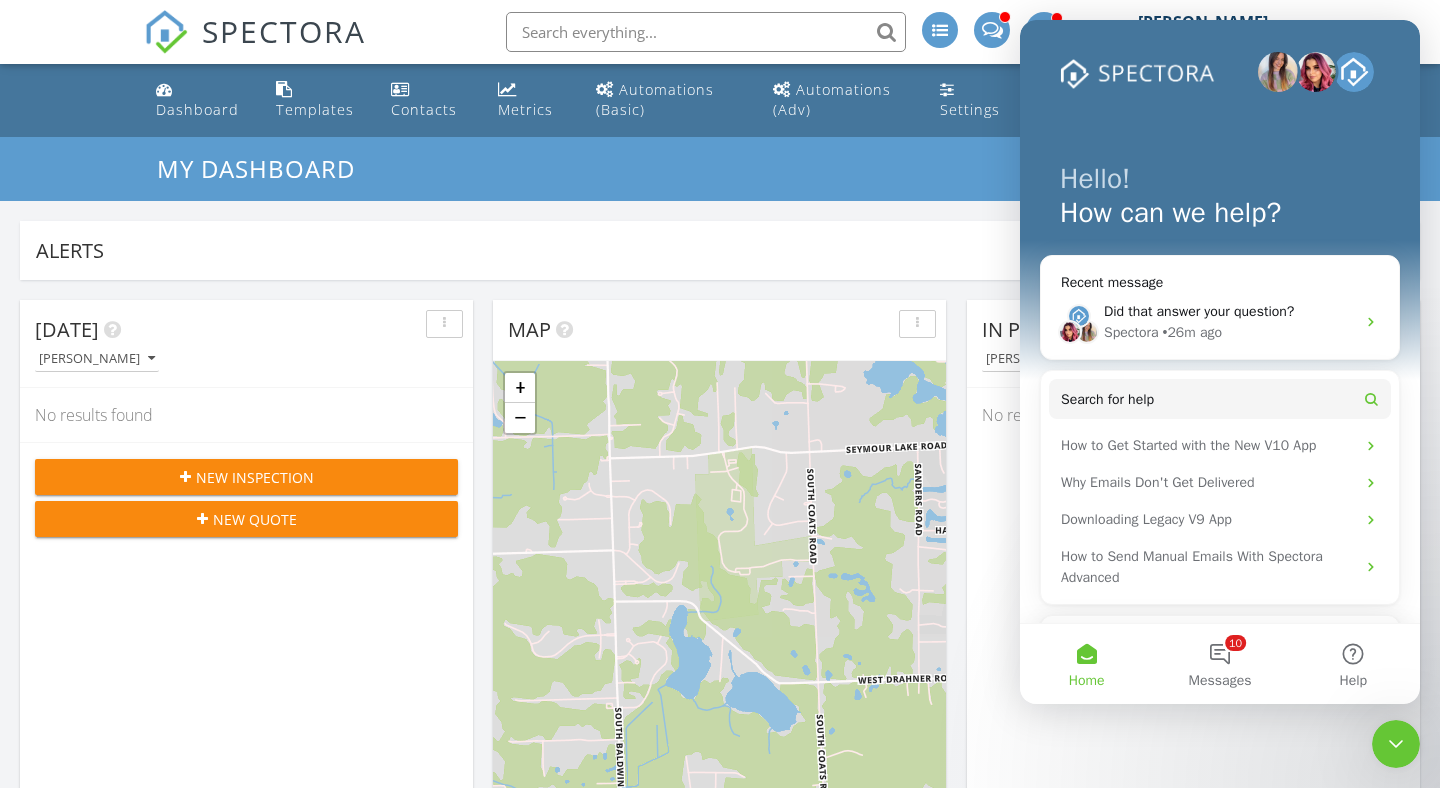 click 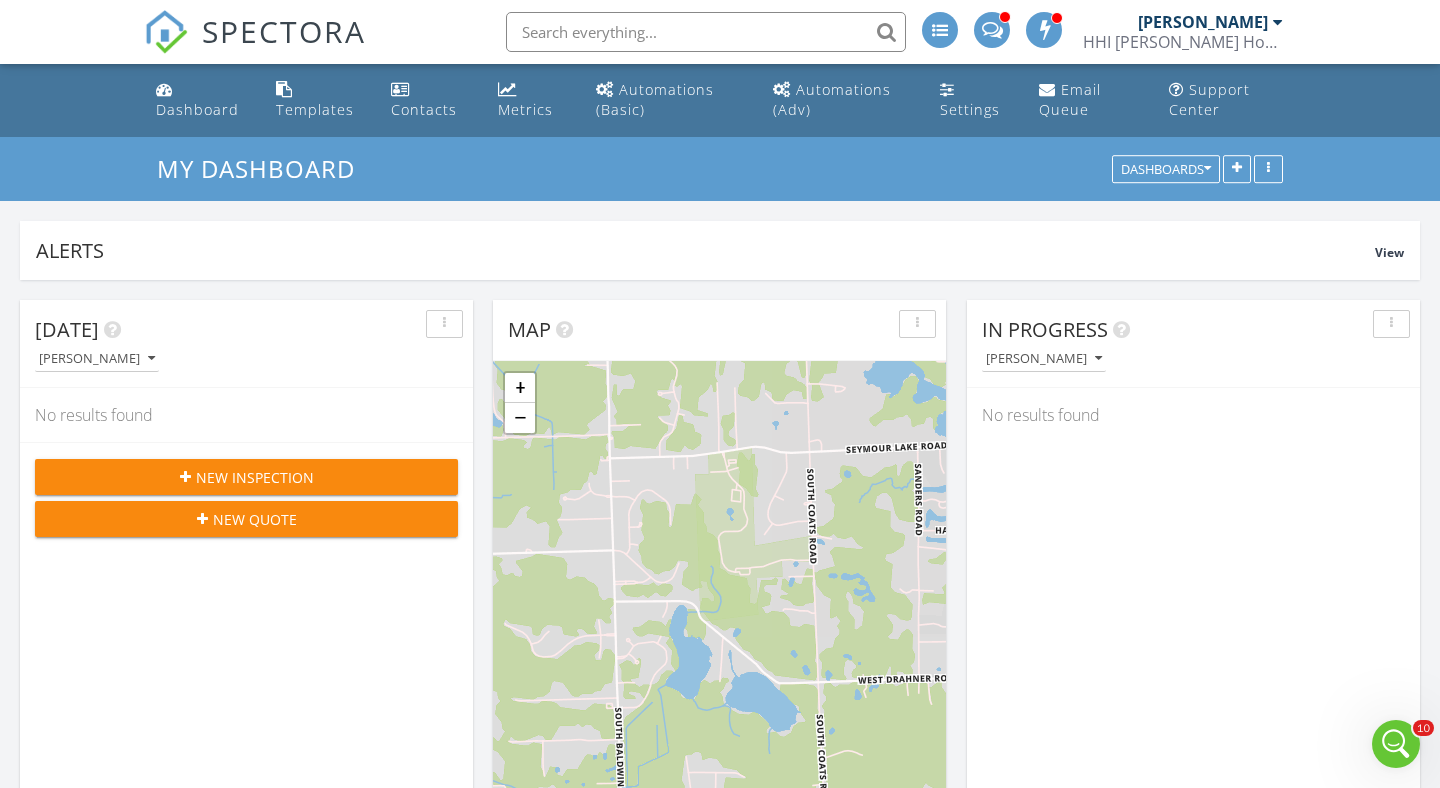 scroll, scrollTop: 0, scrollLeft: 0, axis: both 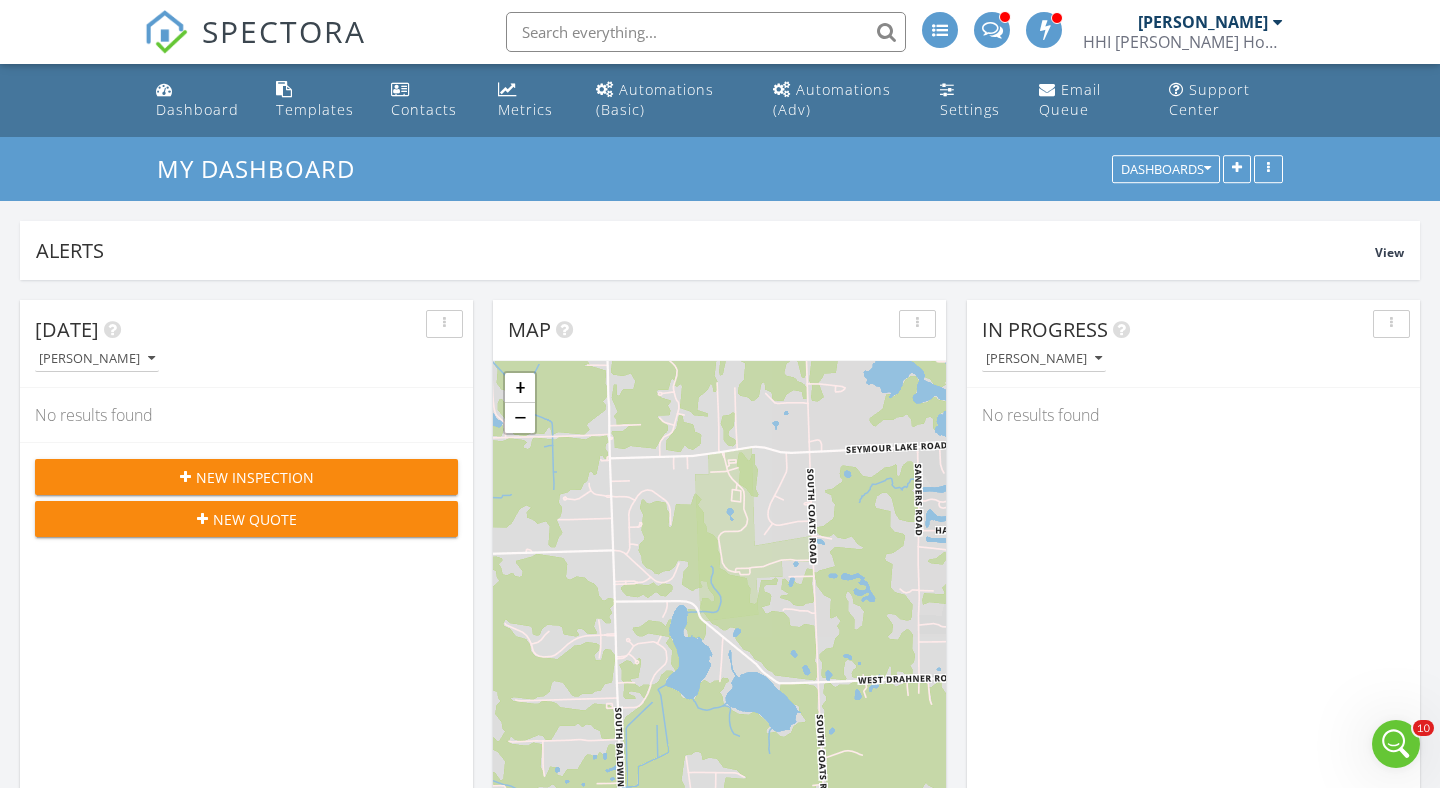 click on "New Inspection" at bounding box center [255, 477] 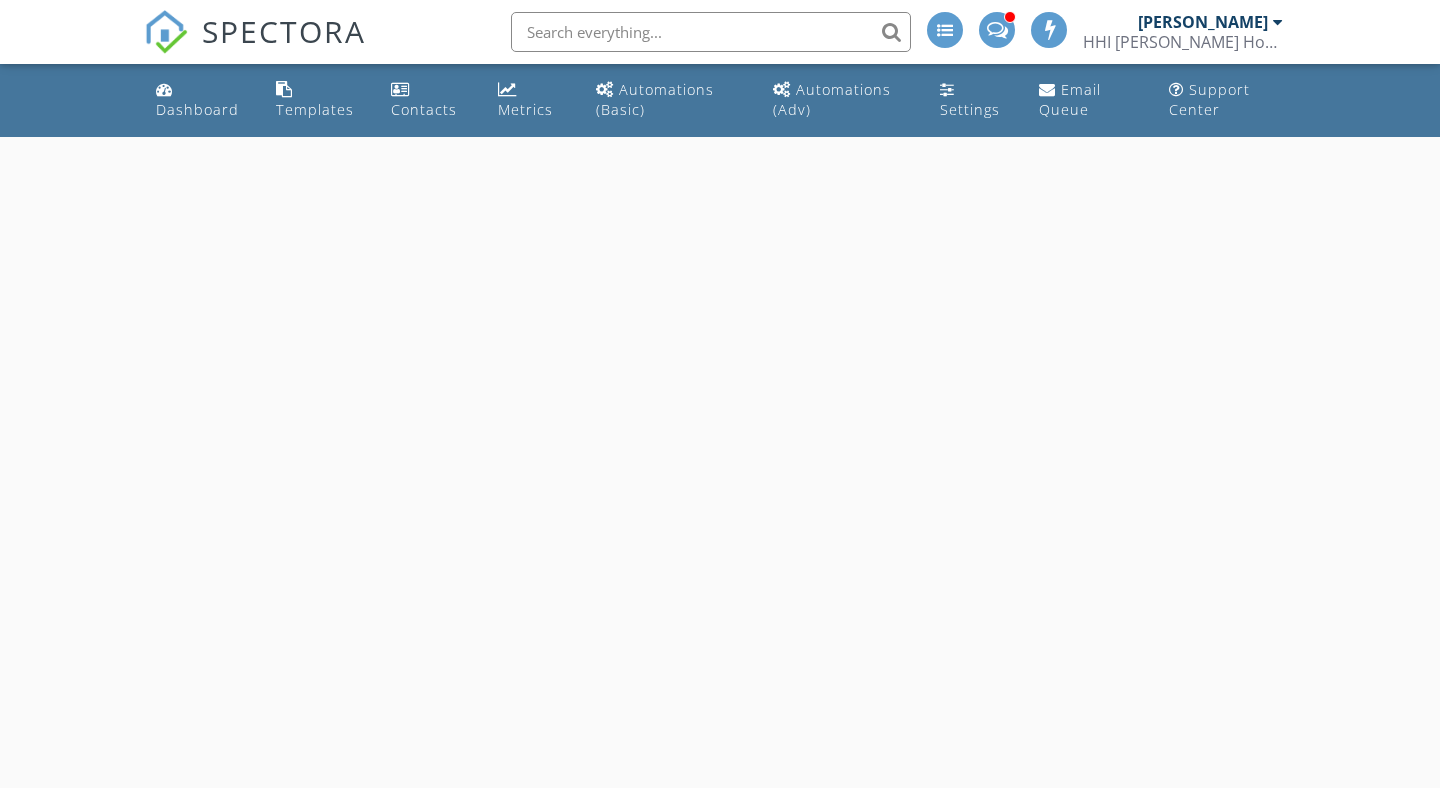 scroll, scrollTop: 0, scrollLeft: 0, axis: both 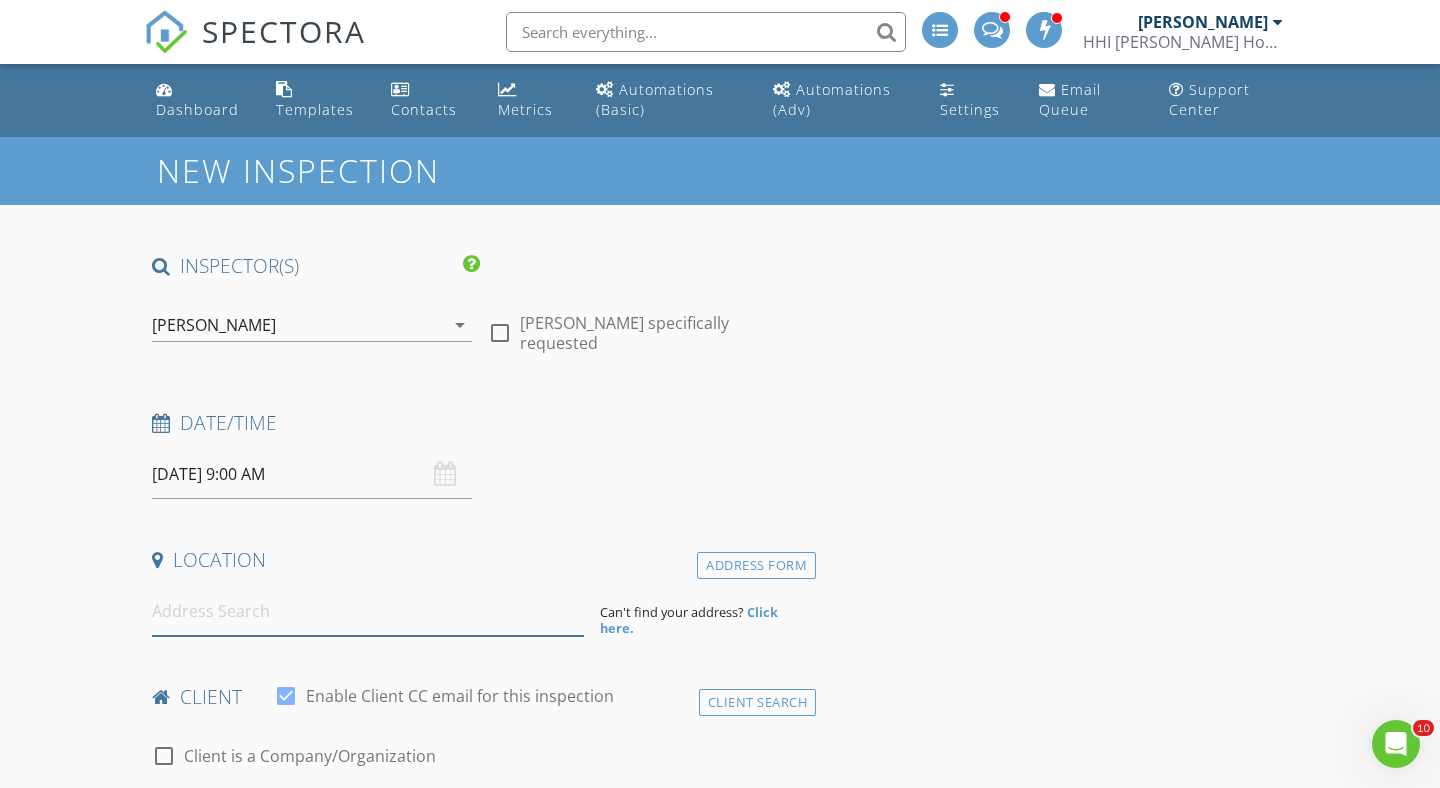 click at bounding box center [368, 611] 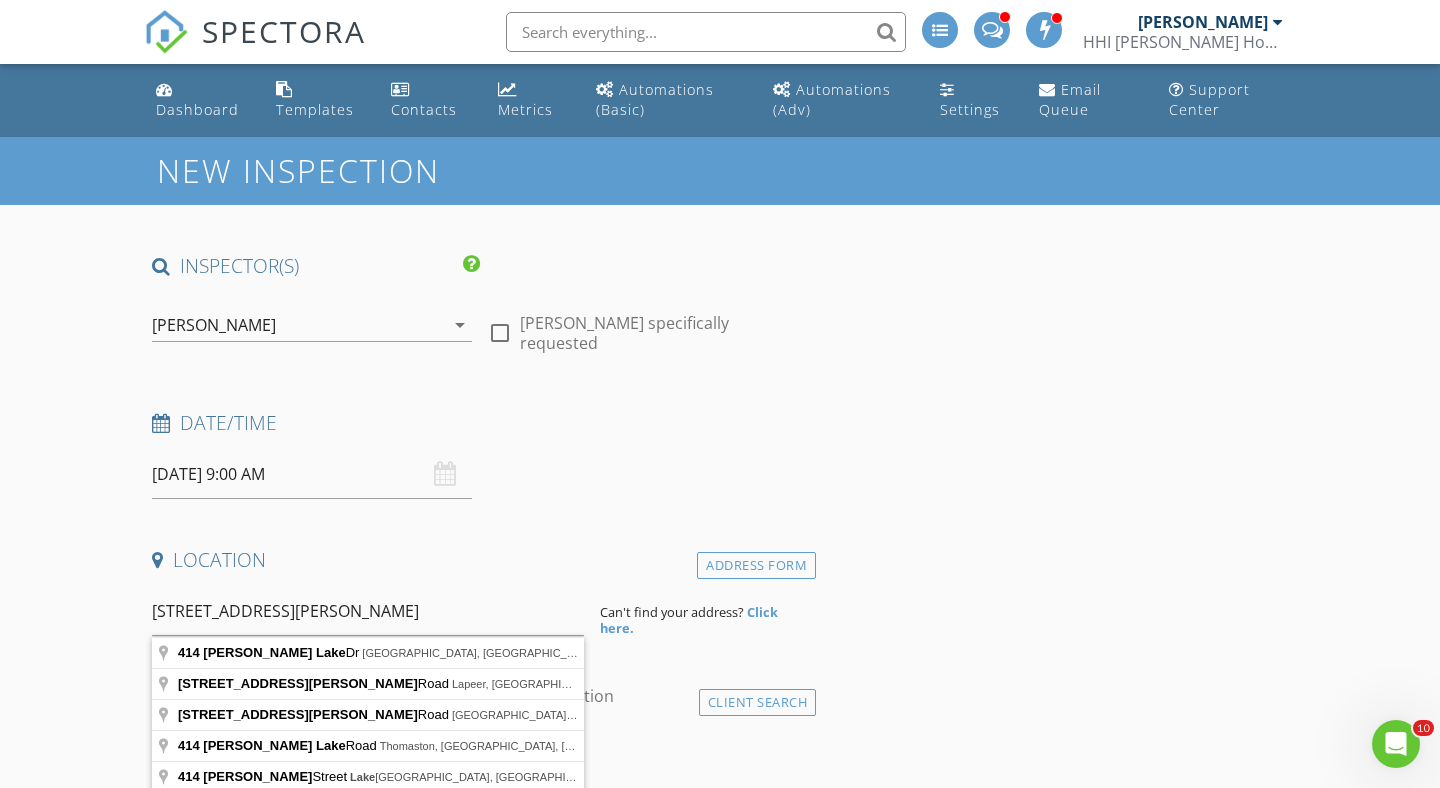 type on "414 Davis Lake Dr, Oxford, MI, USA" 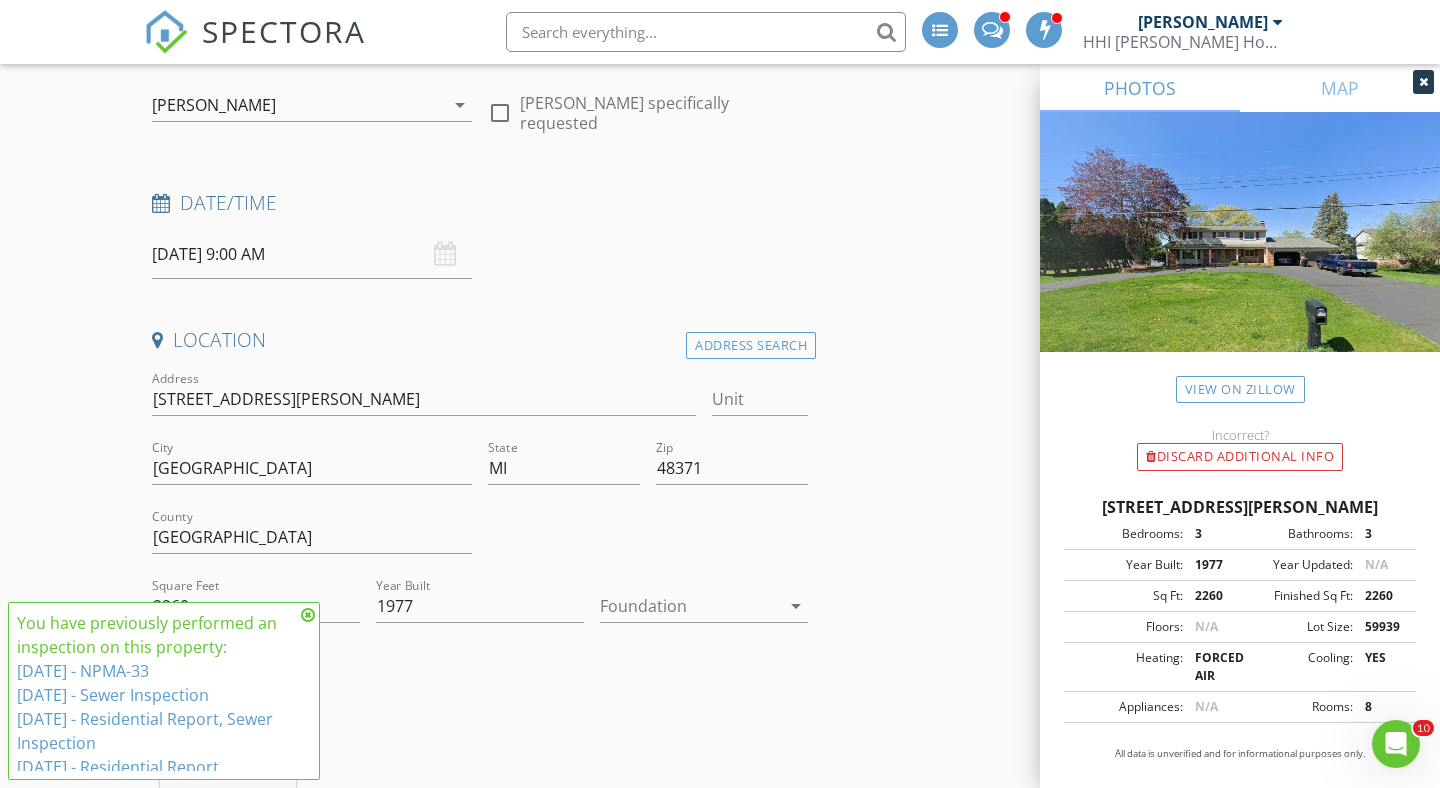scroll, scrollTop: 341, scrollLeft: 0, axis: vertical 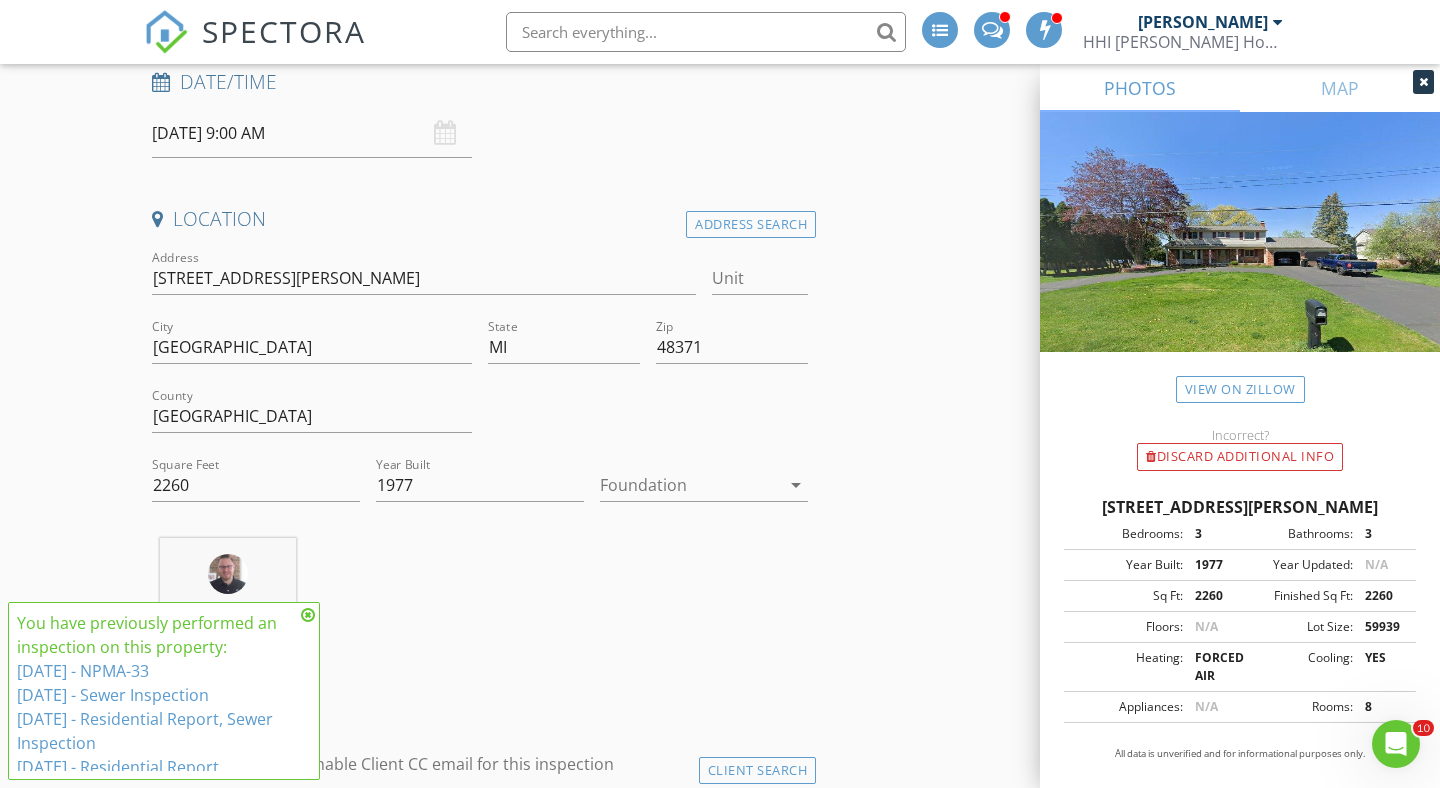 click at bounding box center [308, 615] 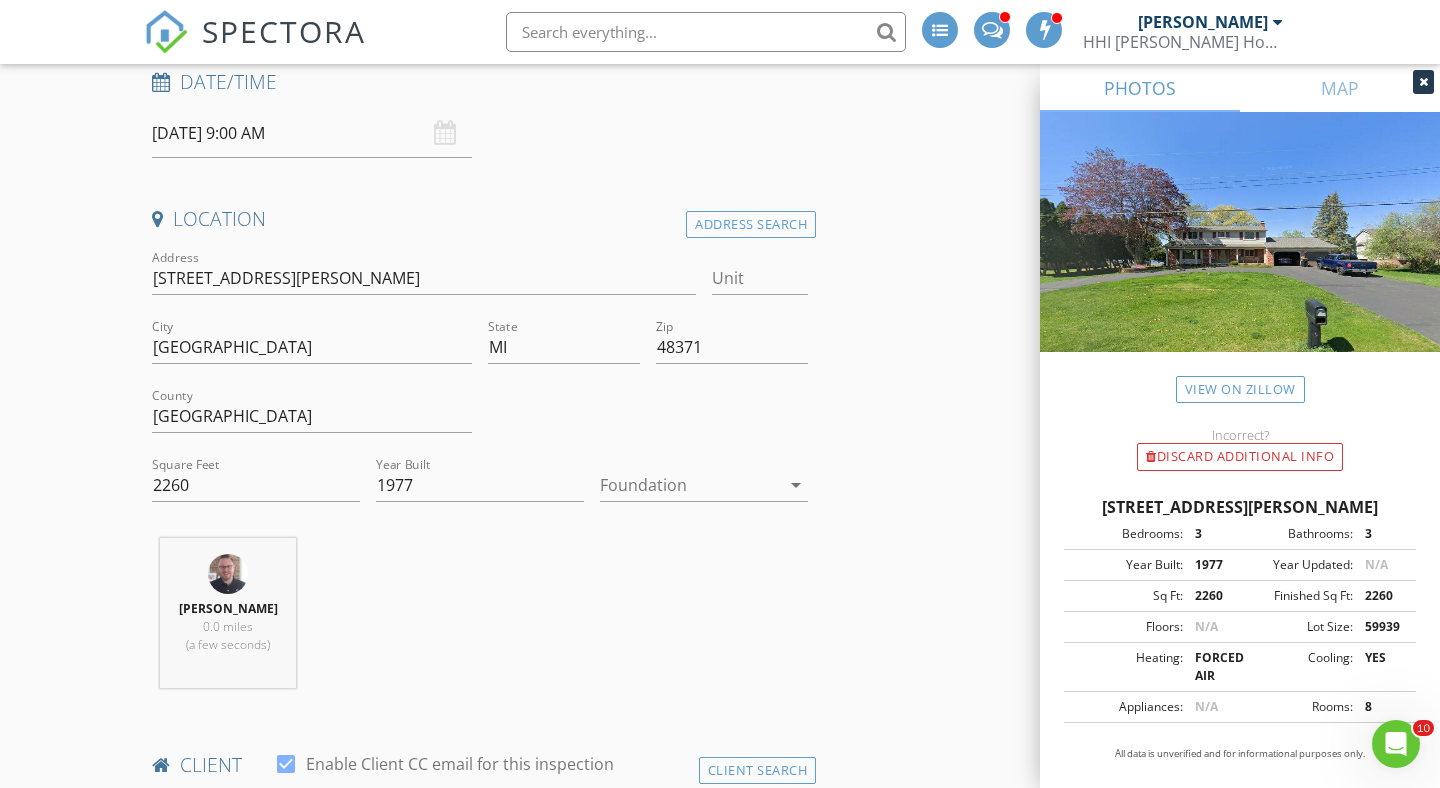 click at bounding box center (690, 485) 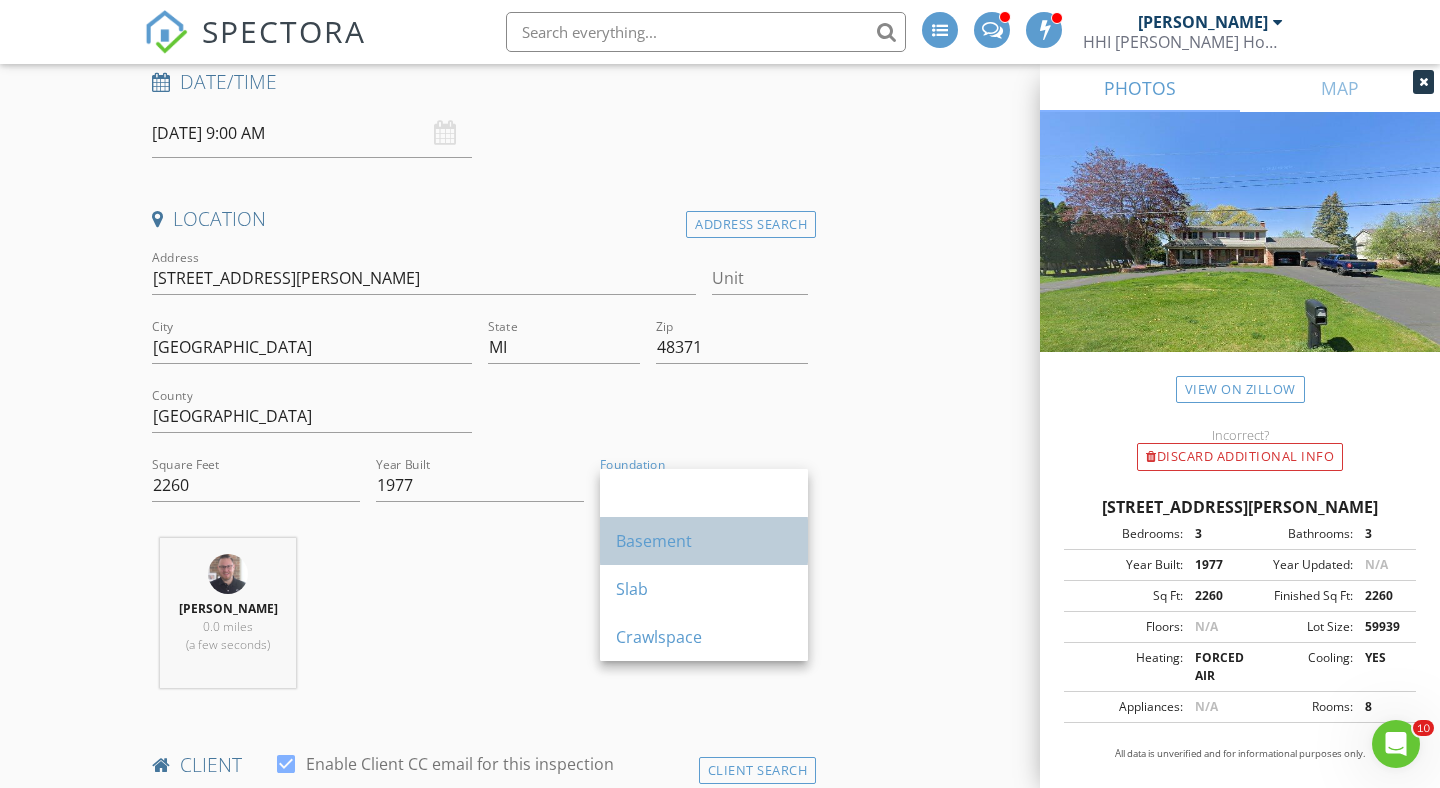 click on "Basement" at bounding box center [704, 541] 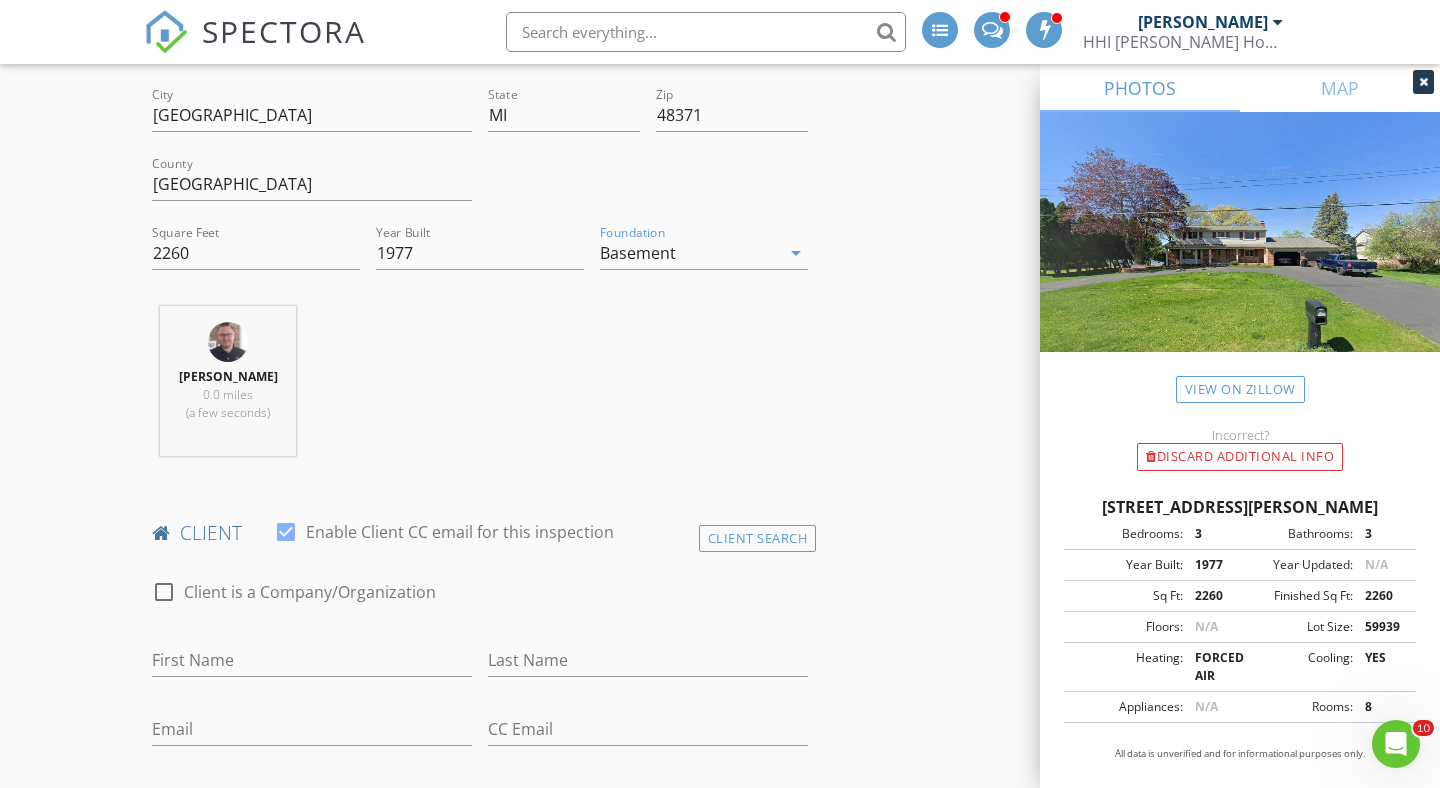 scroll, scrollTop: 131, scrollLeft: 0, axis: vertical 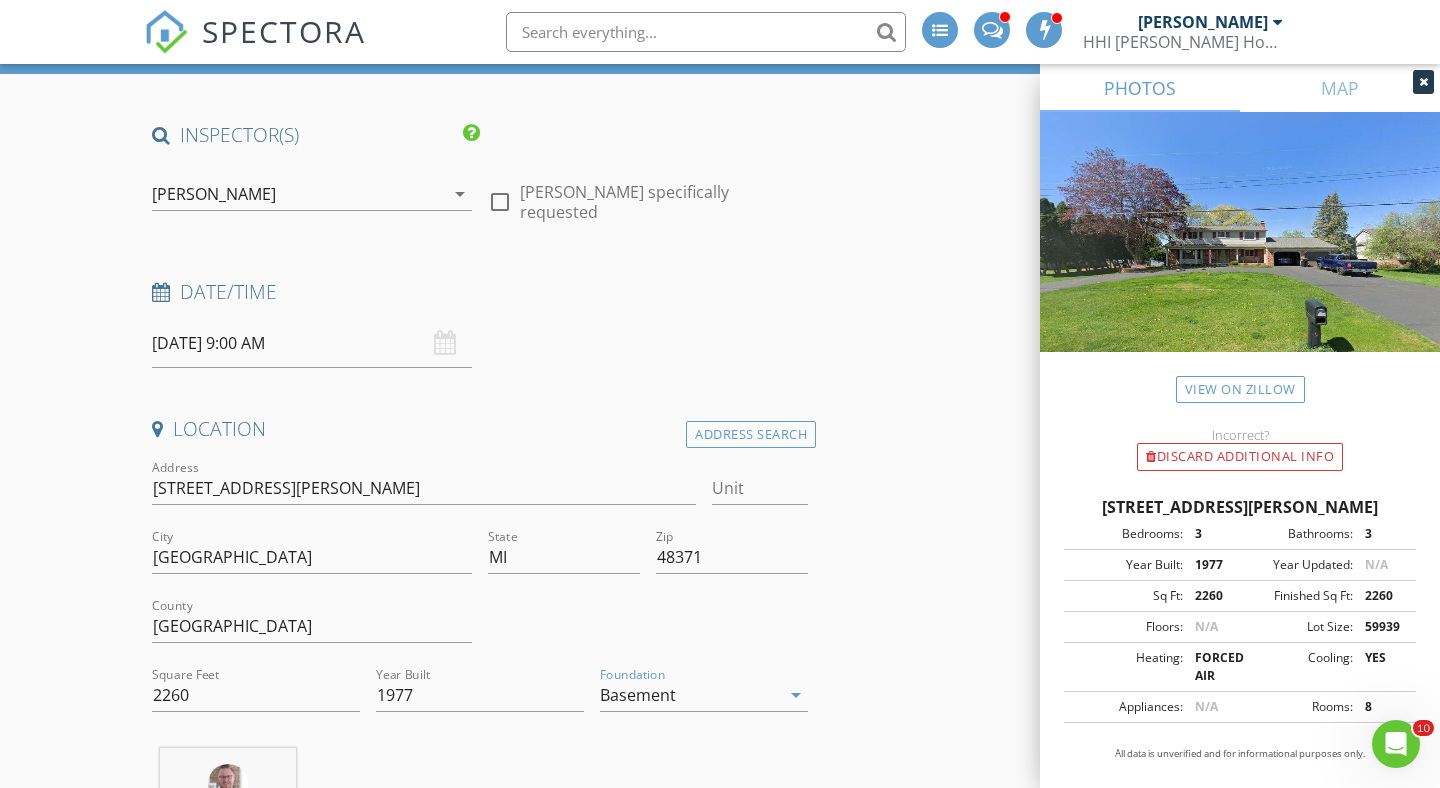 click on "arrow_drop_down" at bounding box center [460, 194] 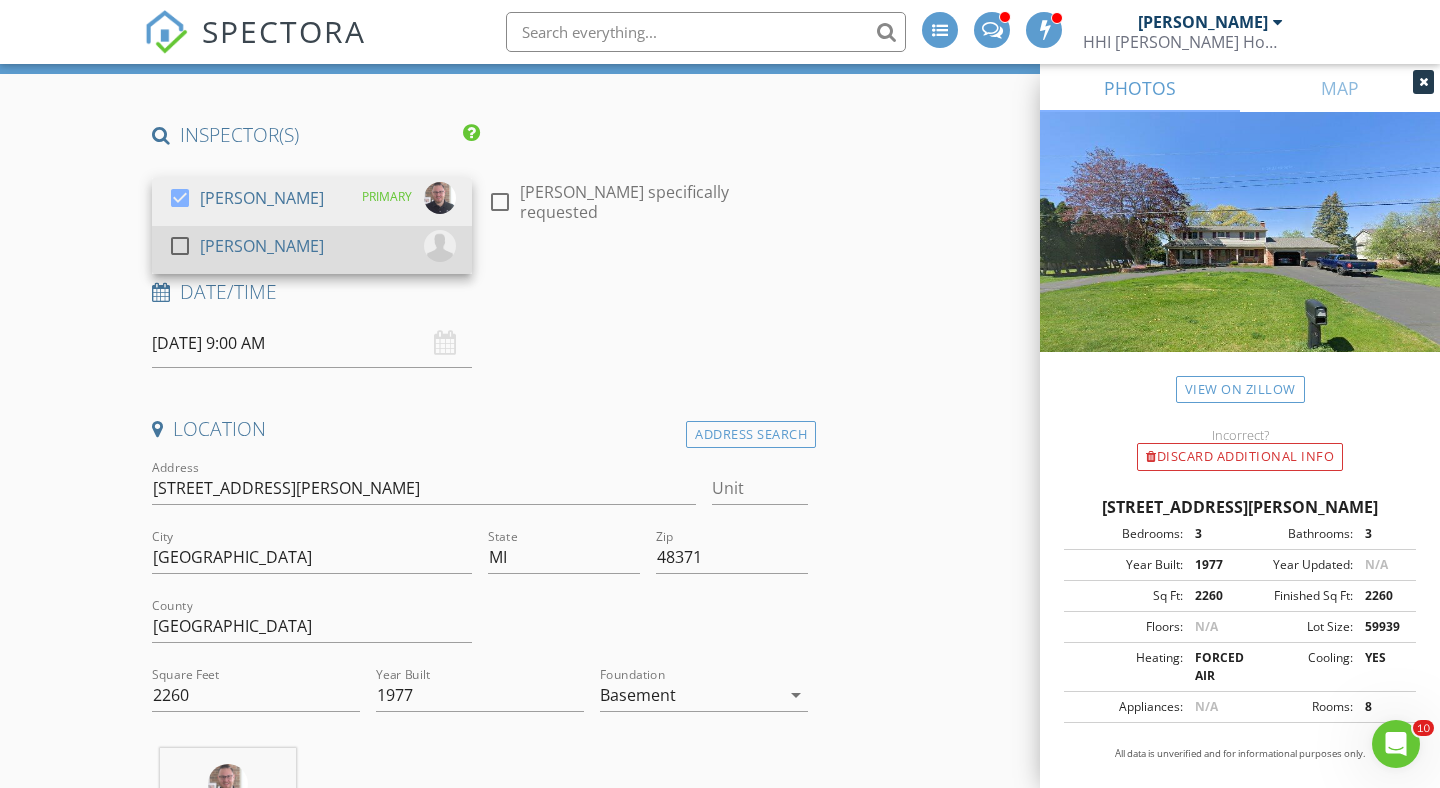 click at bounding box center [180, 246] 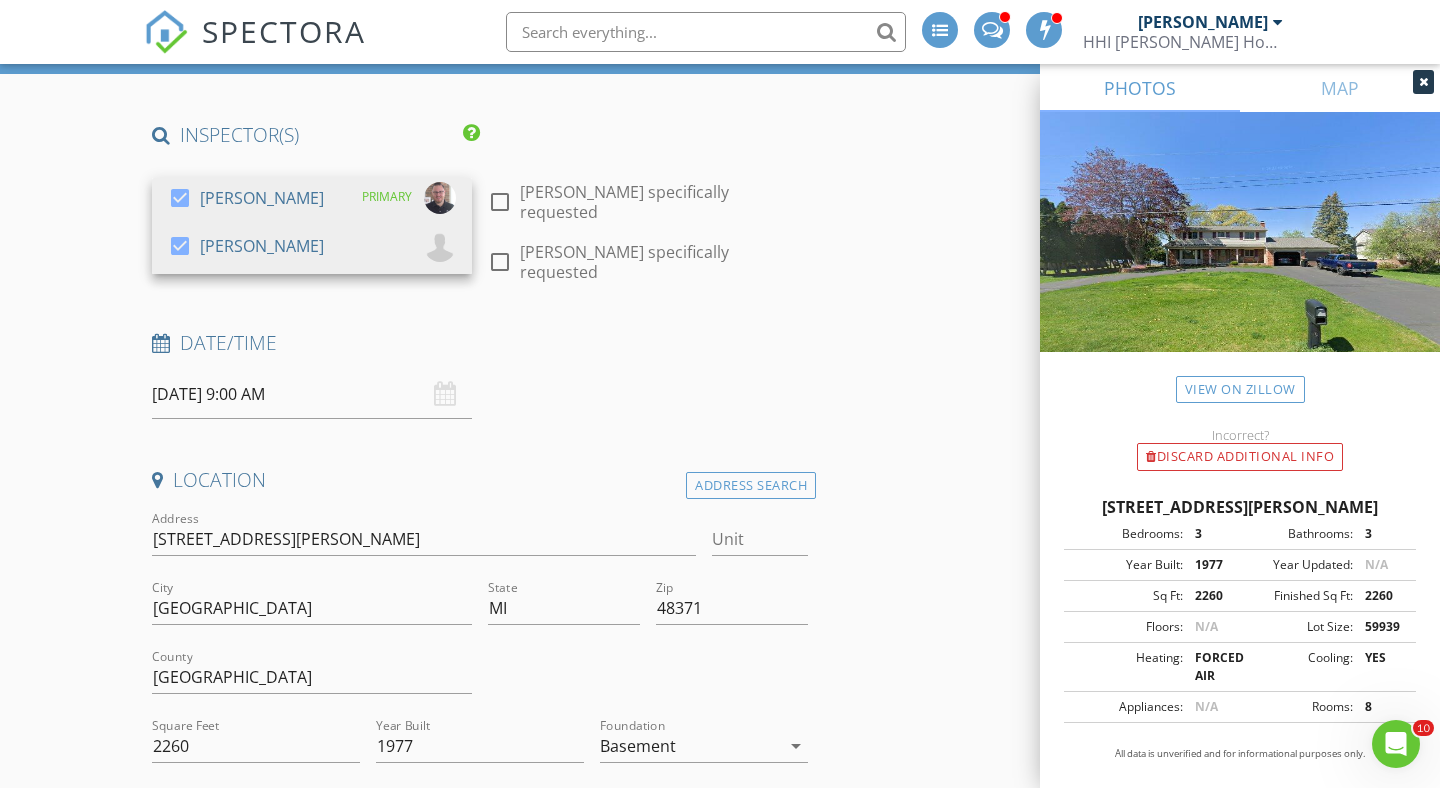 click on "Date/Time
07/14/2025 9:00 AM" at bounding box center (480, 374) 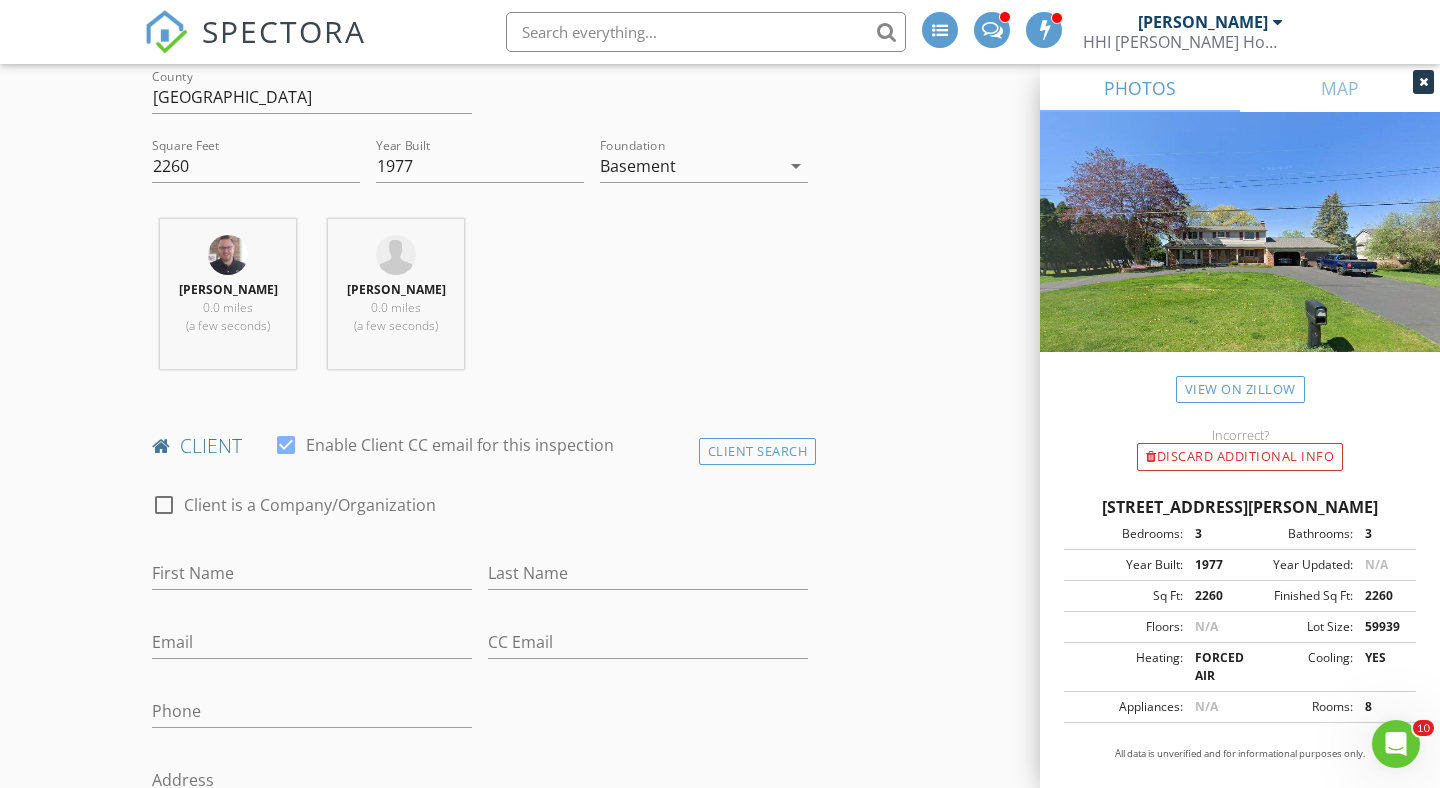 scroll, scrollTop: 950, scrollLeft: 0, axis: vertical 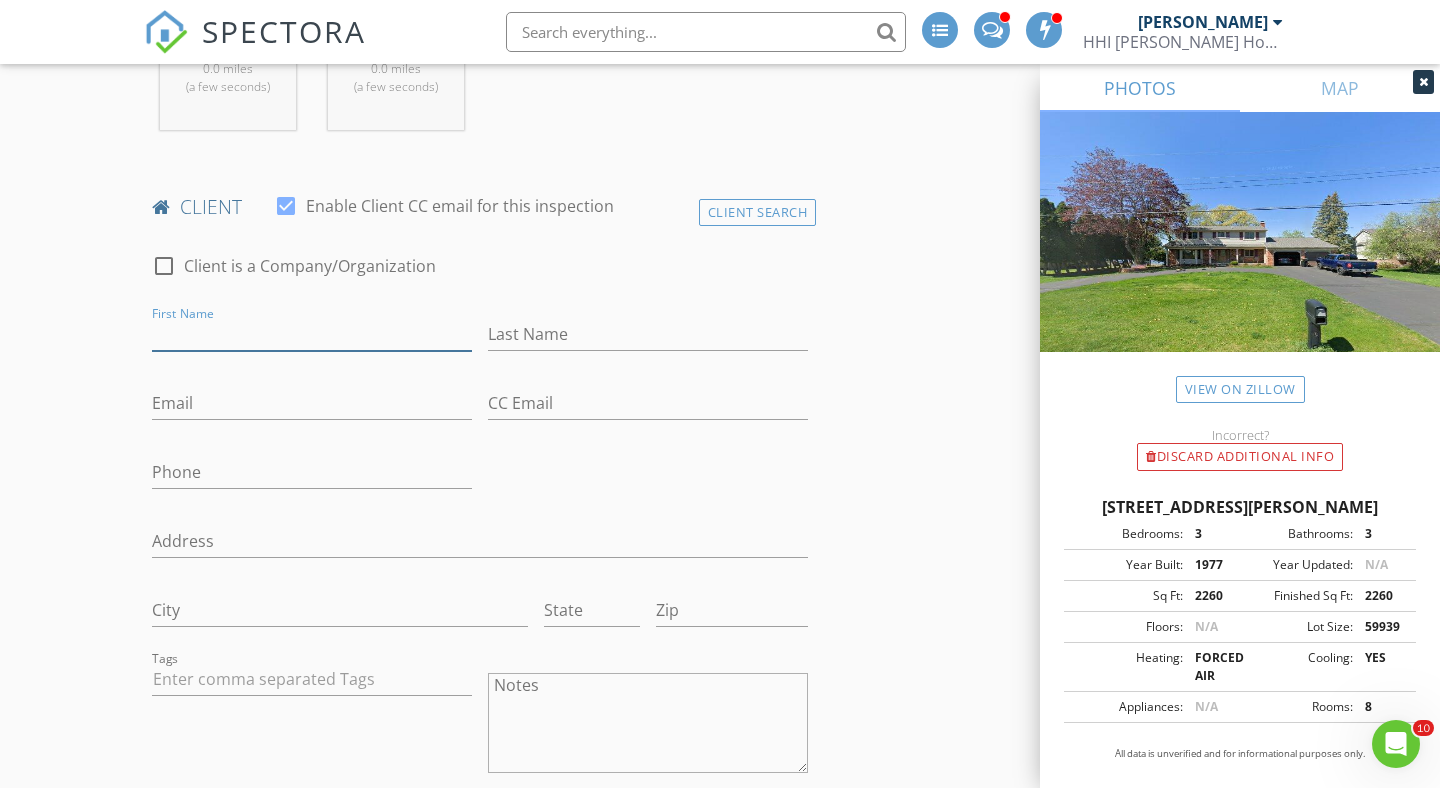 click on "First Name" at bounding box center [312, 334] 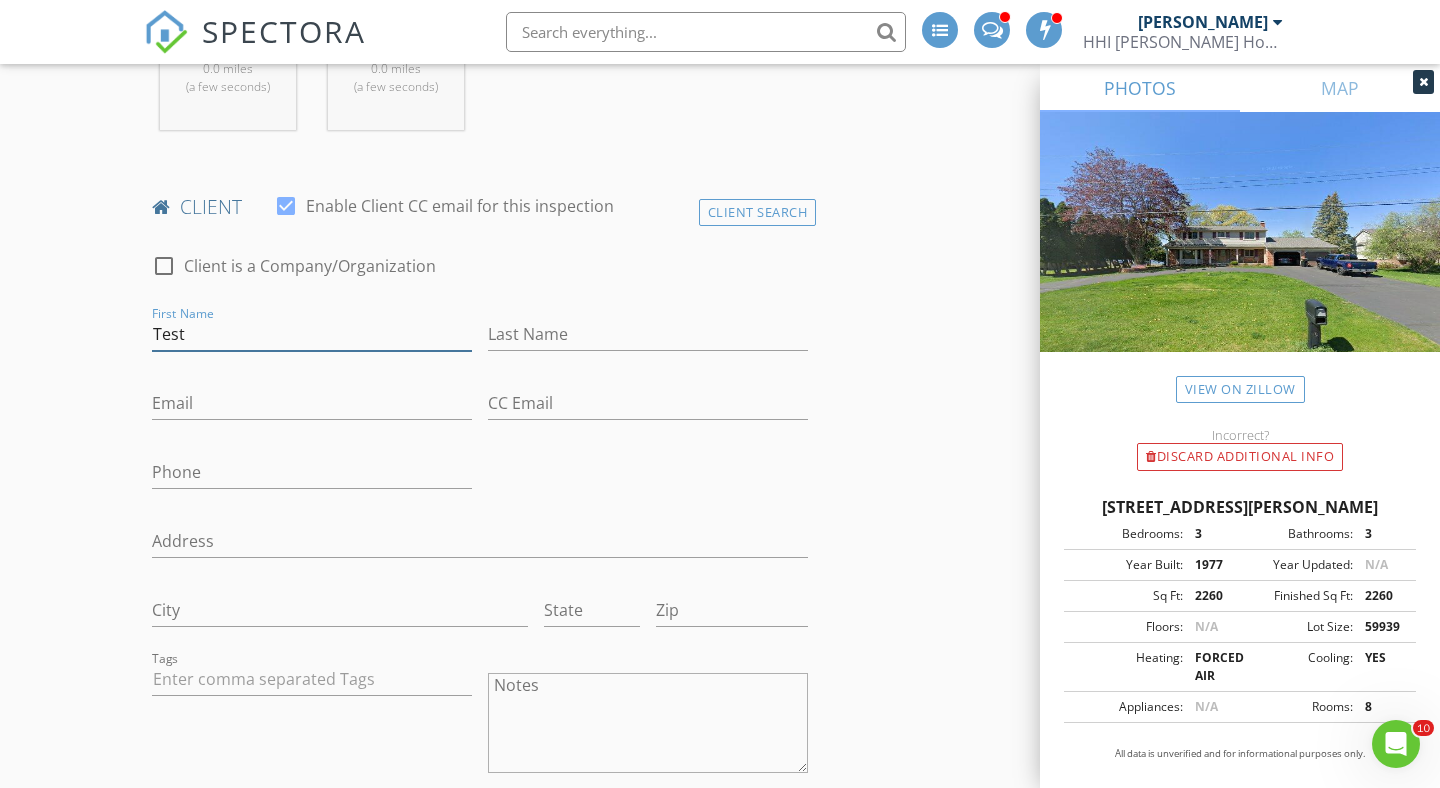 type on "Test" 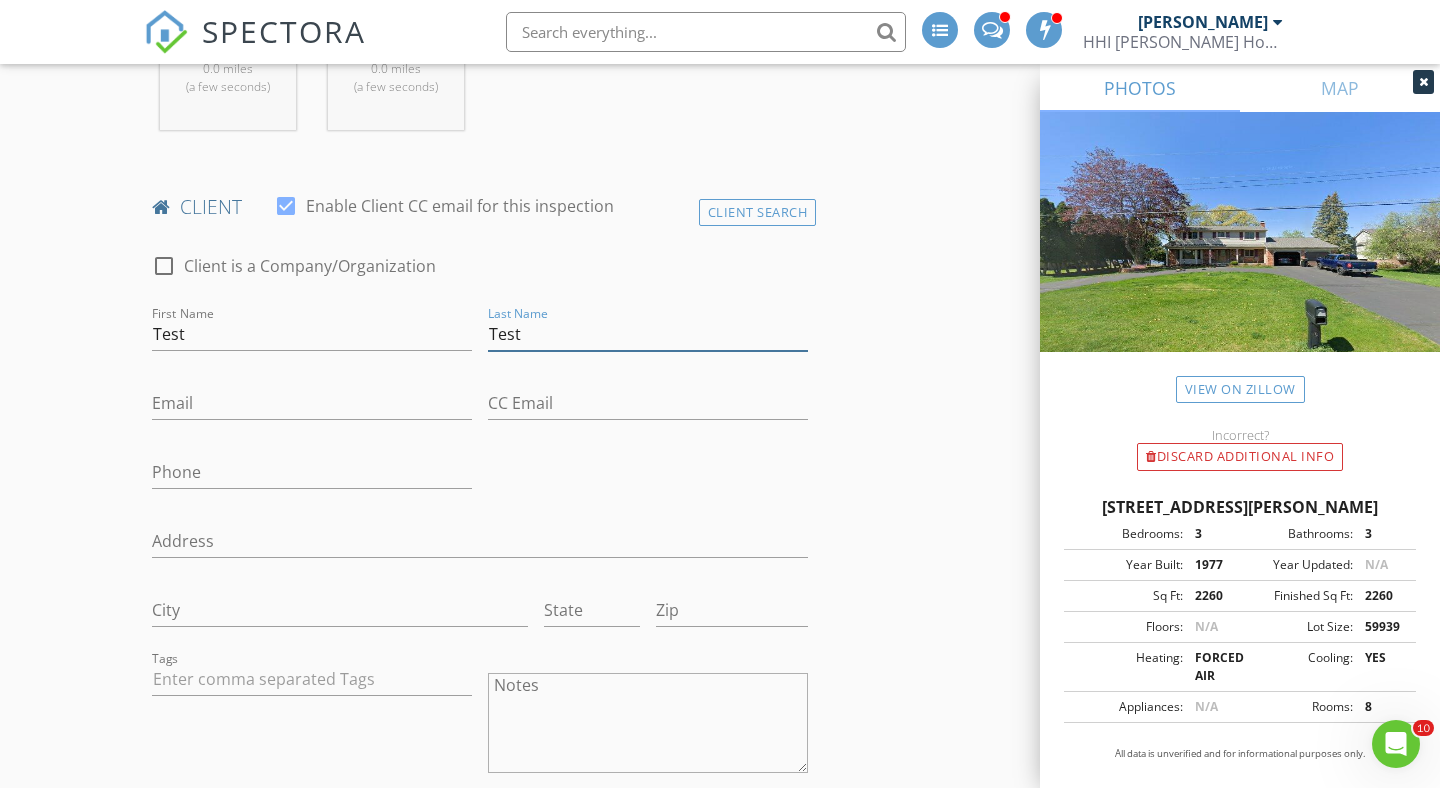 type on "Test" 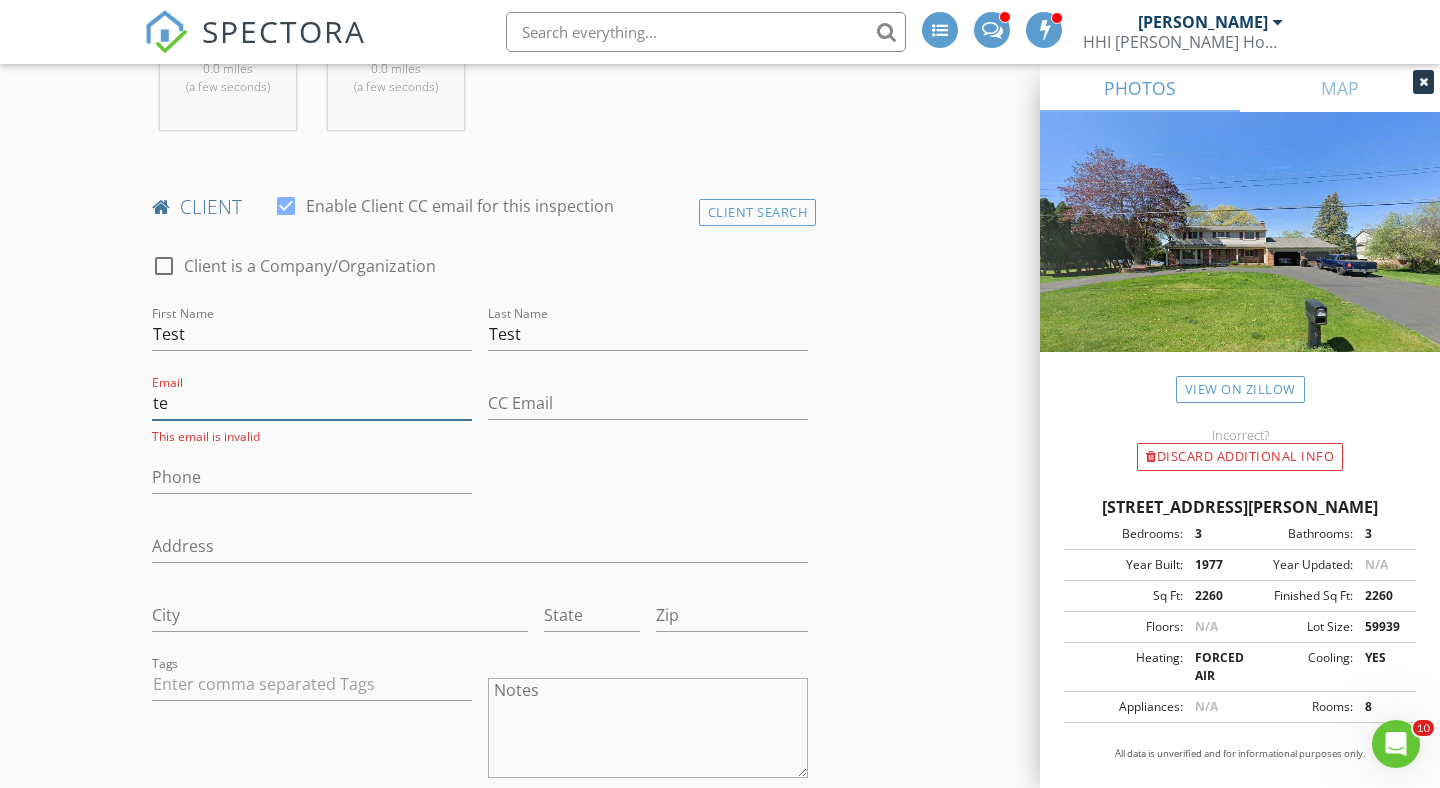 type on "t" 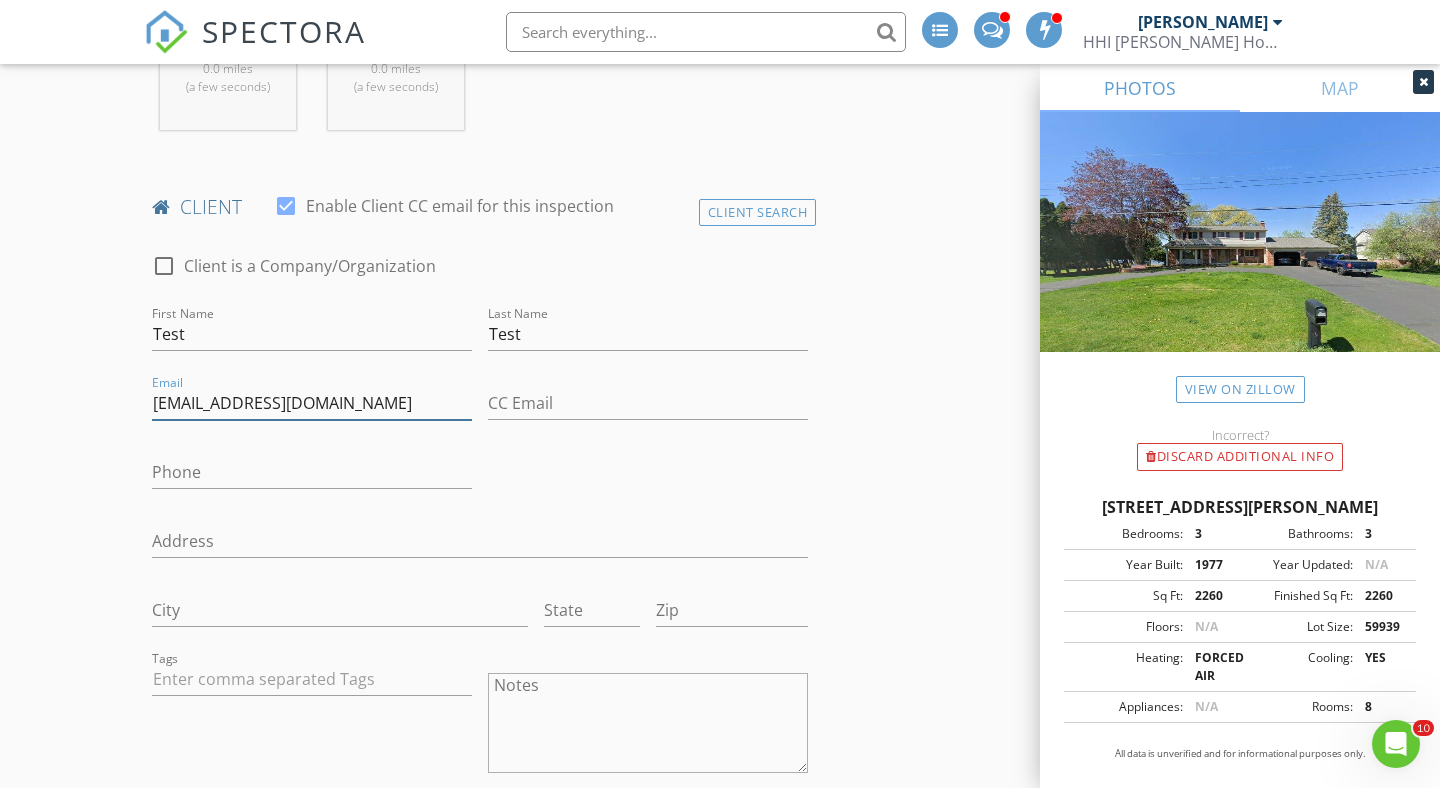 type on "[EMAIL_ADDRESS][DOMAIN_NAME]" 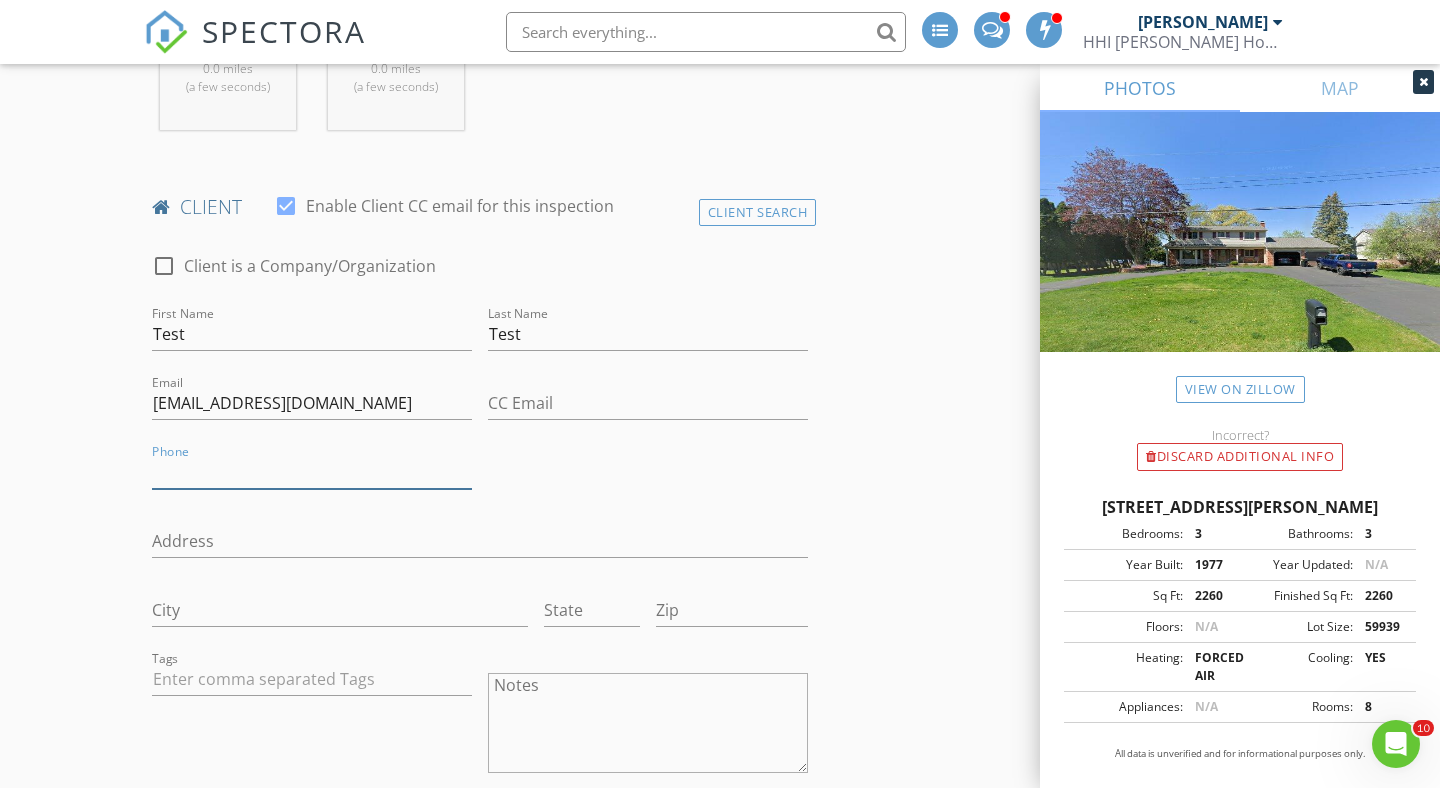 click on "Phone" at bounding box center (312, 472) 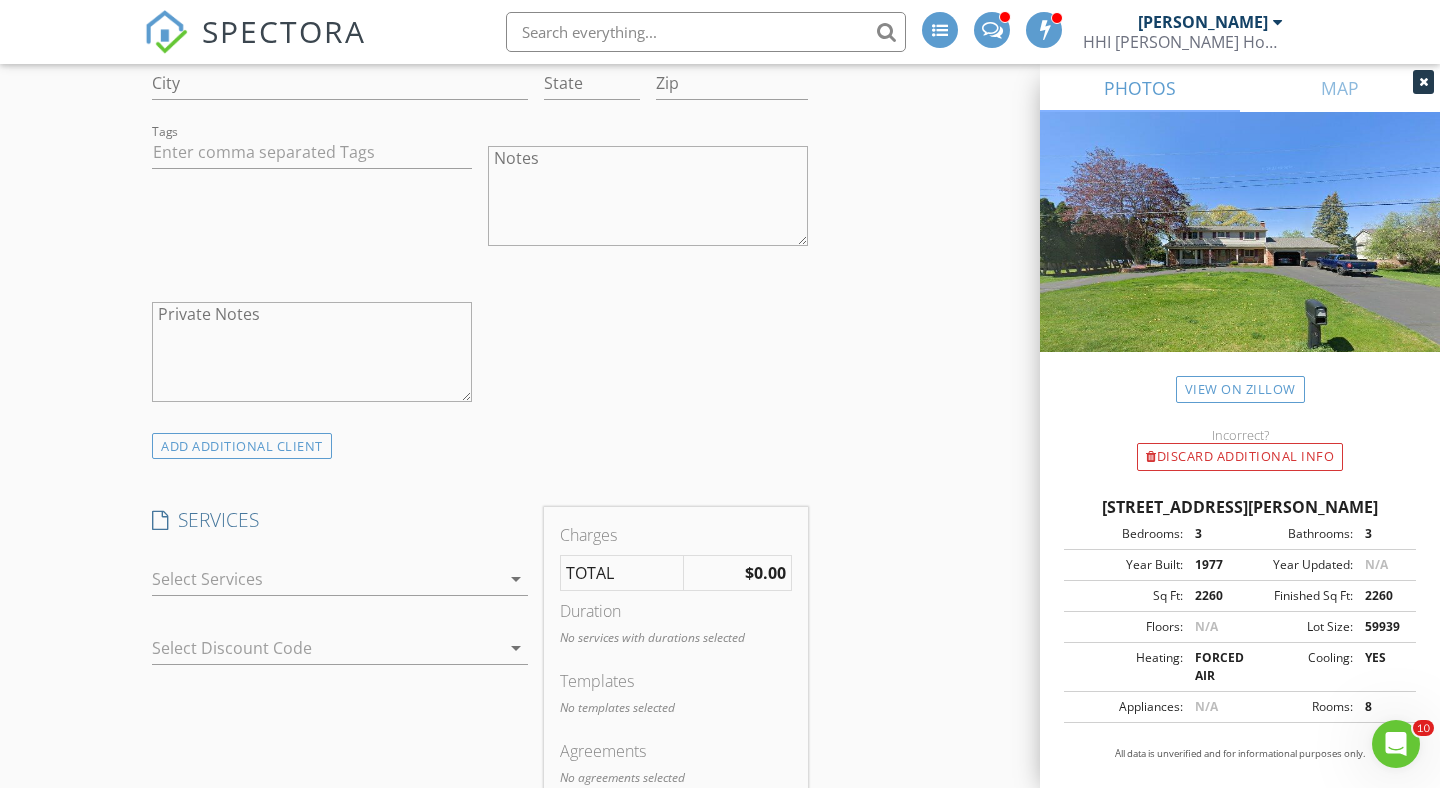 scroll, scrollTop: 1481, scrollLeft: 0, axis: vertical 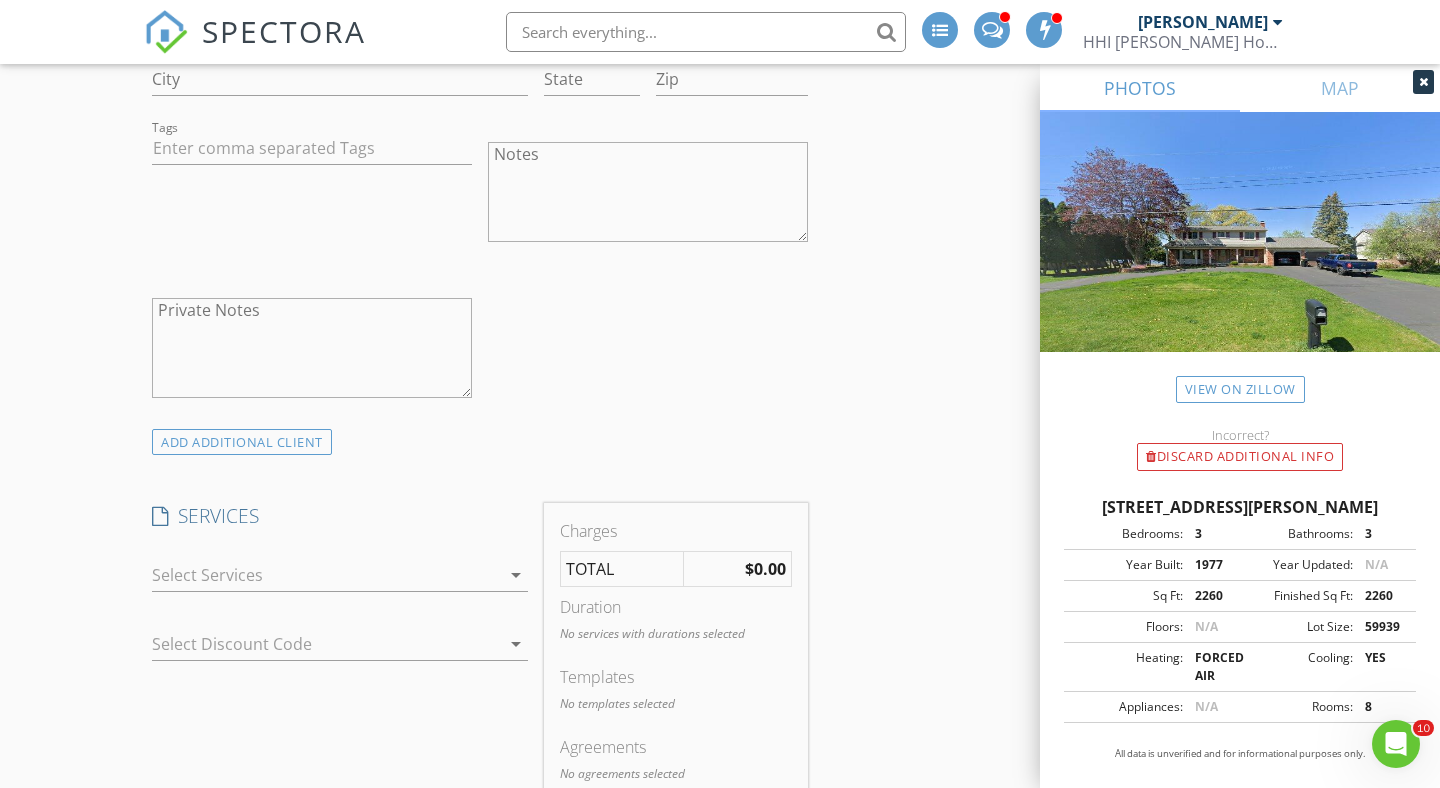 type on "[PHONE_NUMBER]" 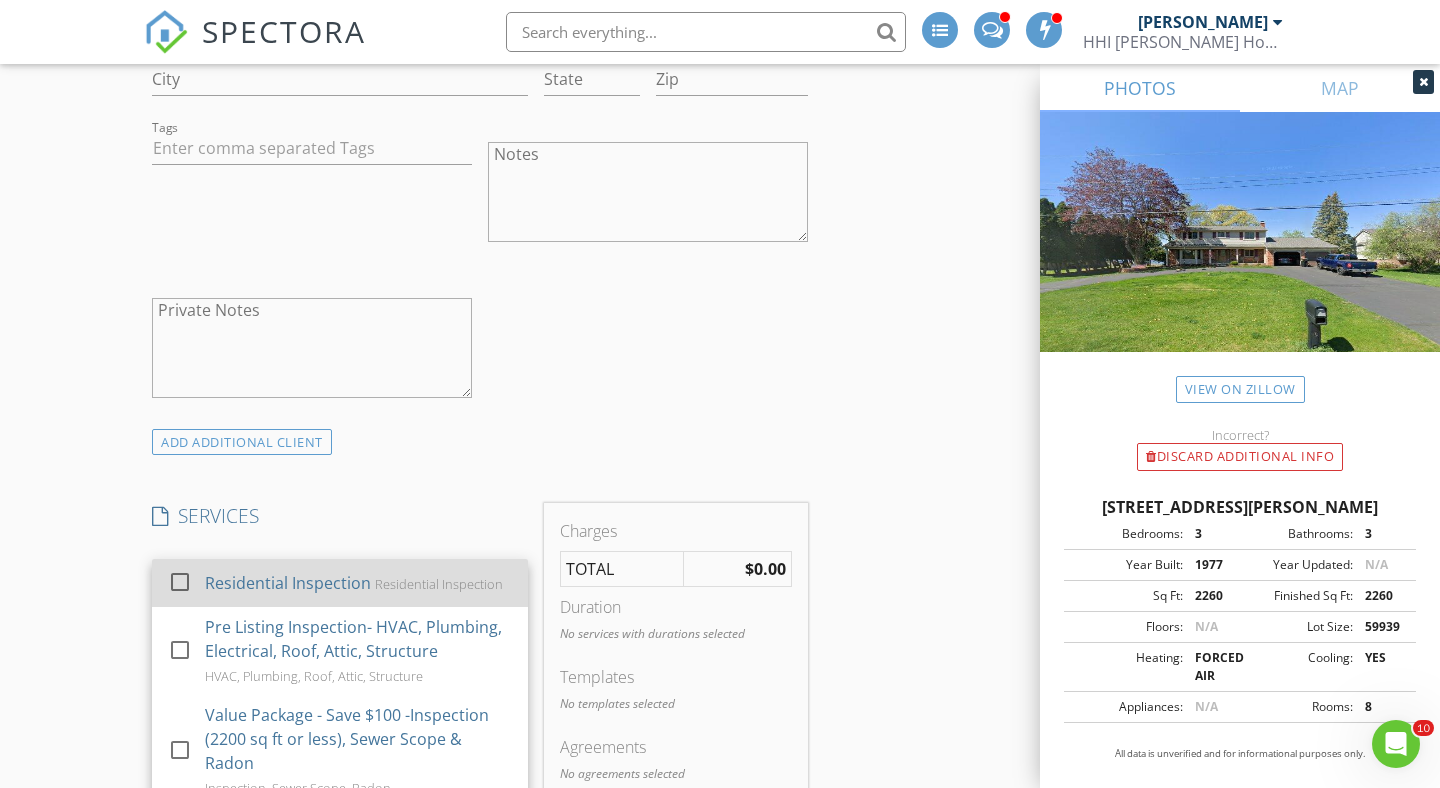 click at bounding box center (180, 582) 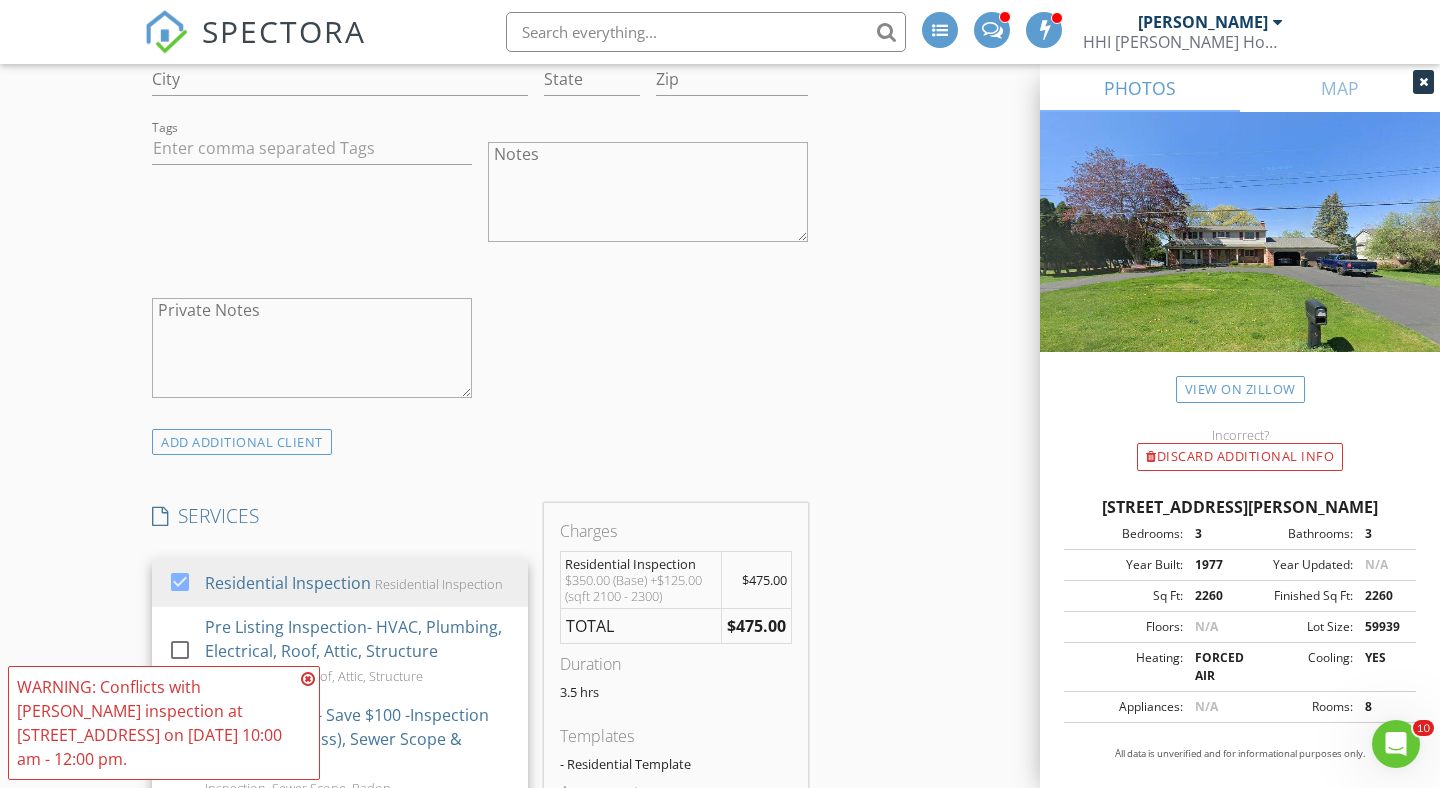 click on "New Inspection
INSPECTOR(S)
check_box   Erik Hodge   PRIMARY   check_box   Derek Fansler     Erik Hodge,  Derek Fansler arrow_drop_down   check_box_outline_blank Erik Hodge specifically requested check_box_outline_blank Derek Fansler specifically requested
Date/Time
07/14/2025 9:00 AM
Location
Address Search       Address 414 Davis Lake Dr   Unit   City Oxford   State MI   Zip 48371   County Oakland     Square Feet 2260   Year Built 1977   Foundation Basement arrow_drop_down     Erik Hodge     0.0 miles     (a few seconds)         Derek Fansler     0.0 miles     (a few seconds)
client
check_box Enable Client CC email for this inspection   Client Search     check_box_outline_blank Client is a Company/Organization     First Name Test   Last Name Test   Email erikhodge@hhiservice.com   CC Email   Phone 248-388-4783   Address   City   State   Zip" at bounding box center (720, 850) 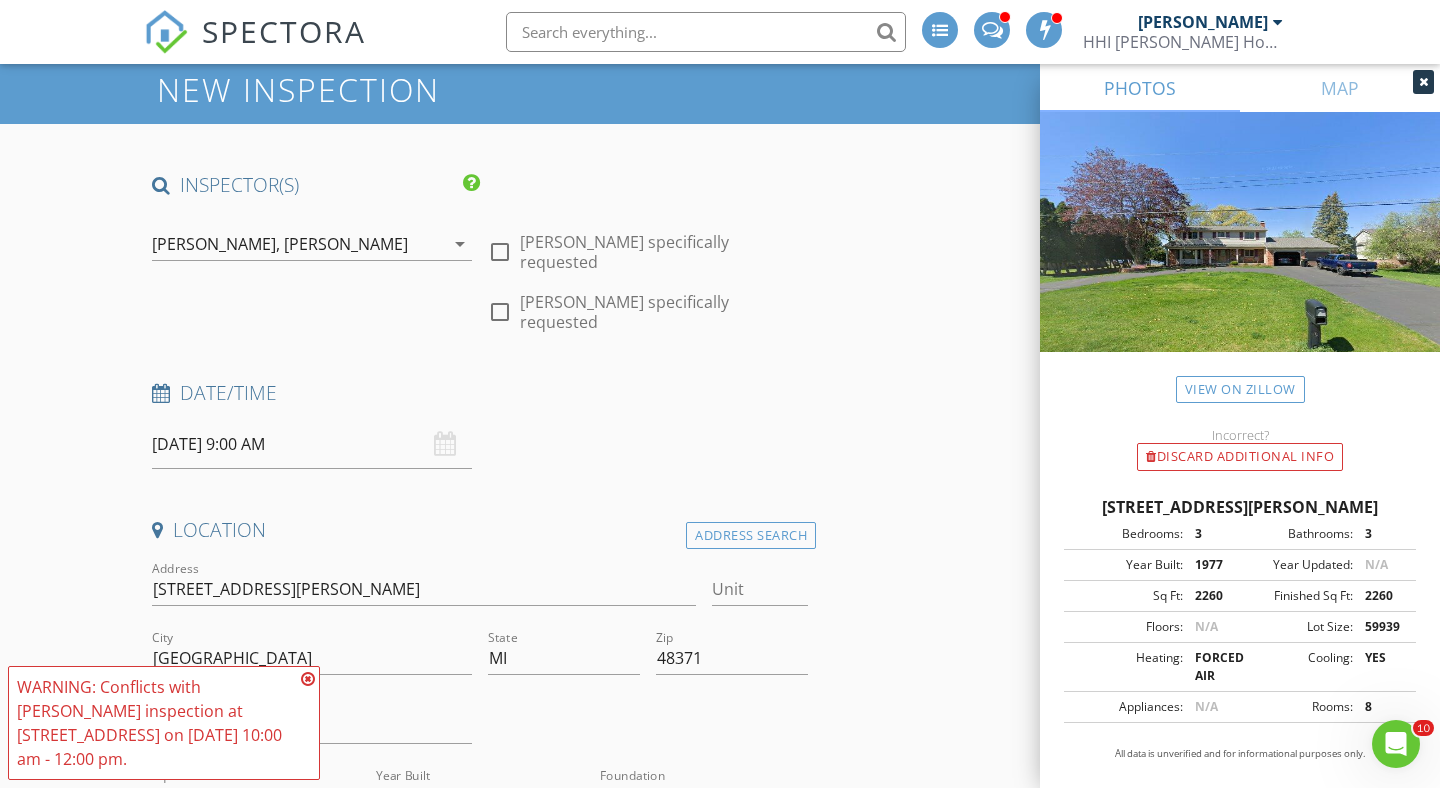 scroll, scrollTop: 0, scrollLeft: 0, axis: both 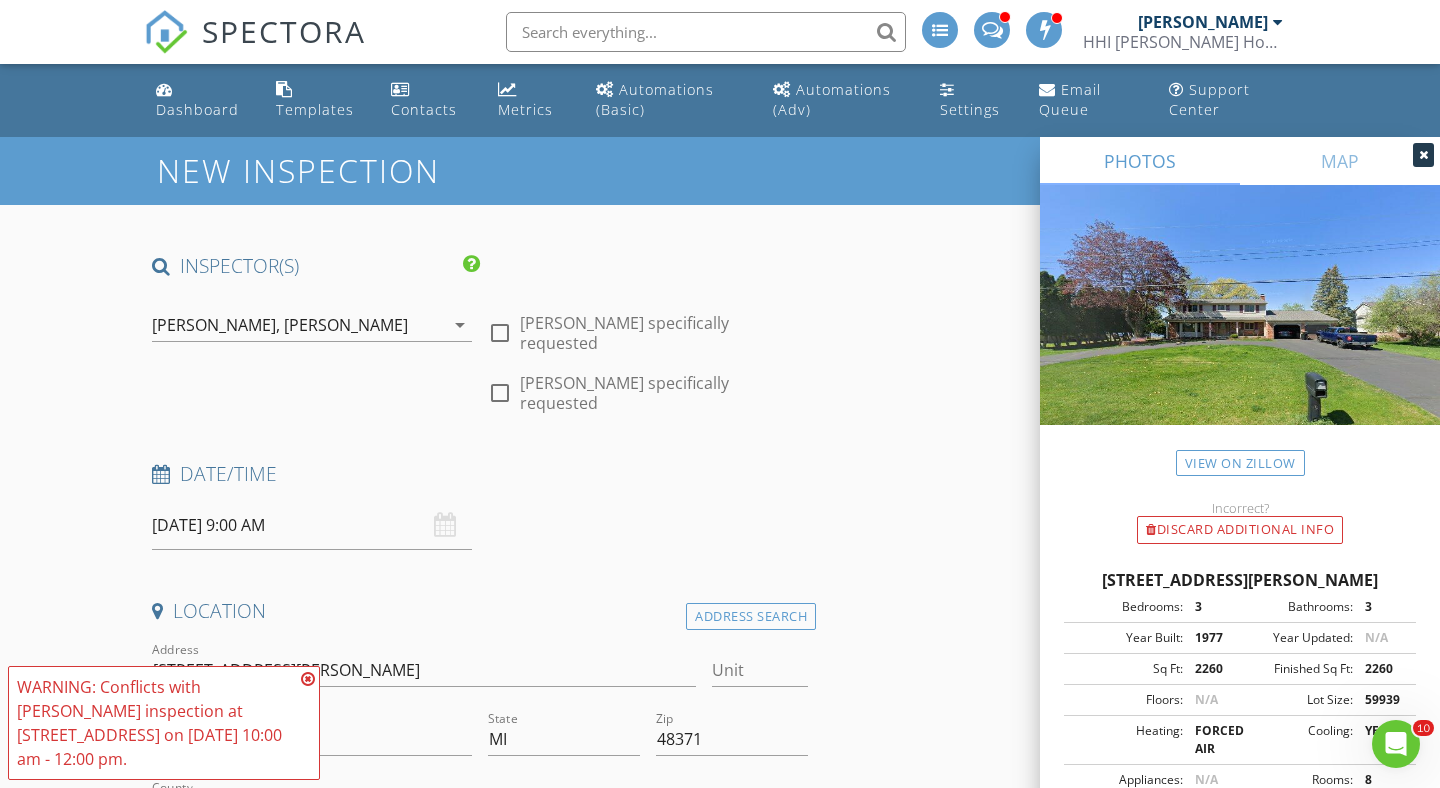 click on "07/14/2025 9:00 AM" at bounding box center [312, 525] 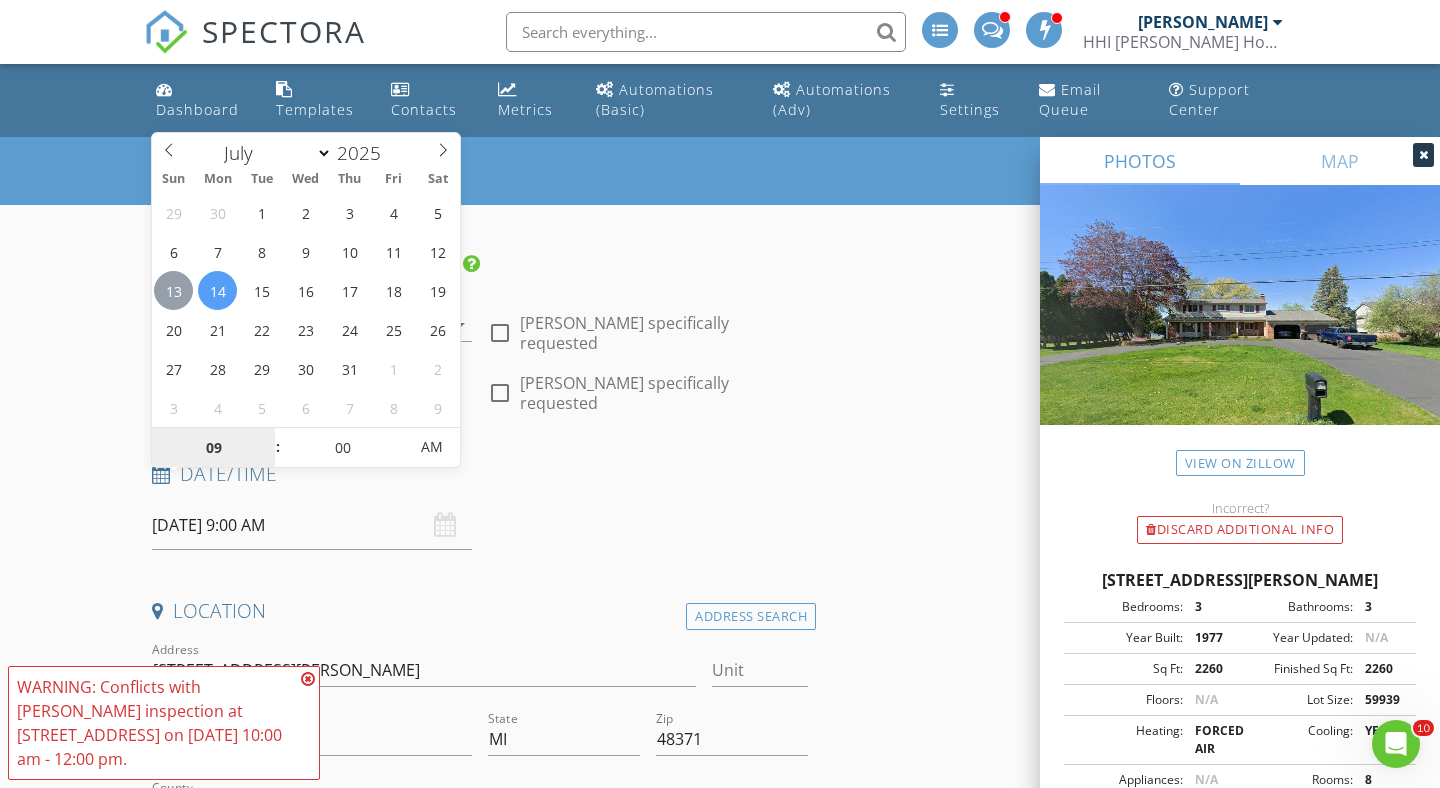 type on "07/13/2025 9:00 AM" 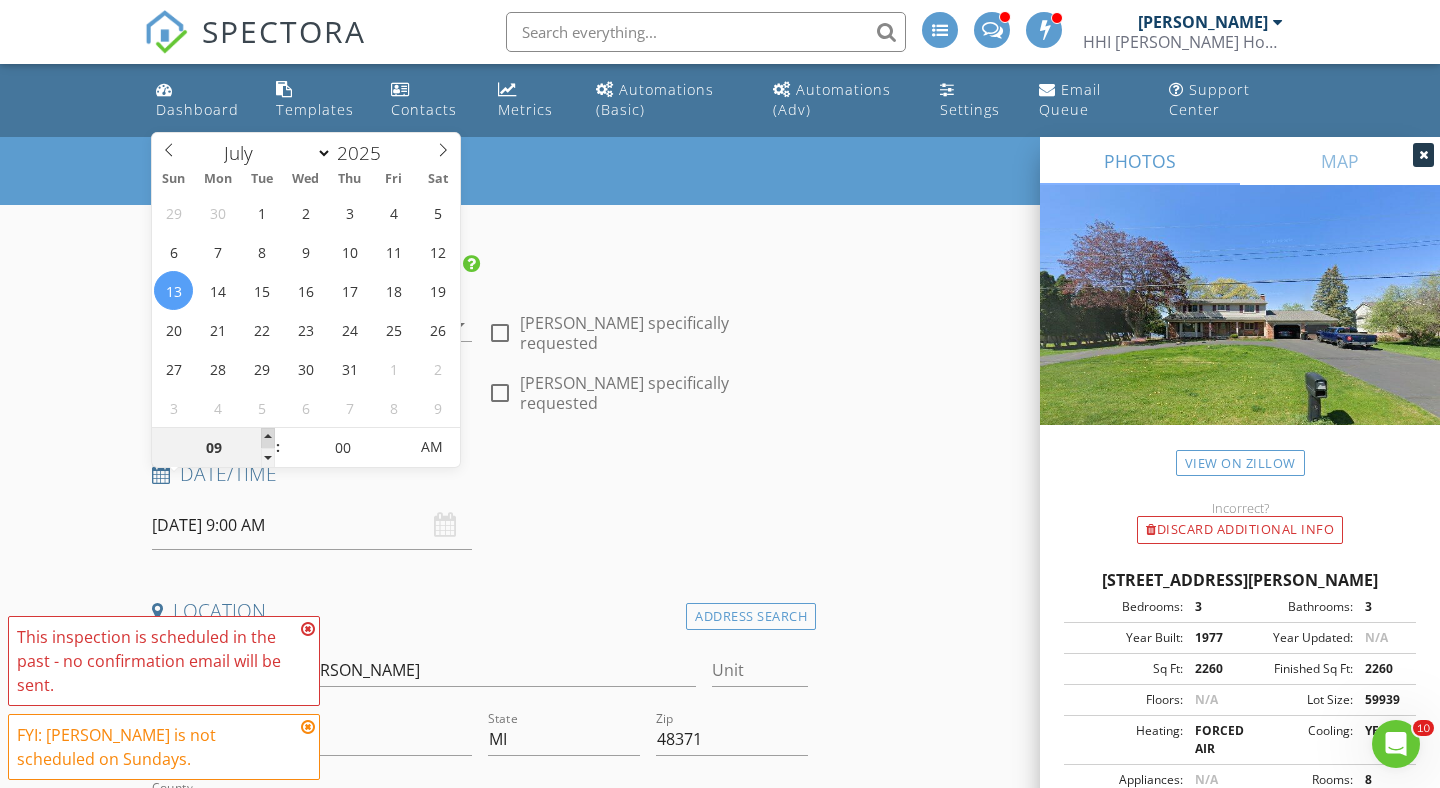 type on "10" 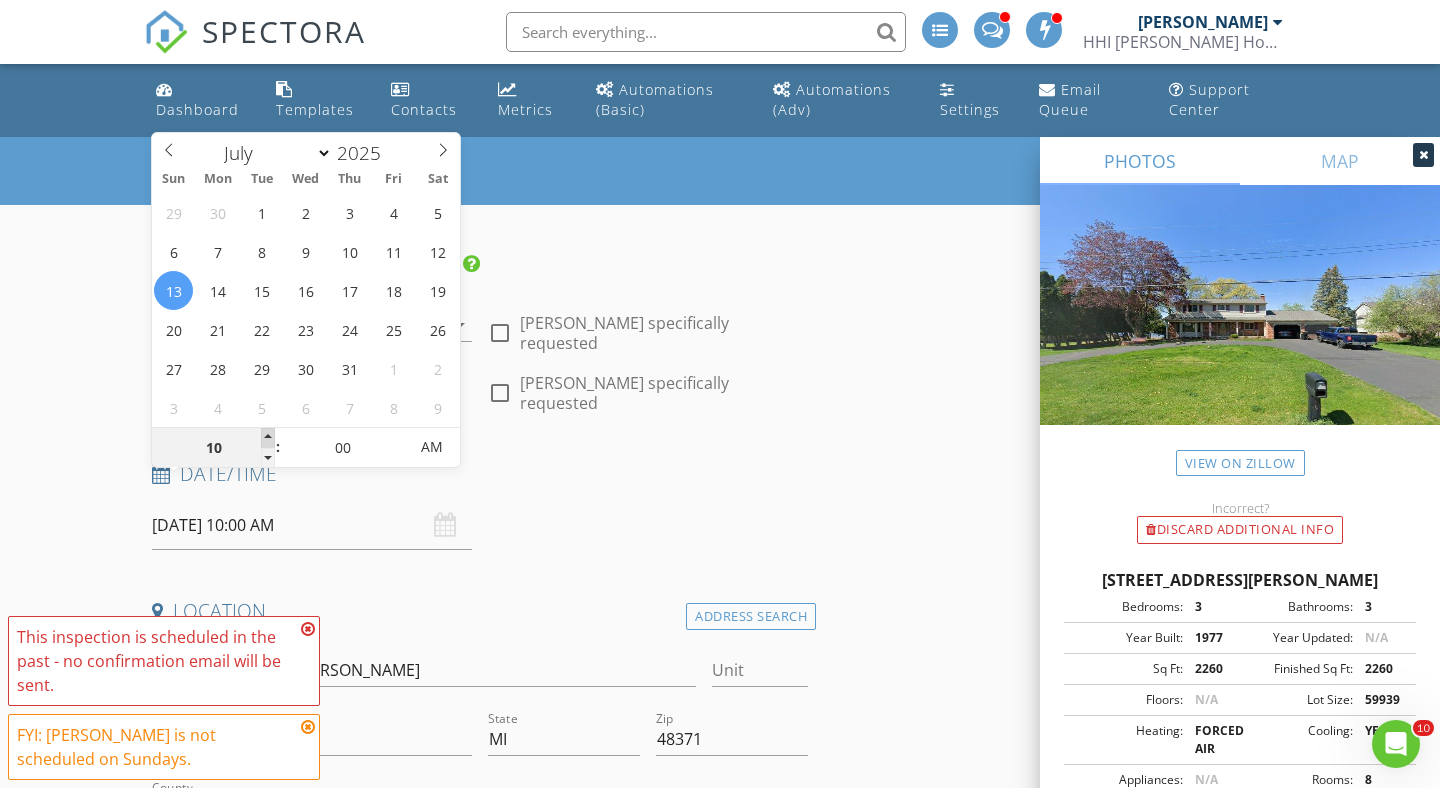 click at bounding box center [268, 438] 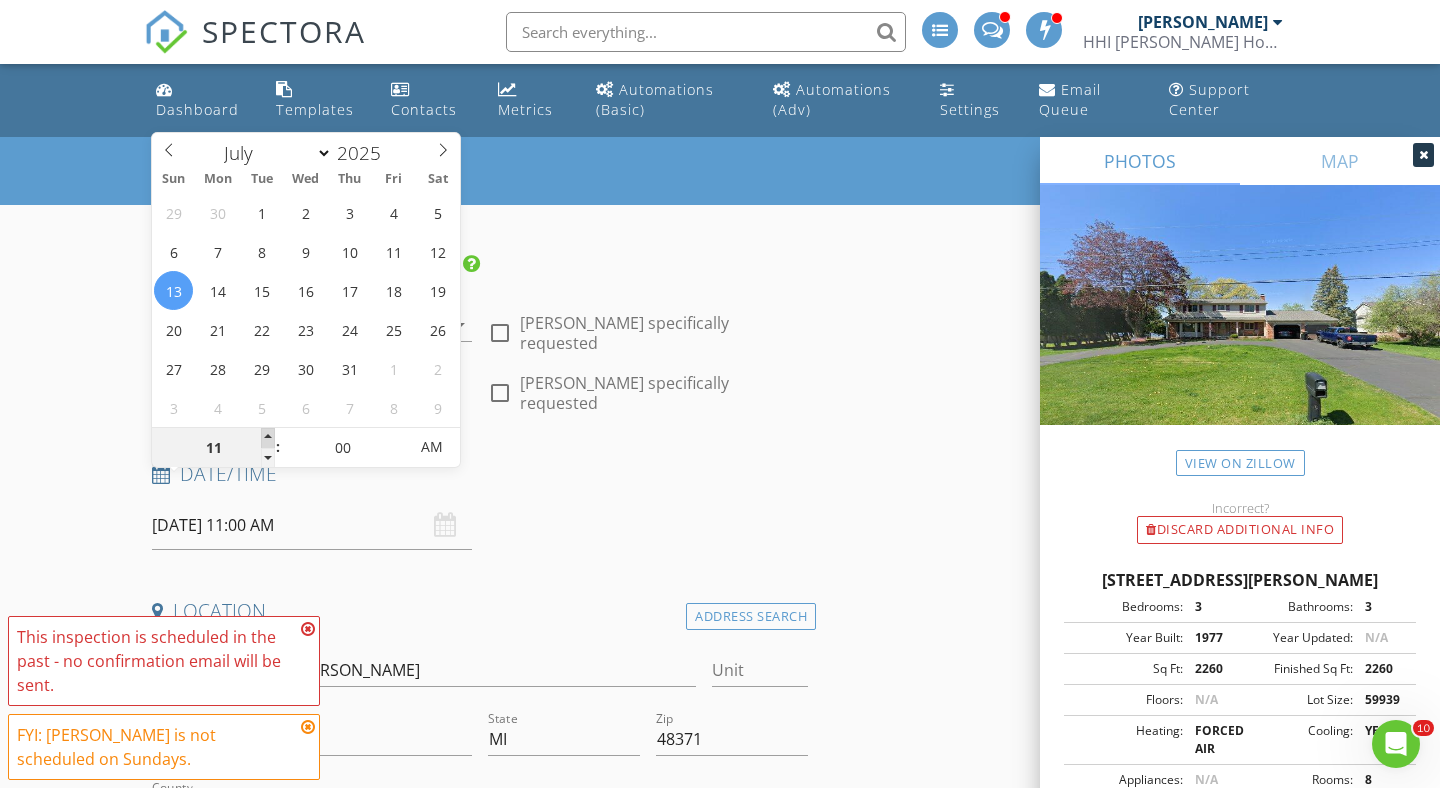 click at bounding box center (268, 438) 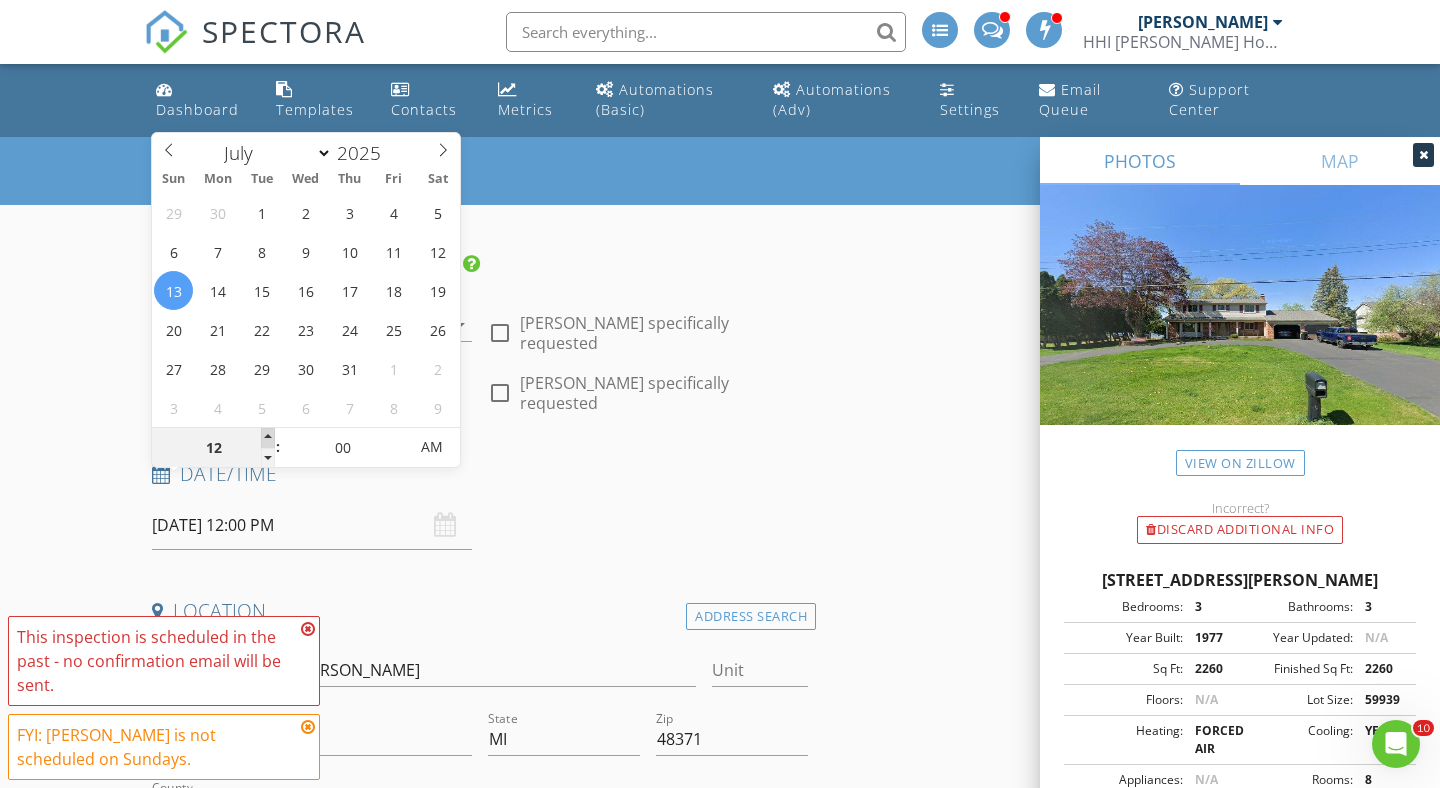 click at bounding box center [268, 438] 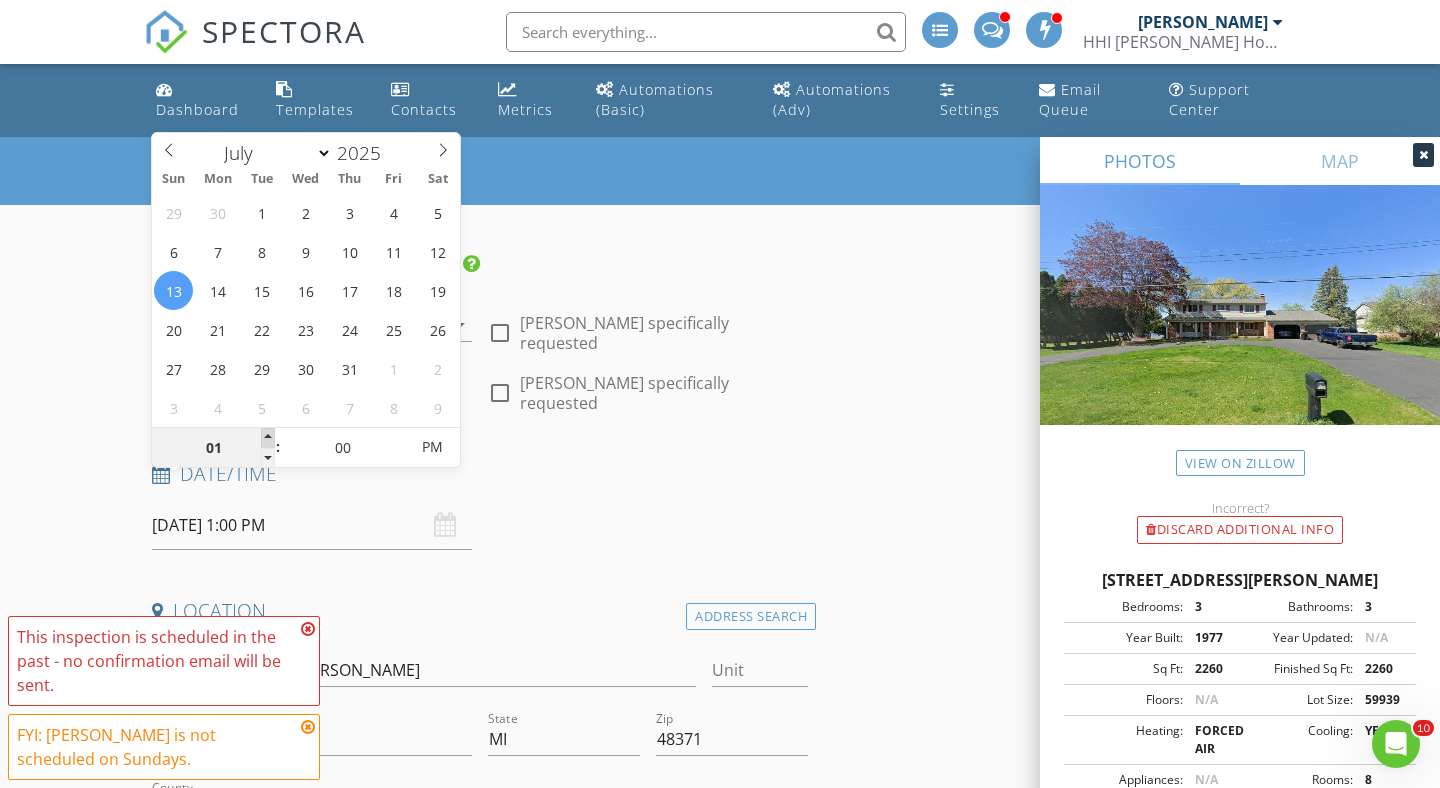 click at bounding box center [268, 438] 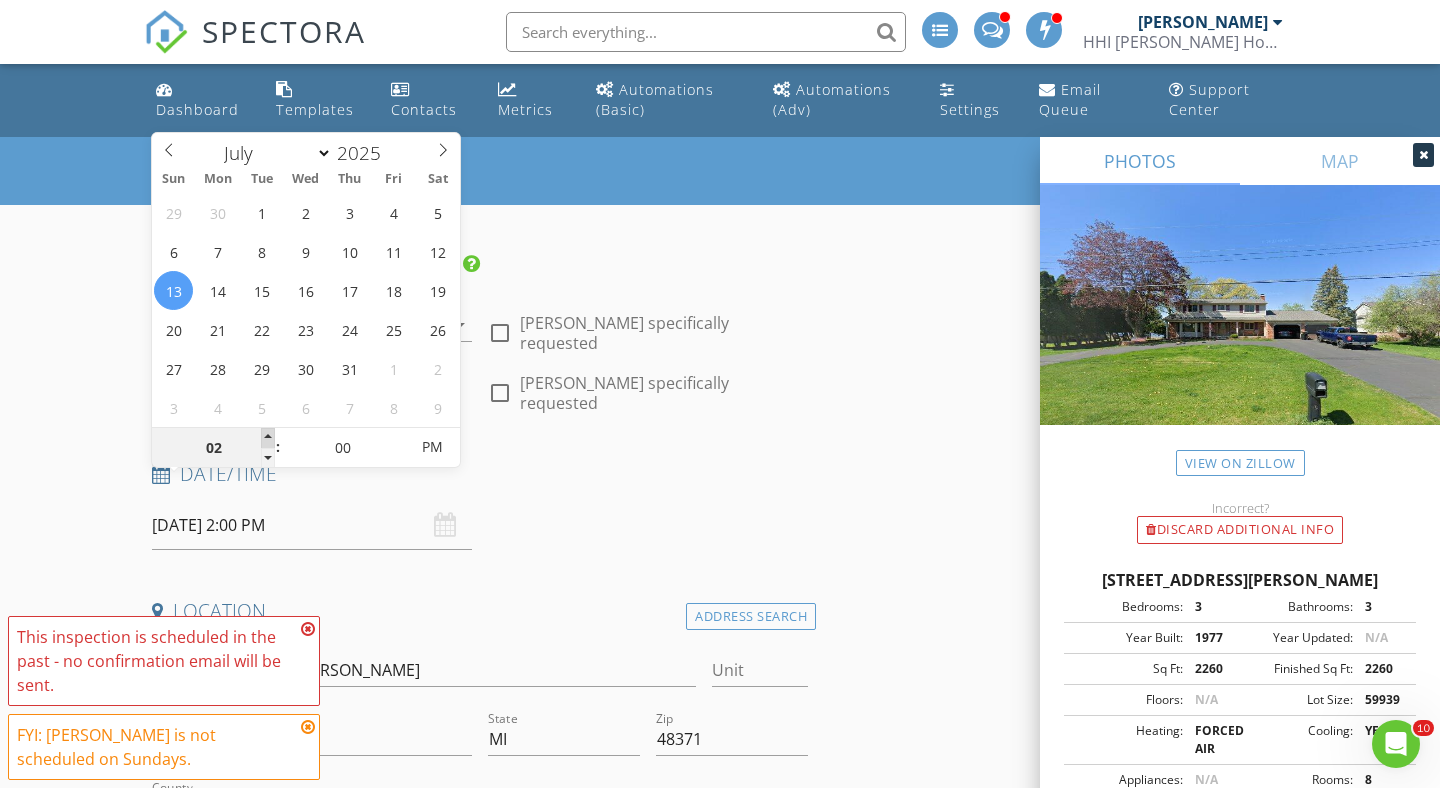 click at bounding box center [268, 438] 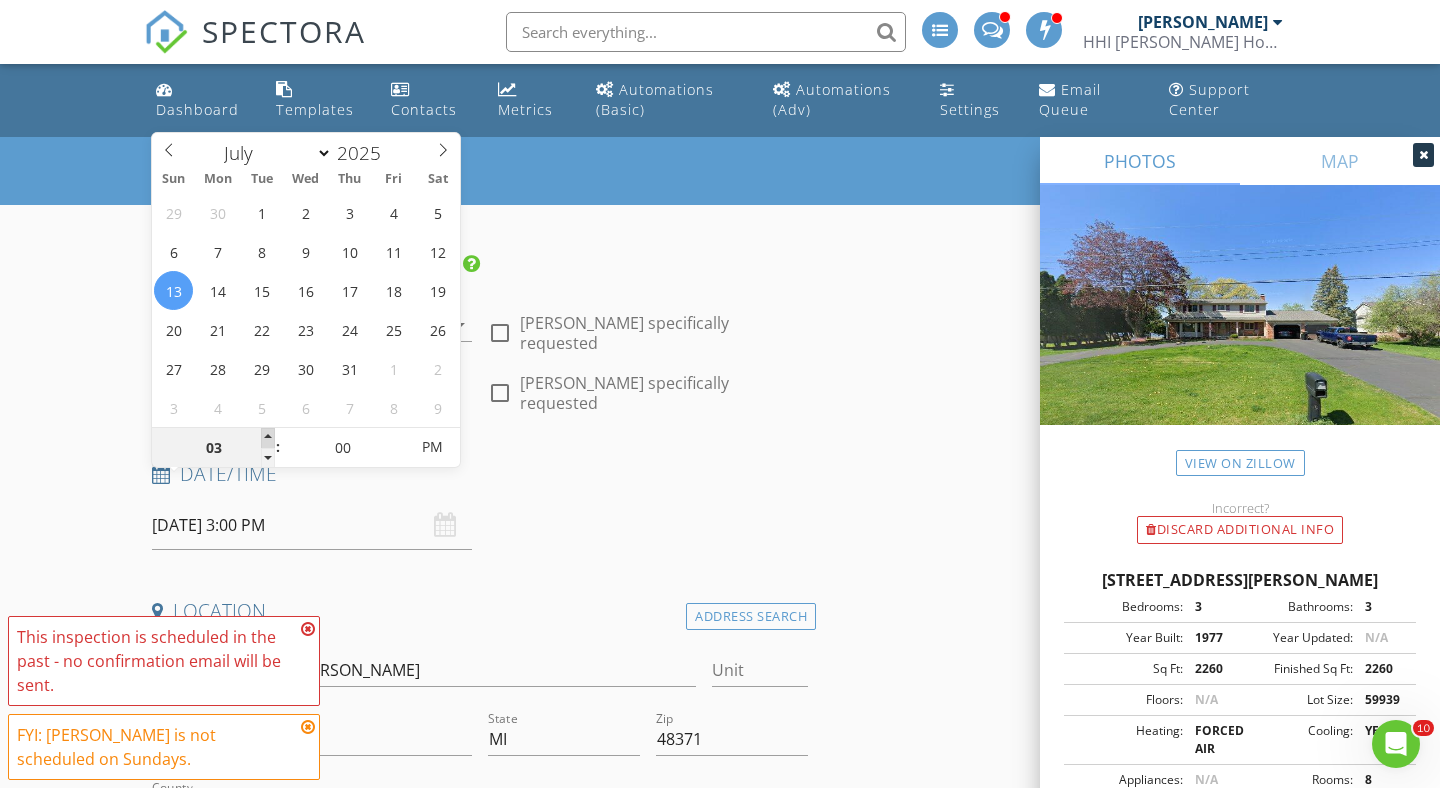 click at bounding box center (268, 438) 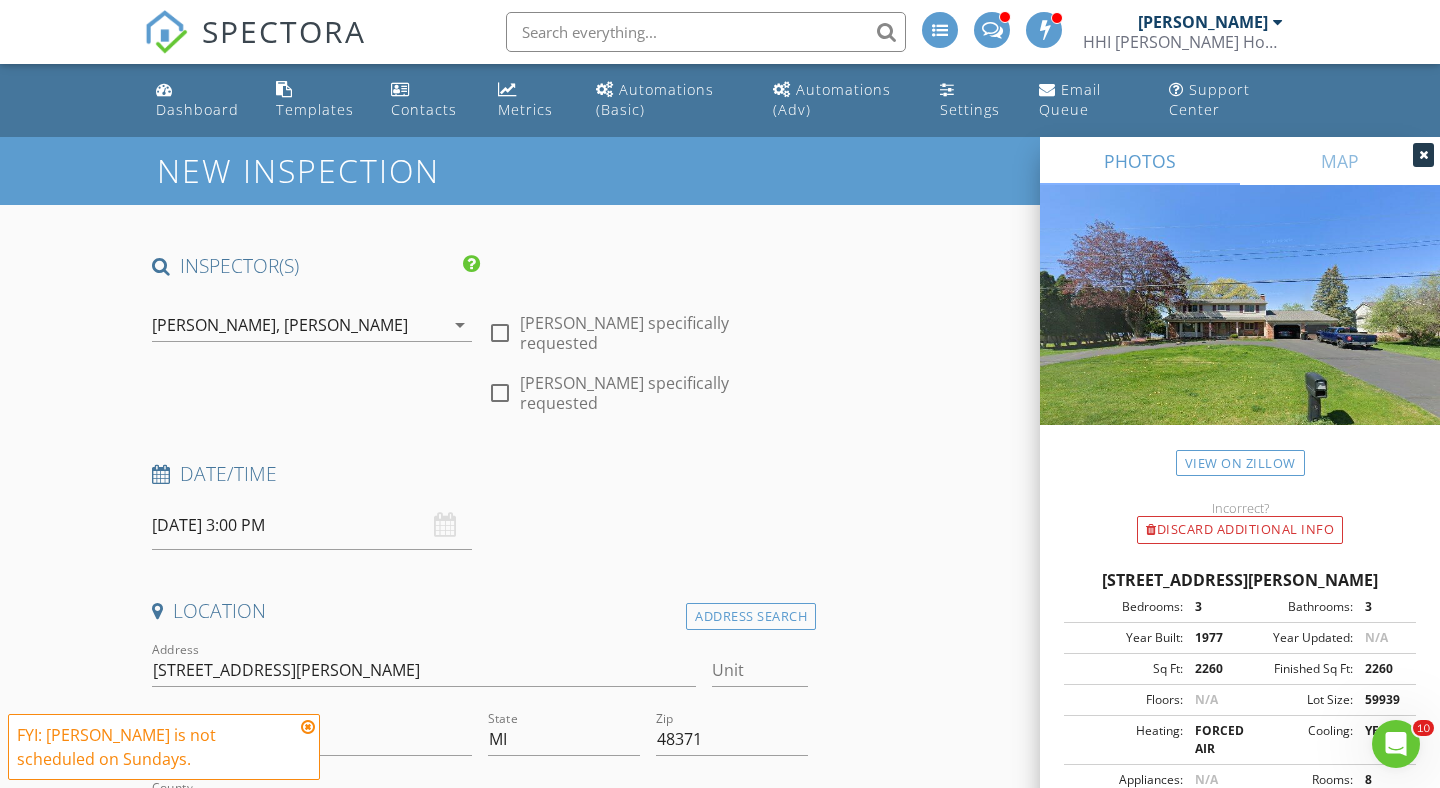click on "New Inspection
INSPECTOR(S)
check_box   Erik Hodge   PRIMARY   check_box   Derek Fansler     Erik Hodge,  Derek Fansler arrow_drop_down   check_box_outline_blank Erik Hodge specifically requested check_box_outline_blank Derek Fansler specifically requested
Date/Time
07/13/2025 3:00 PM
Location
Address Search       Address 414 Davis Lake Dr   Unit   City Oxford   State MI   Zip 48371   County Oakland     Square Feet 2260   Year Built 1977   Foundation Basement arrow_drop_down     Erik Hodge     0.0 miles     (a few seconds)         Derek Fansler     0.0 miles     (a few seconds)
client
check_box Enable Client CC email for this inspection   Client Search     check_box_outline_blank Client is a Company/Organization     First Name Test   Last Name Test   Email erikhodge@hhiservice.com   CC Email   Phone 248-388-4783   Address   City   State   Zip" at bounding box center (720, 2331) 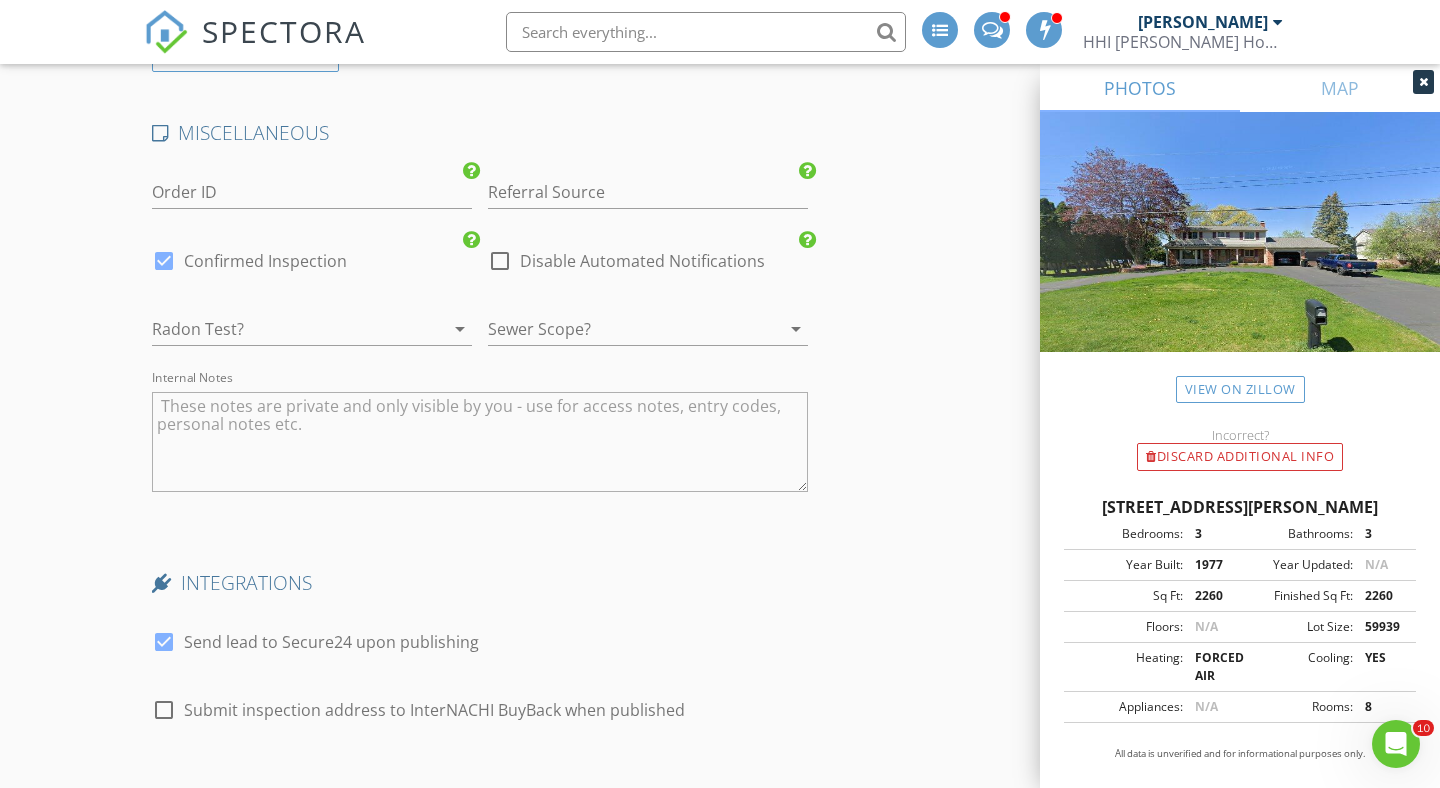 scroll, scrollTop: 3250, scrollLeft: 0, axis: vertical 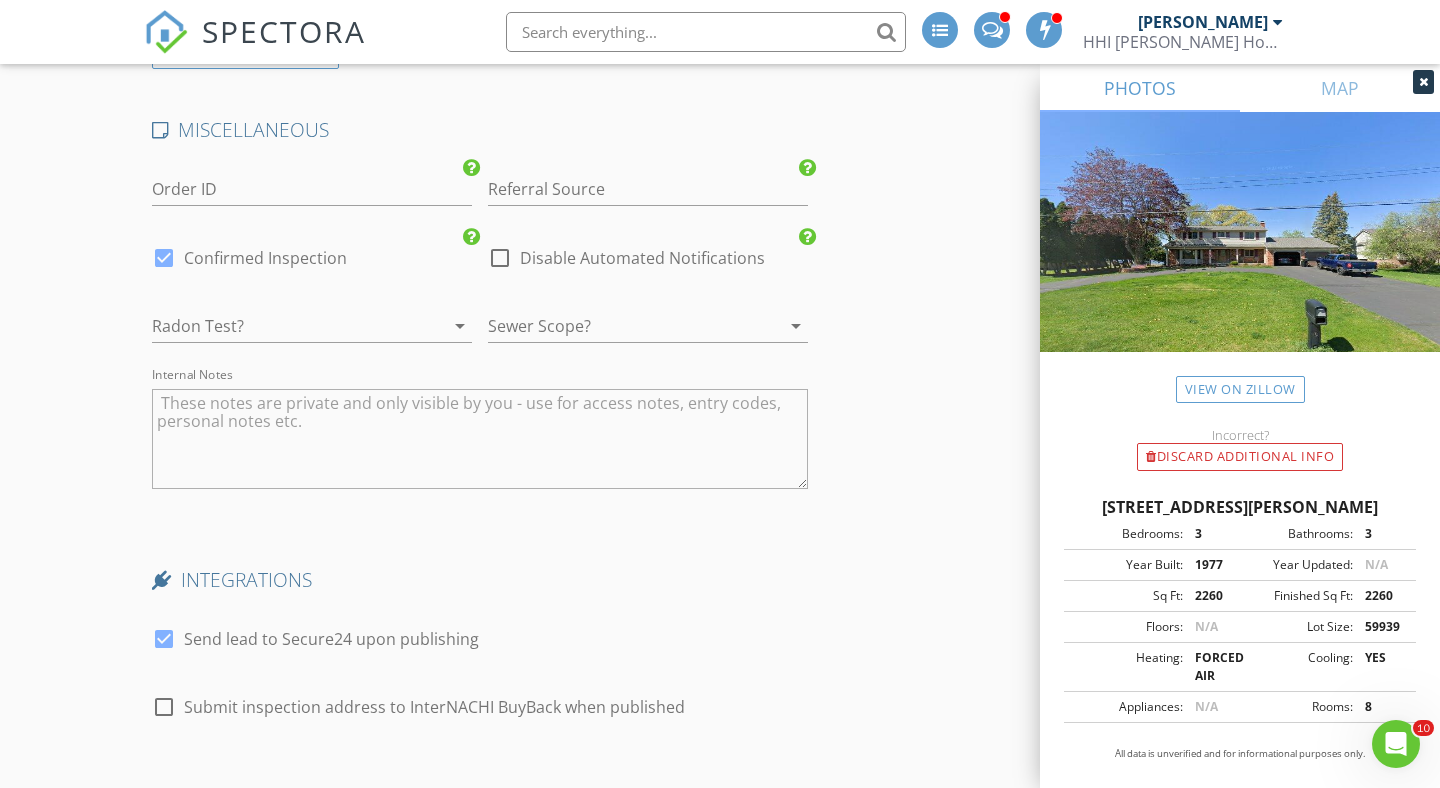 click at bounding box center [284, 326] 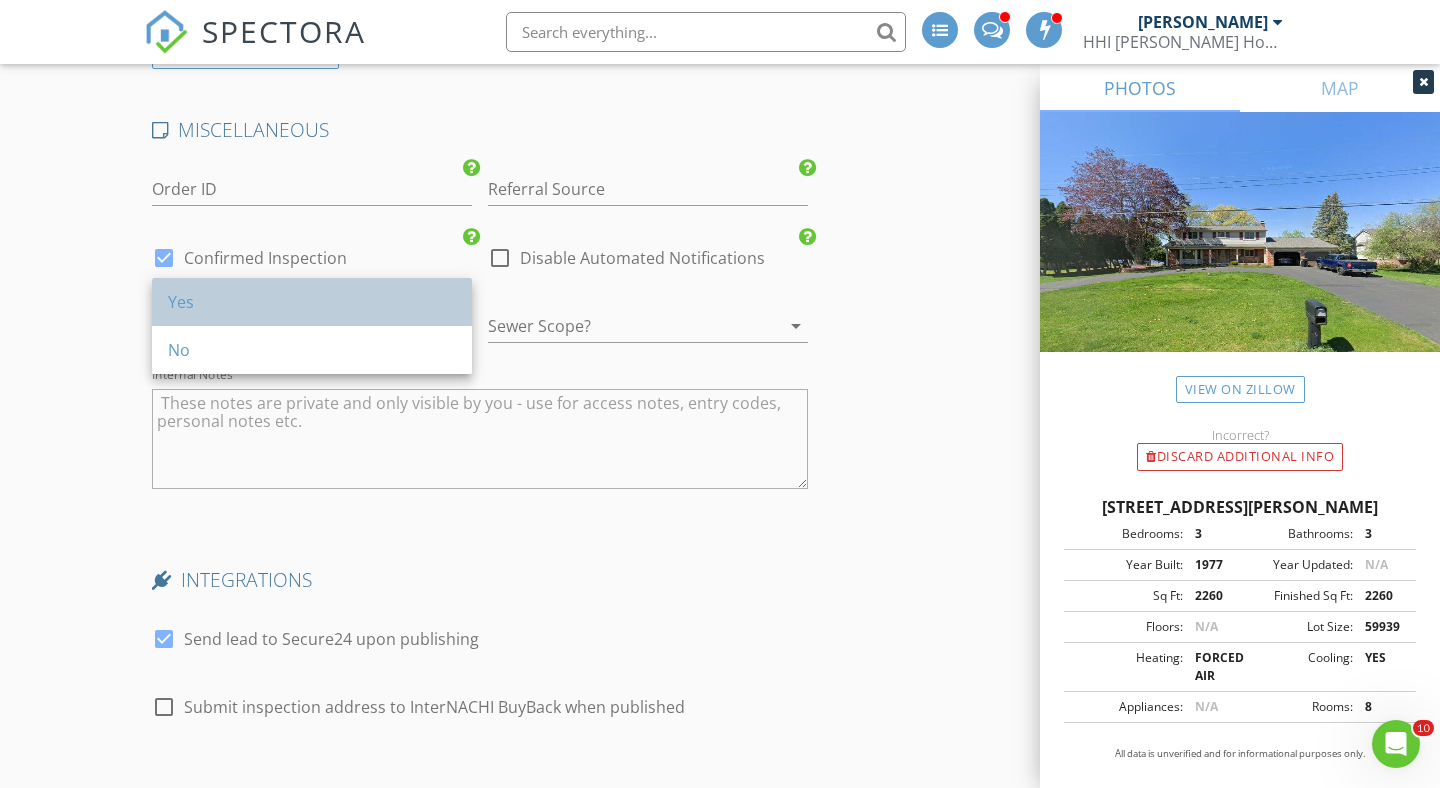 click on "Yes" at bounding box center [312, 302] 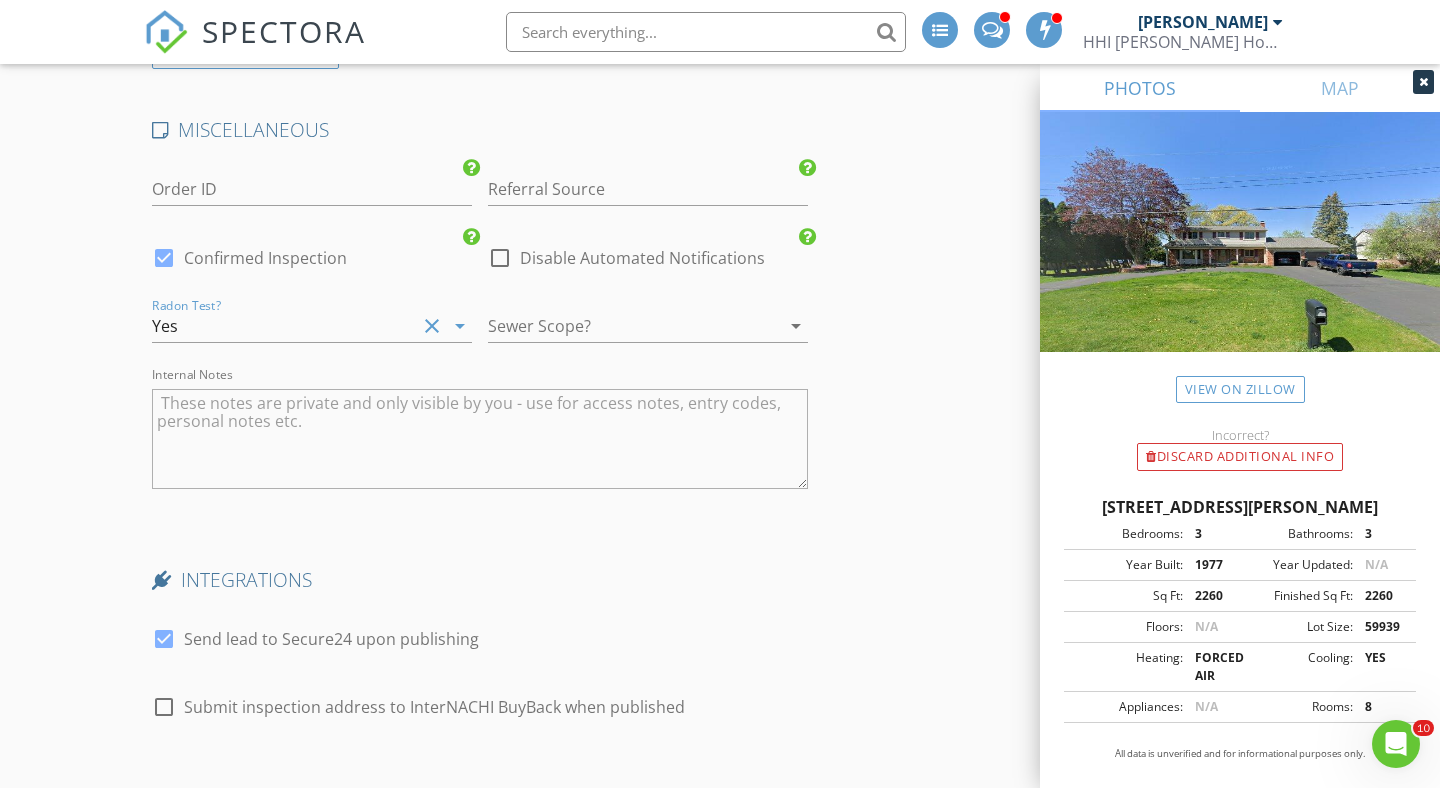 click at bounding box center [620, 326] 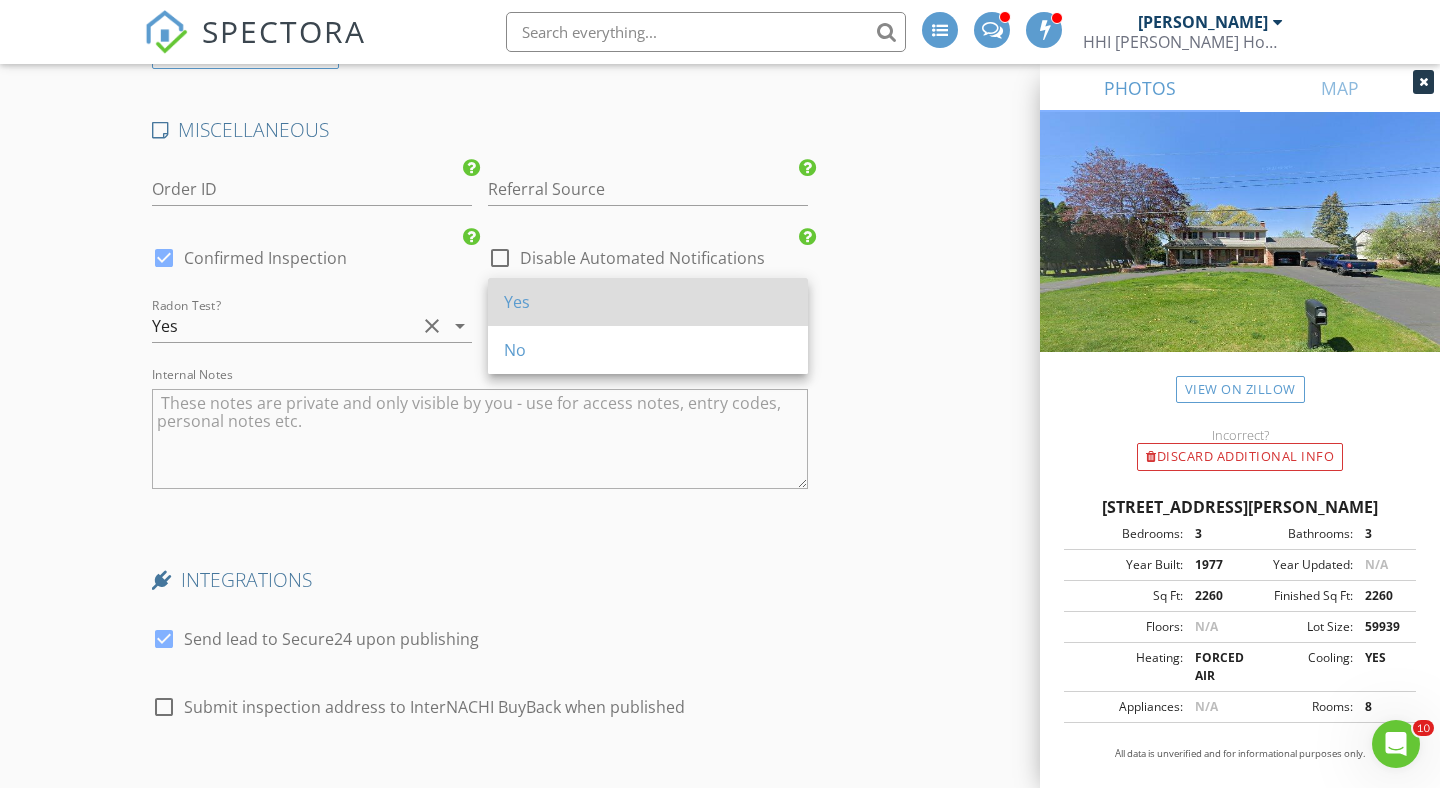 click on "Yes" at bounding box center (648, 302) 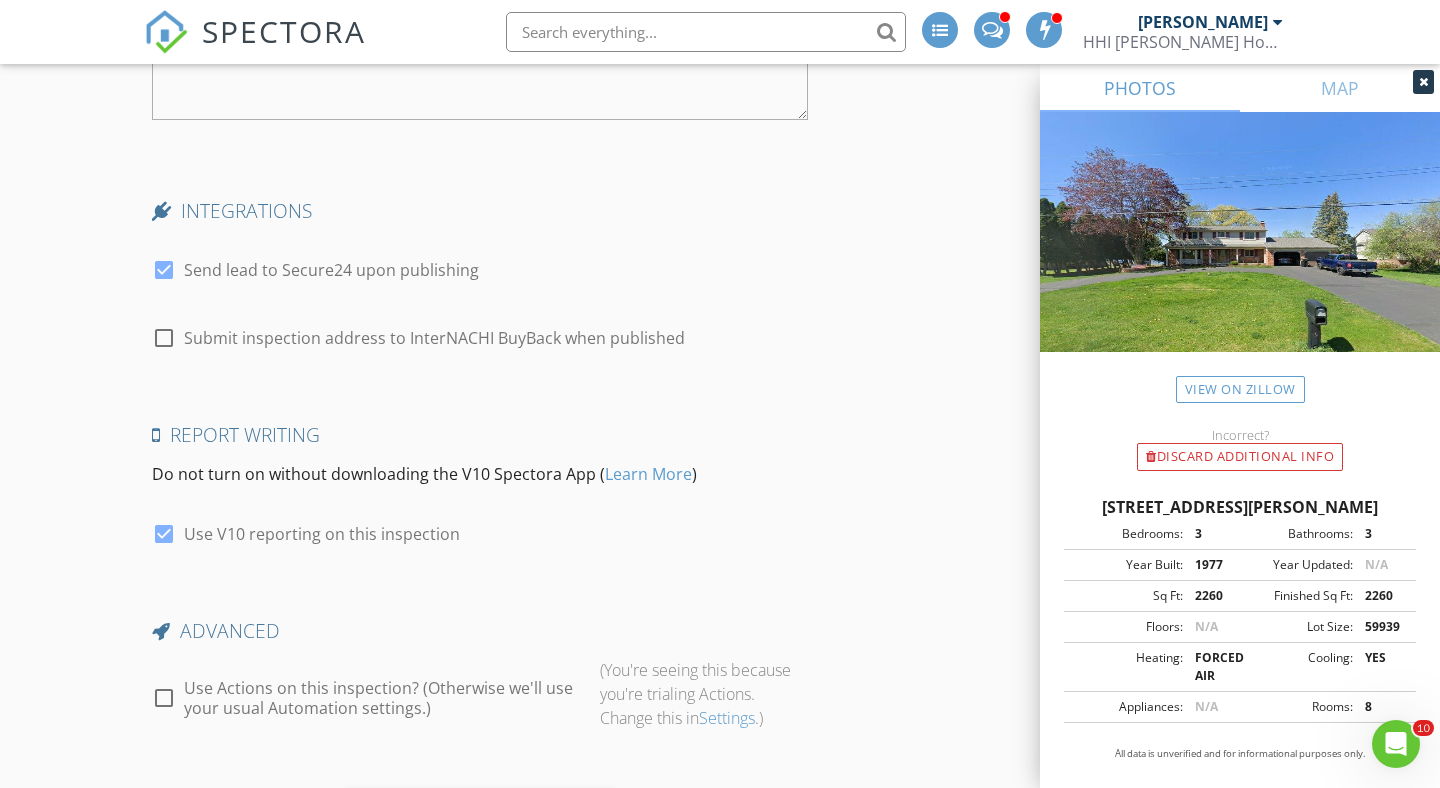 scroll, scrollTop: 3679, scrollLeft: 0, axis: vertical 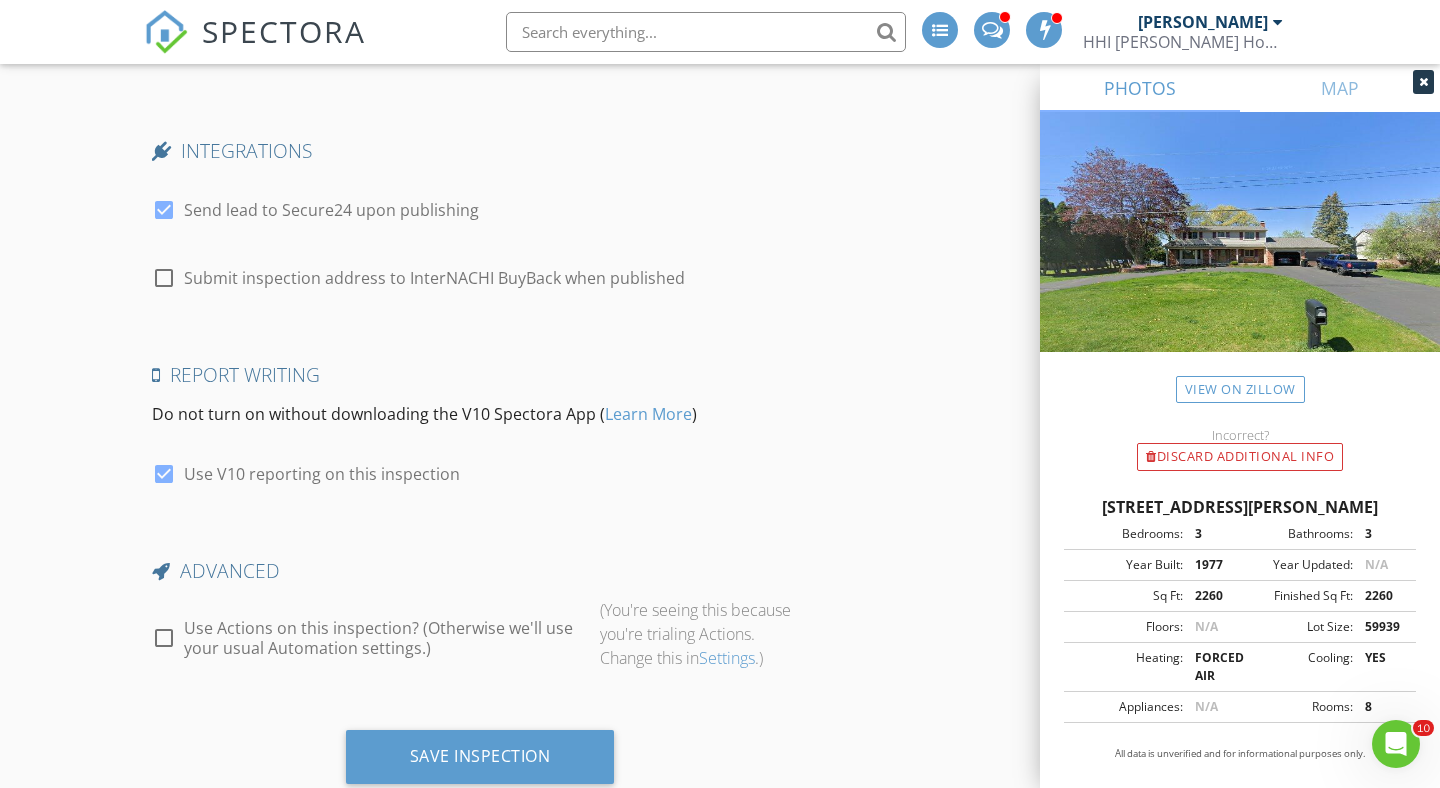click at bounding box center [164, 638] 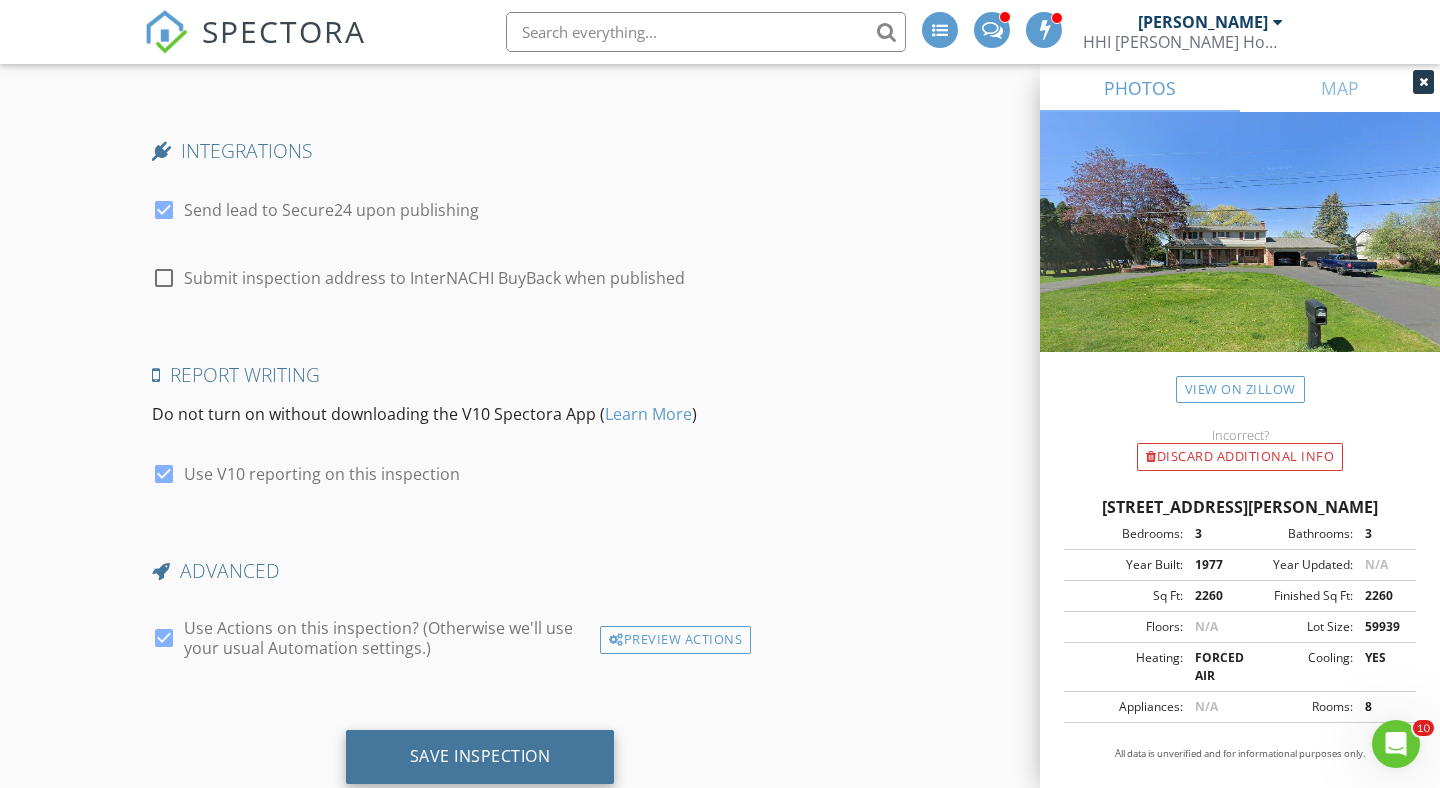 click on "Save Inspection" at bounding box center (480, 756) 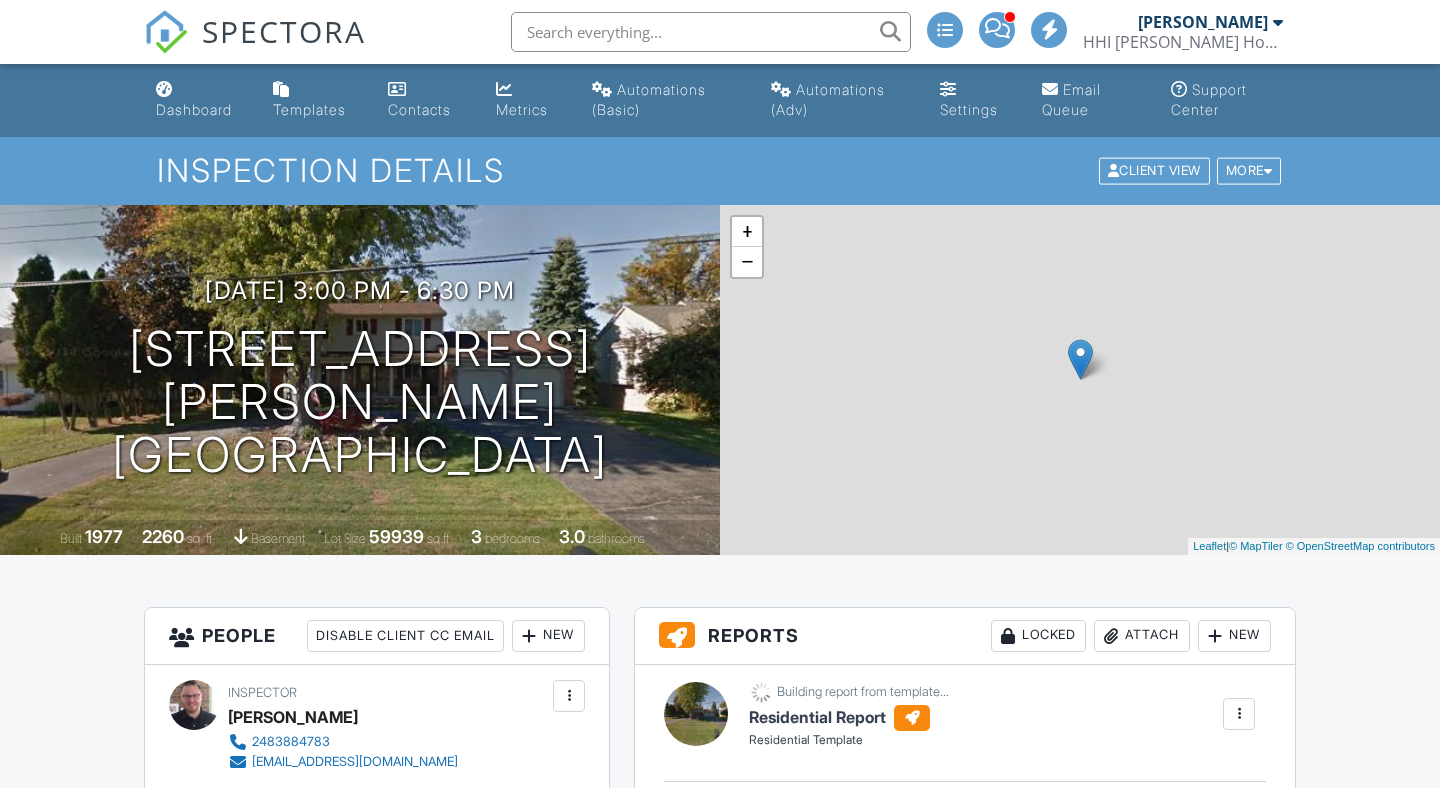 scroll, scrollTop: 0, scrollLeft: 0, axis: both 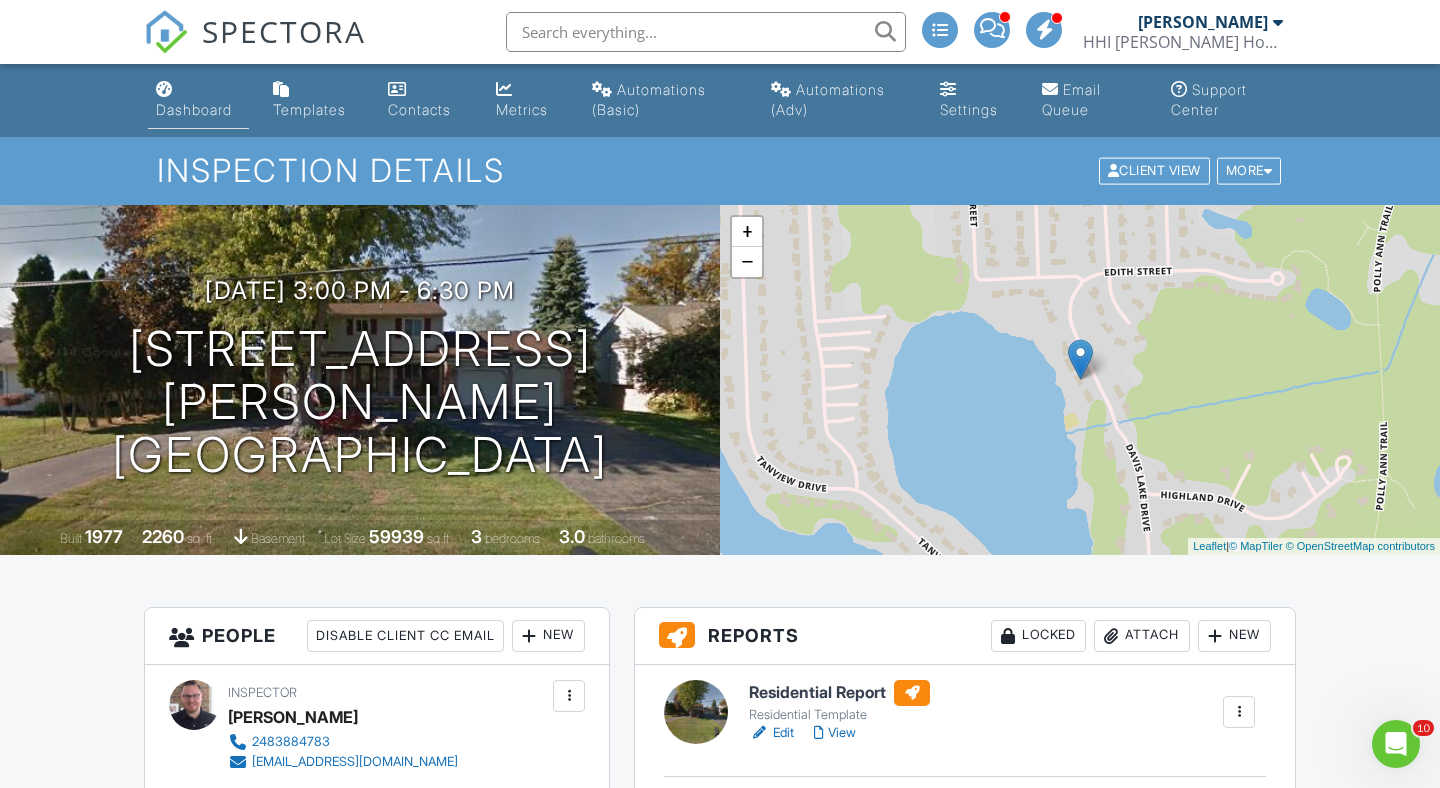 click on "Dashboard" at bounding box center [194, 109] 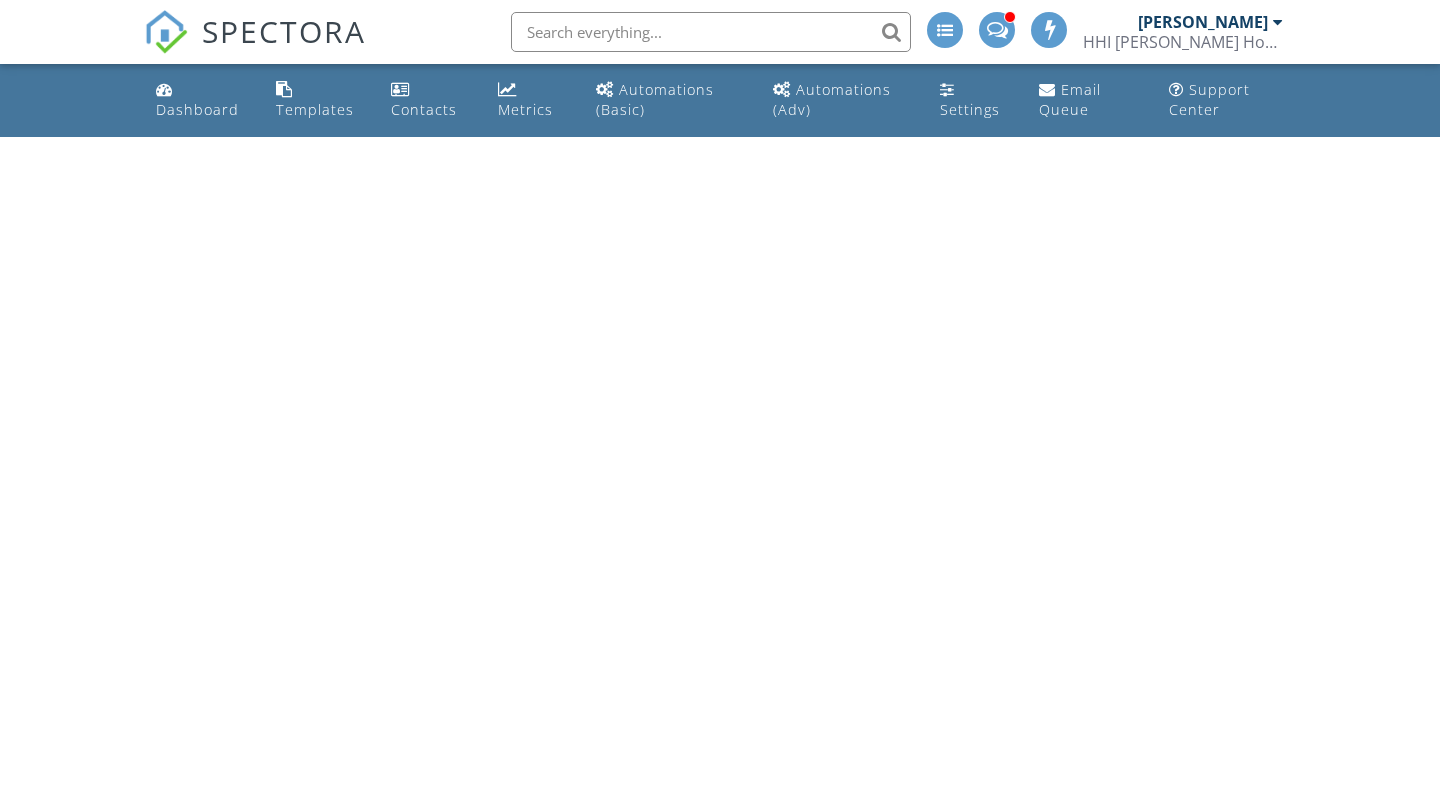 scroll, scrollTop: 0, scrollLeft: 0, axis: both 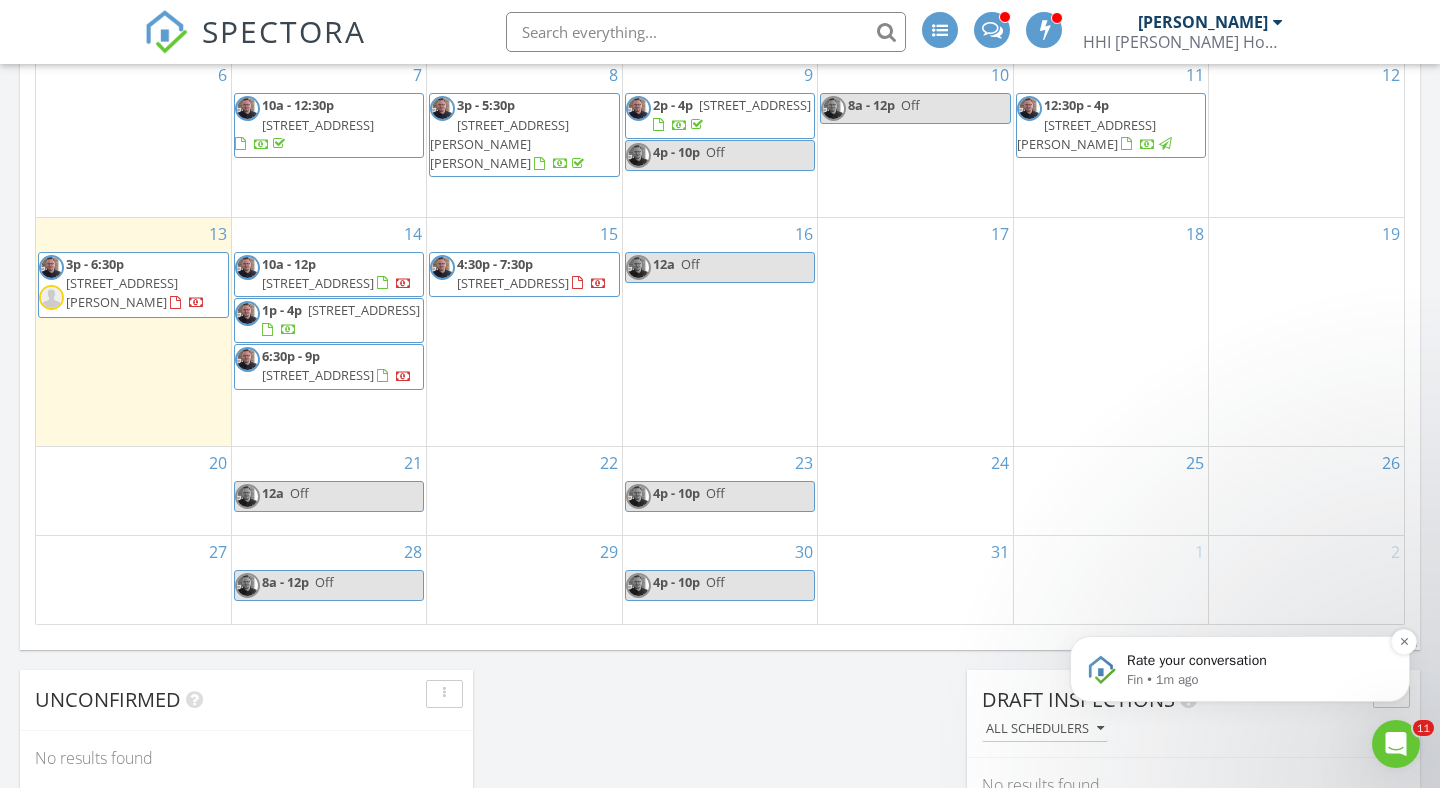 click on "Fin • 1m ago" at bounding box center (1256, 680) 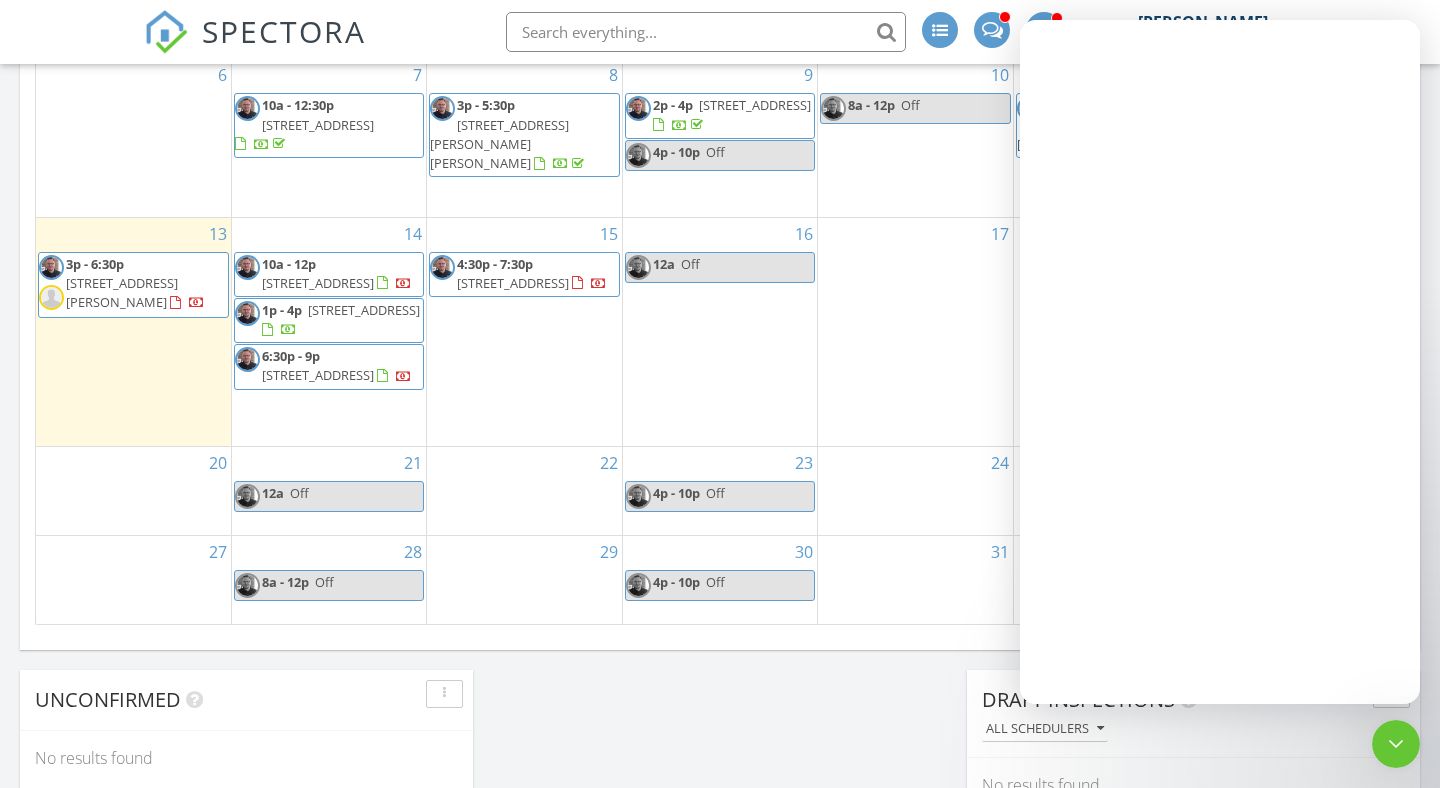 scroll, scrollTop: 0, scrollLeft: 0, axis: both 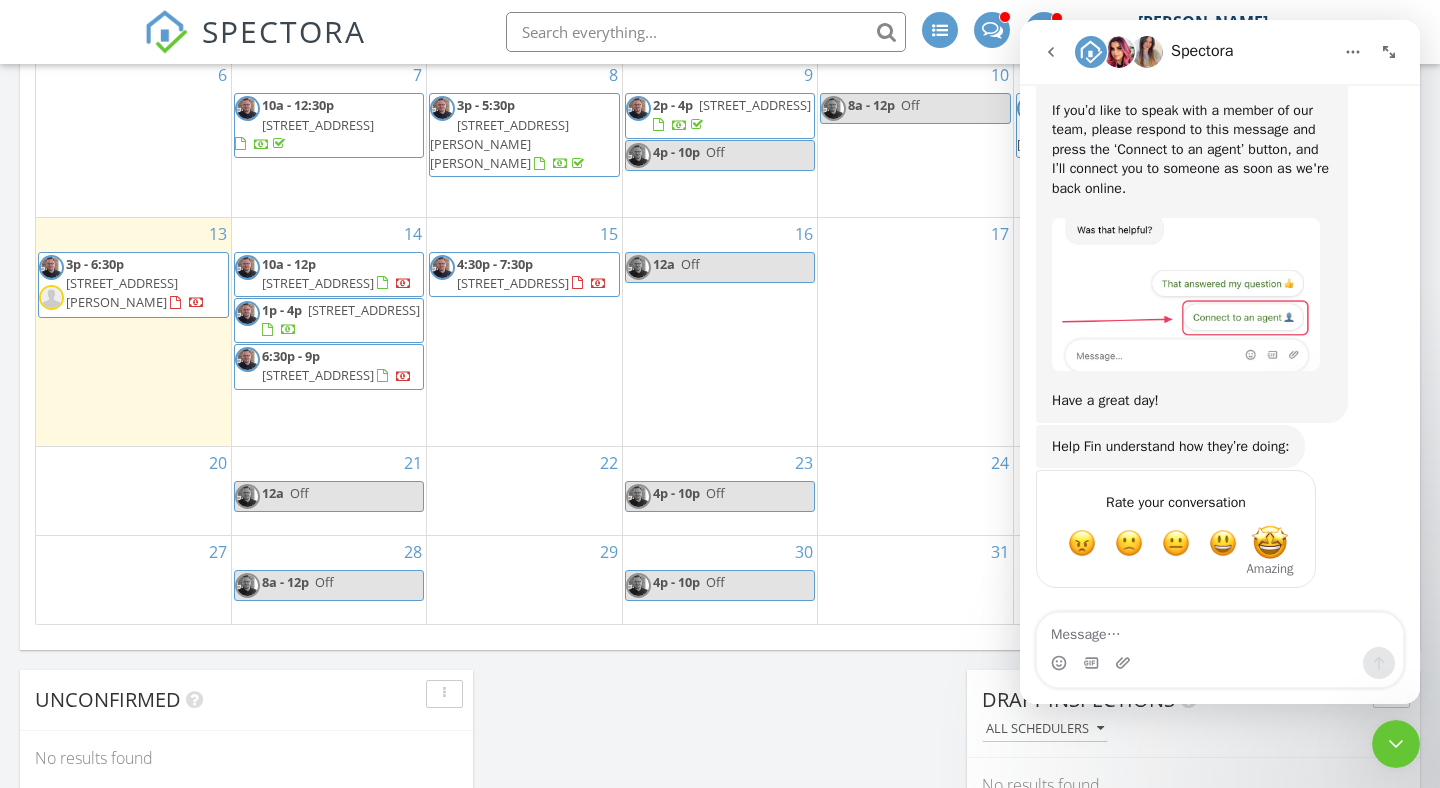 click at bounding box center (1270, 543) 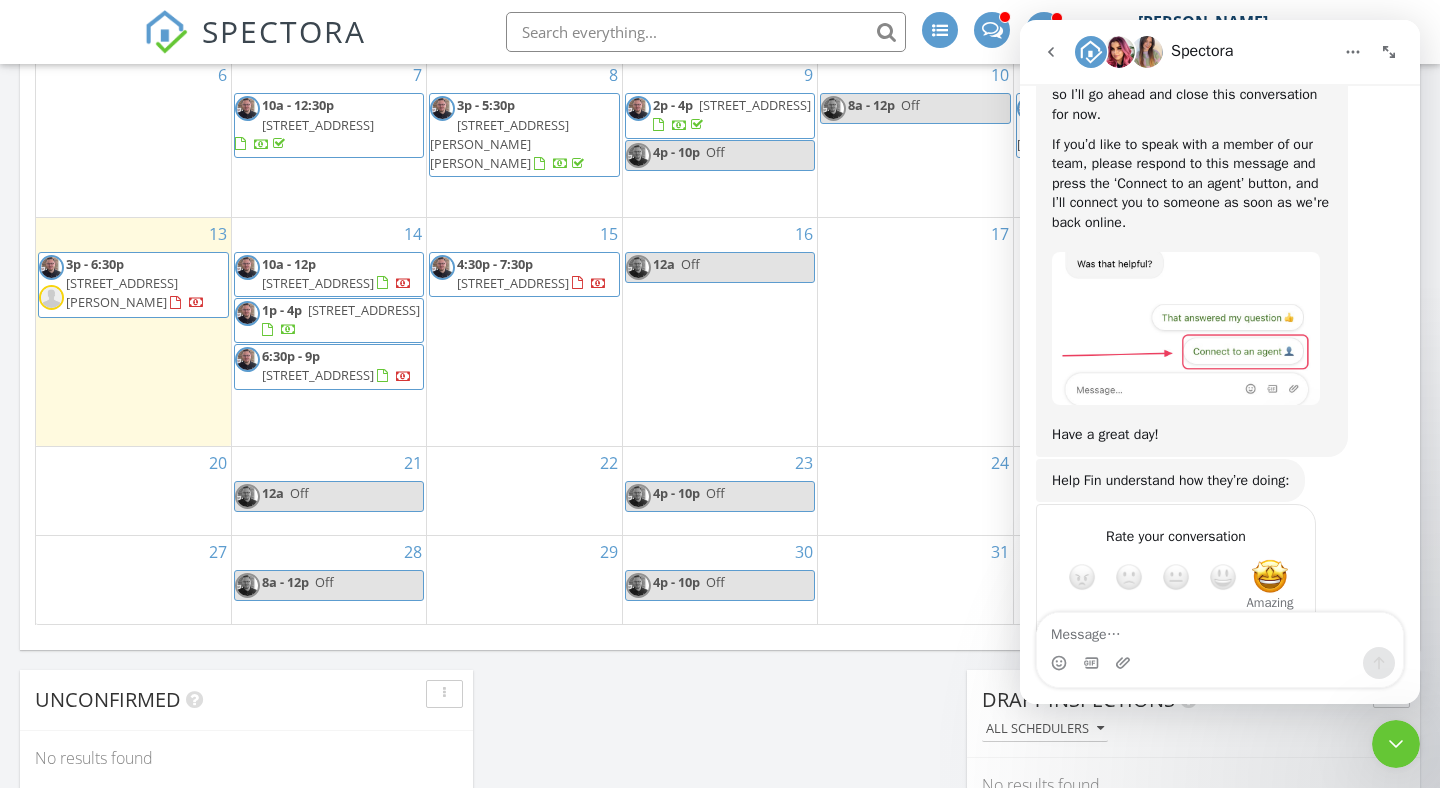 scroll, scrollTop: 3491, scrollLeft: 0, axis: vertical 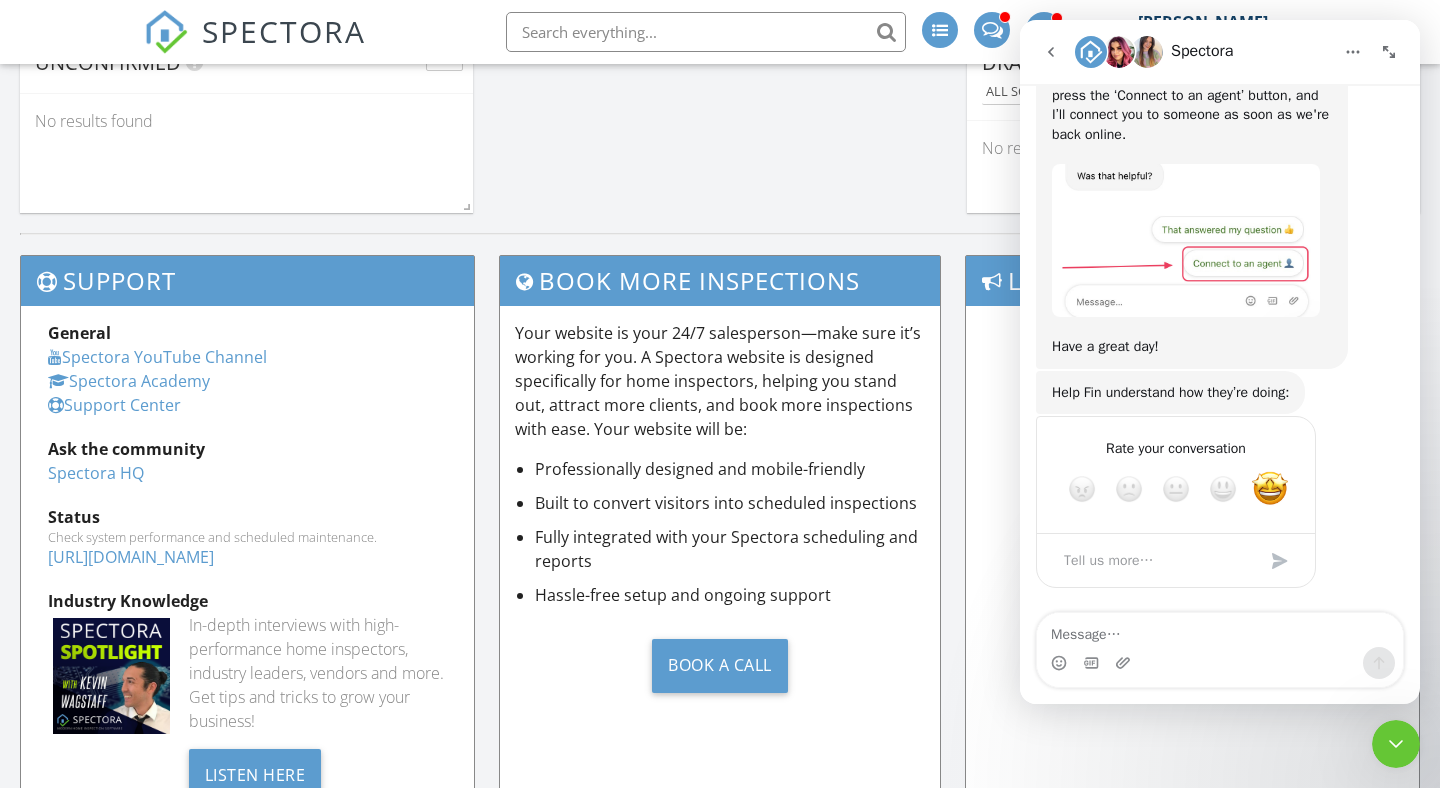 click at bounding box center (1396, 744) 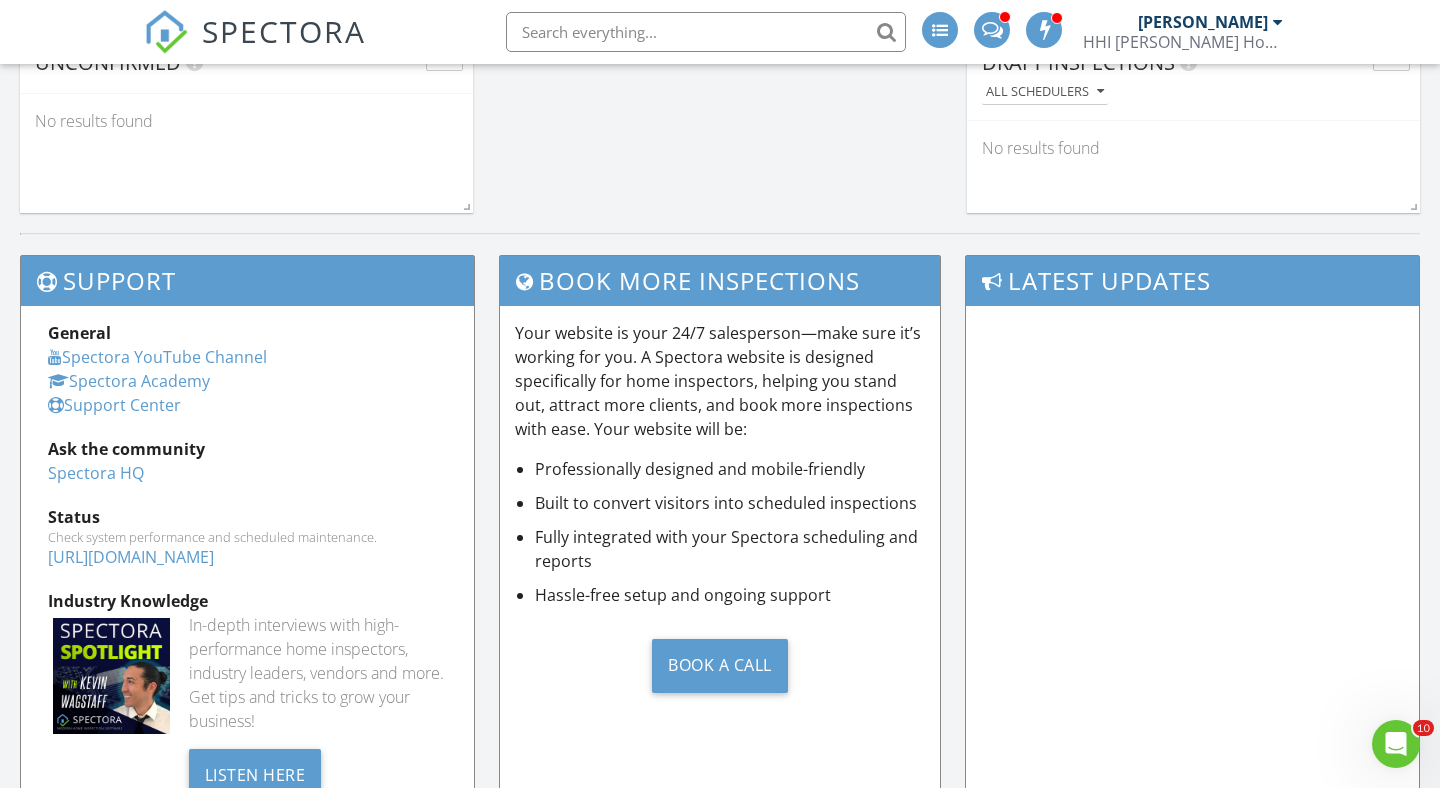 scroll, scrollTop: 0, scrollLeft: 0, axis: both 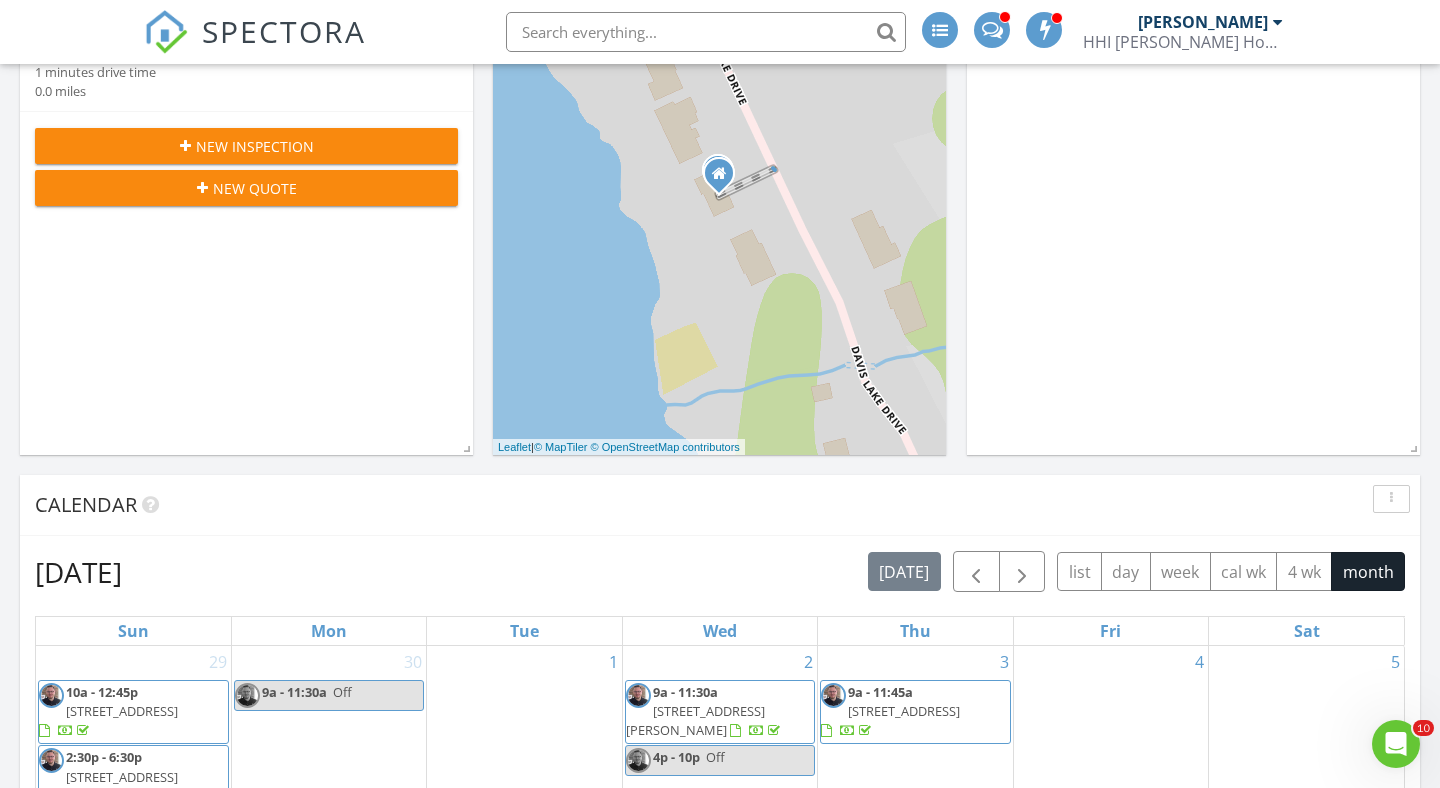 click on "New Inspection" at bounding box center (246, 146) 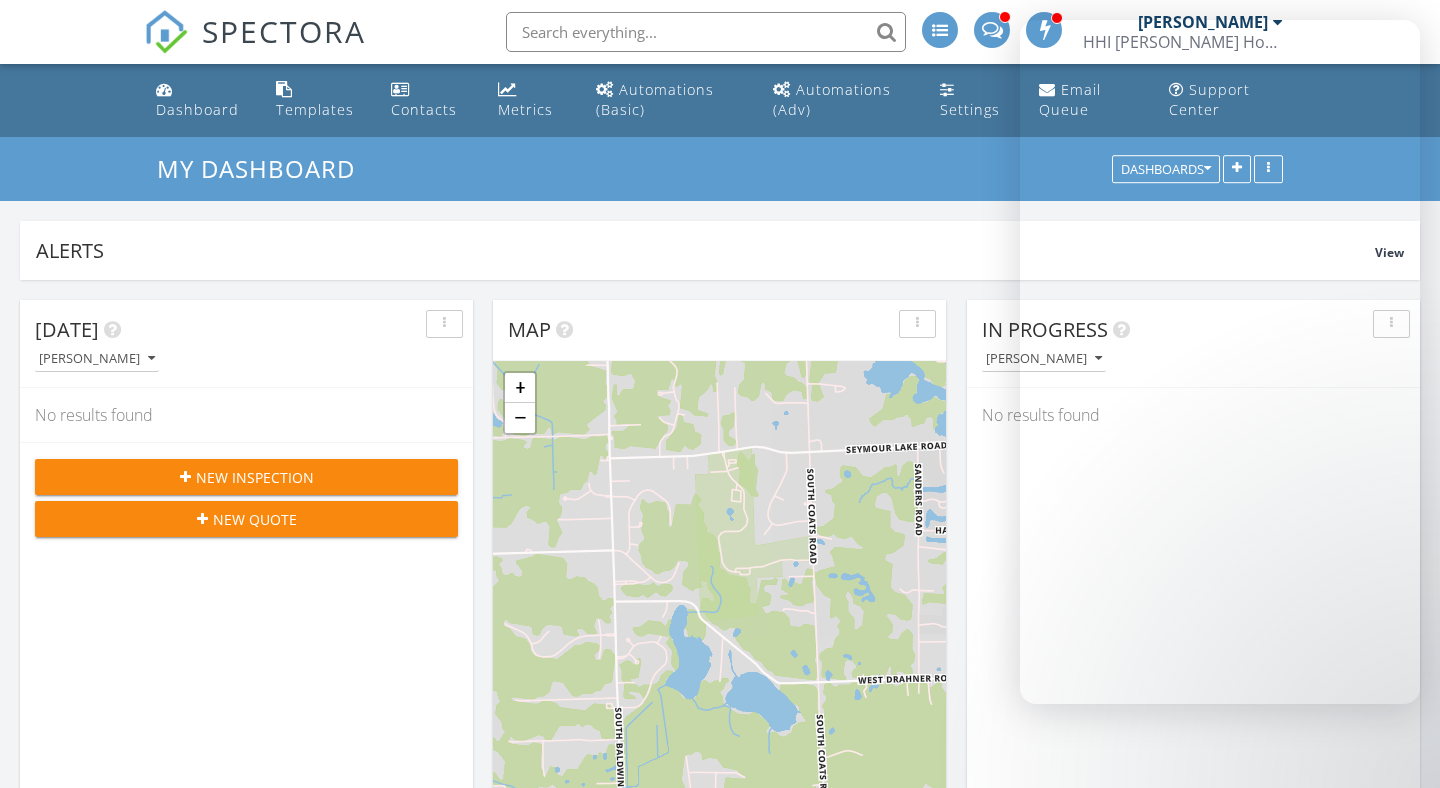scroll, scrollTop: 69, scrollLeft: 0, axis: vertical 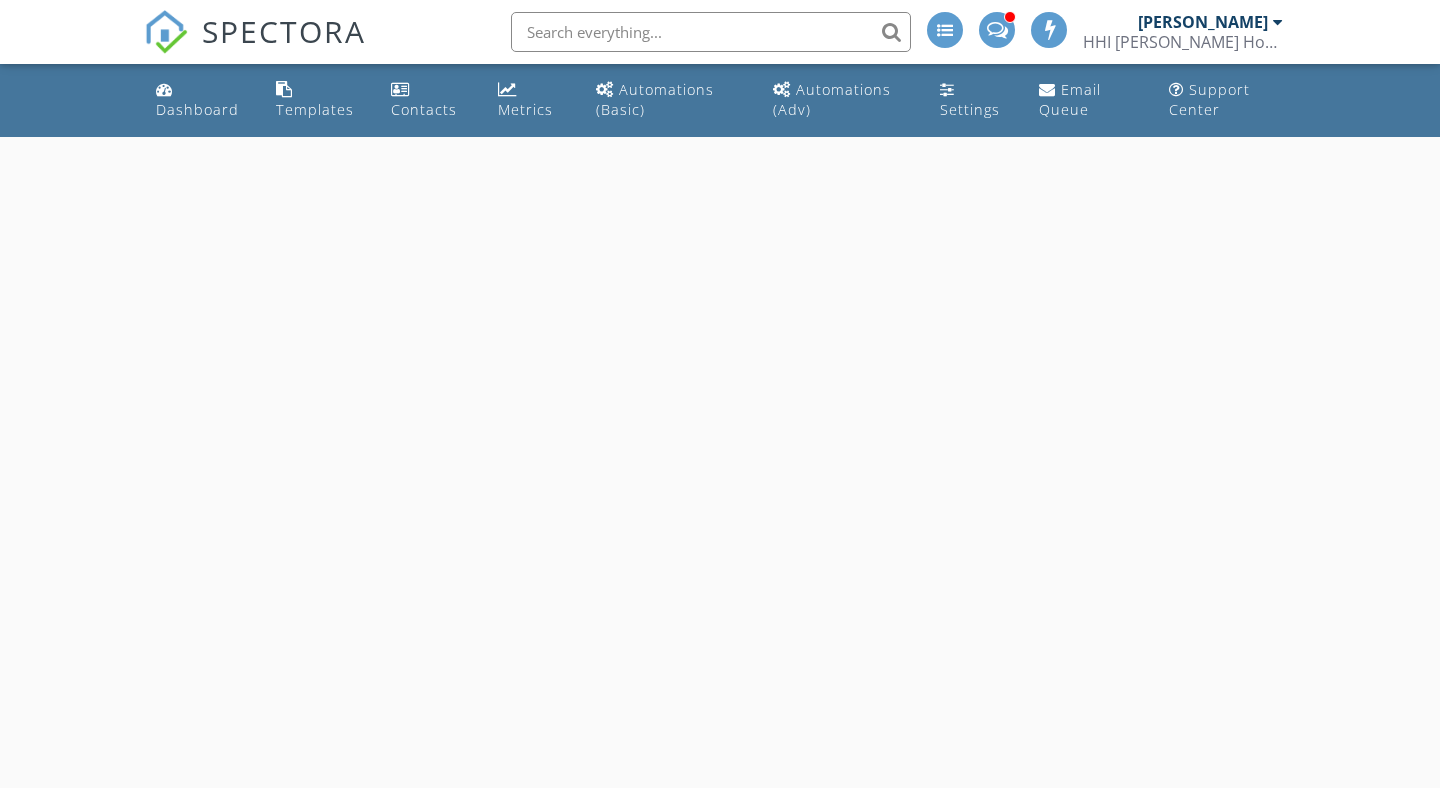 select on "6" 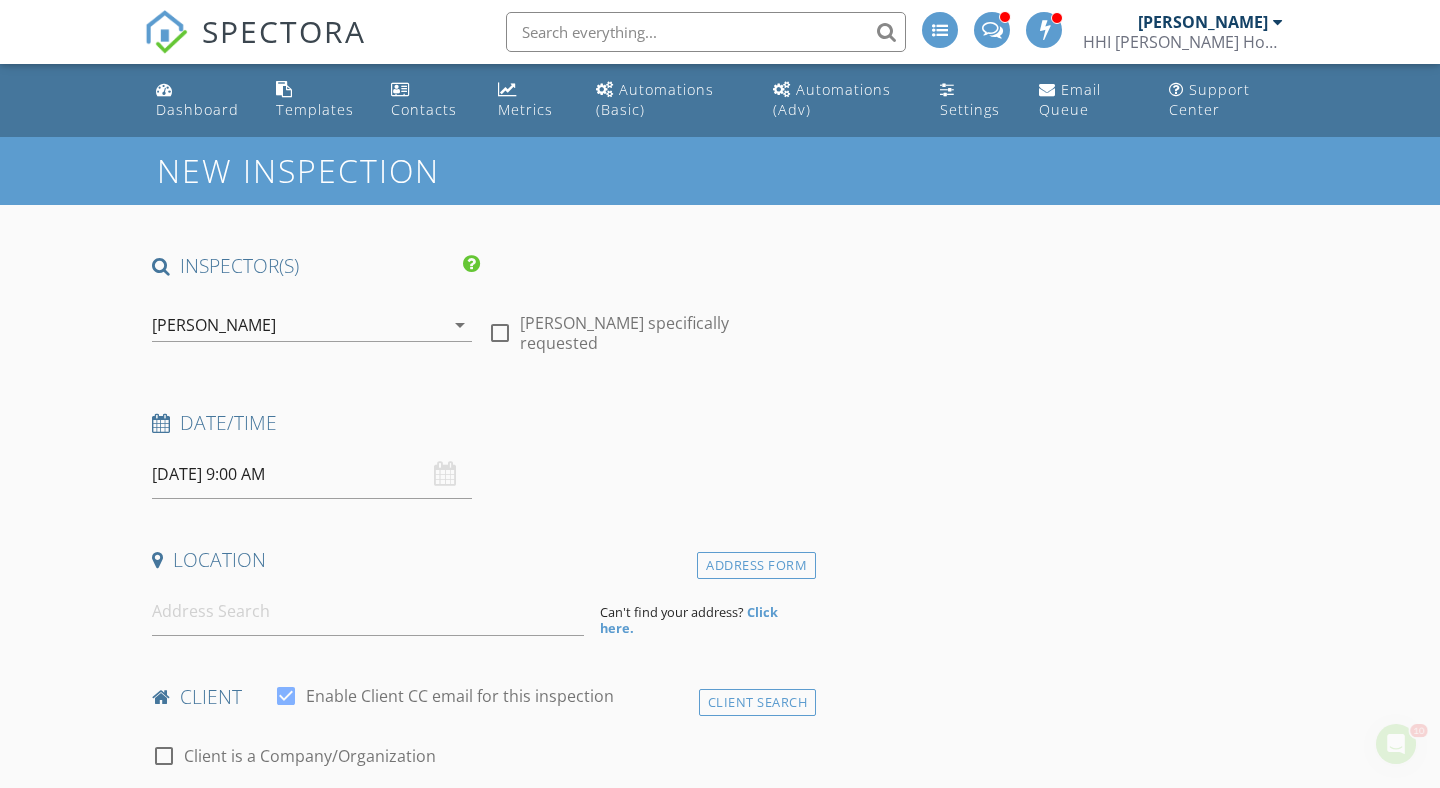 scroll, scrollTop: 0, scrollLeft: 0, axis: both 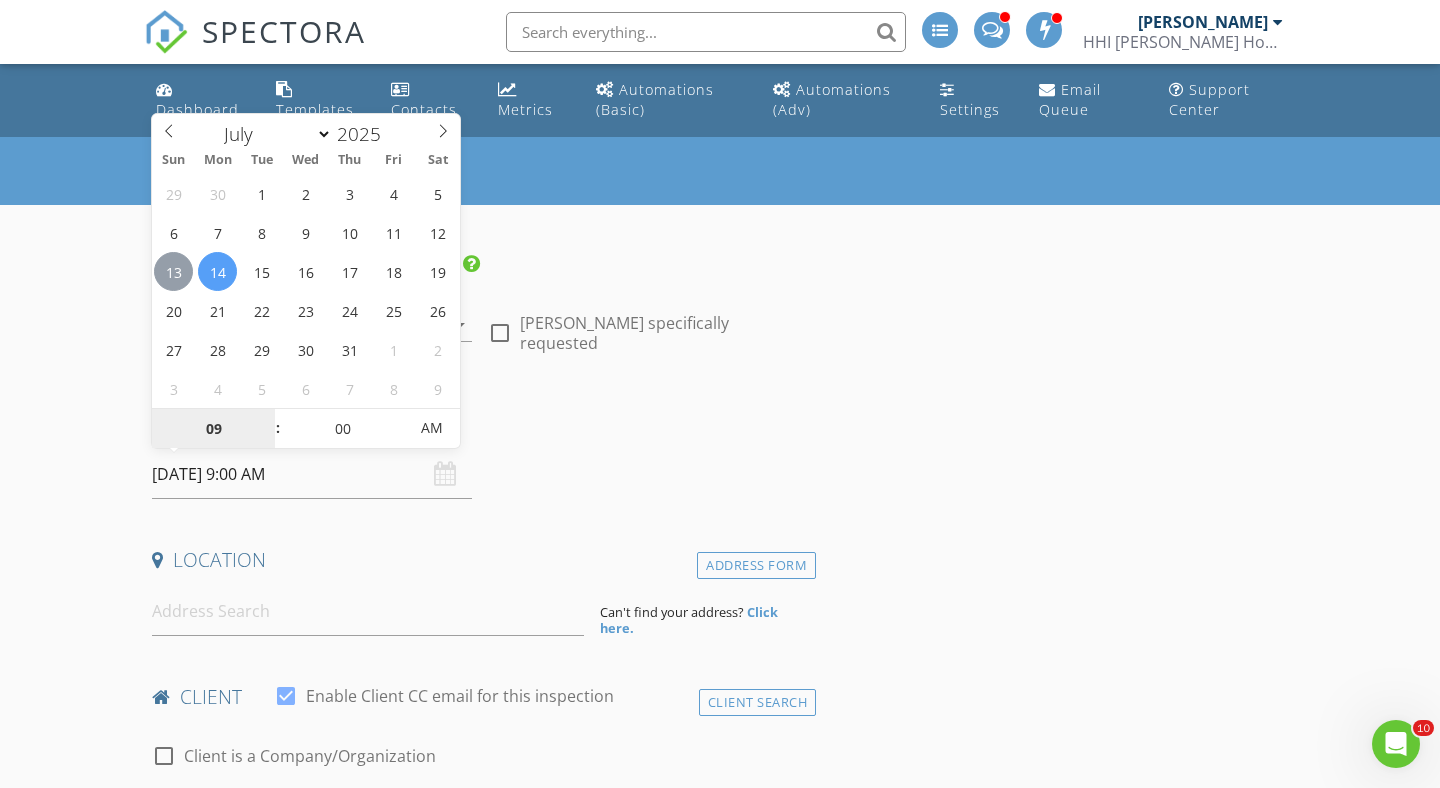 type on "07/13/2025 9:00 AM" 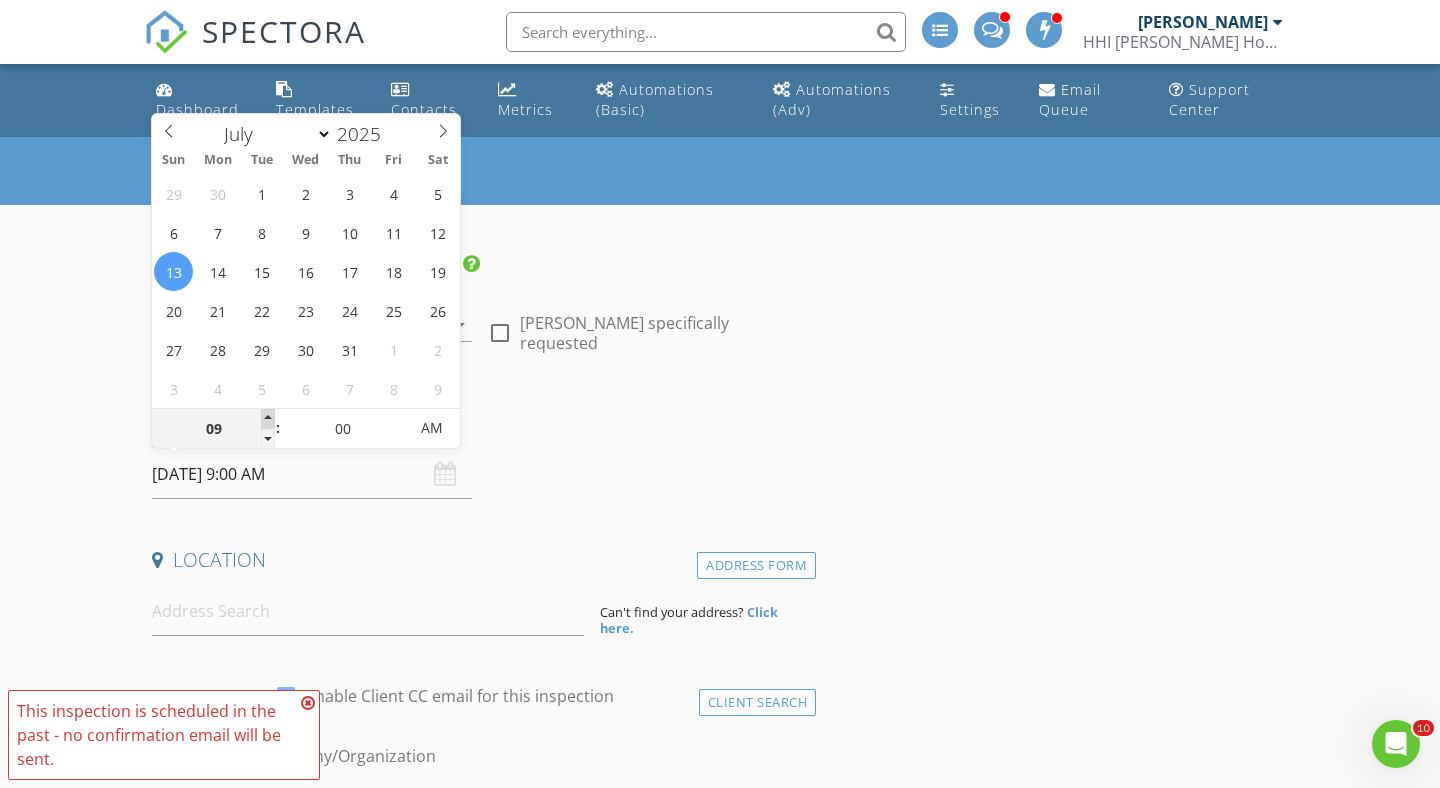 type on "10" 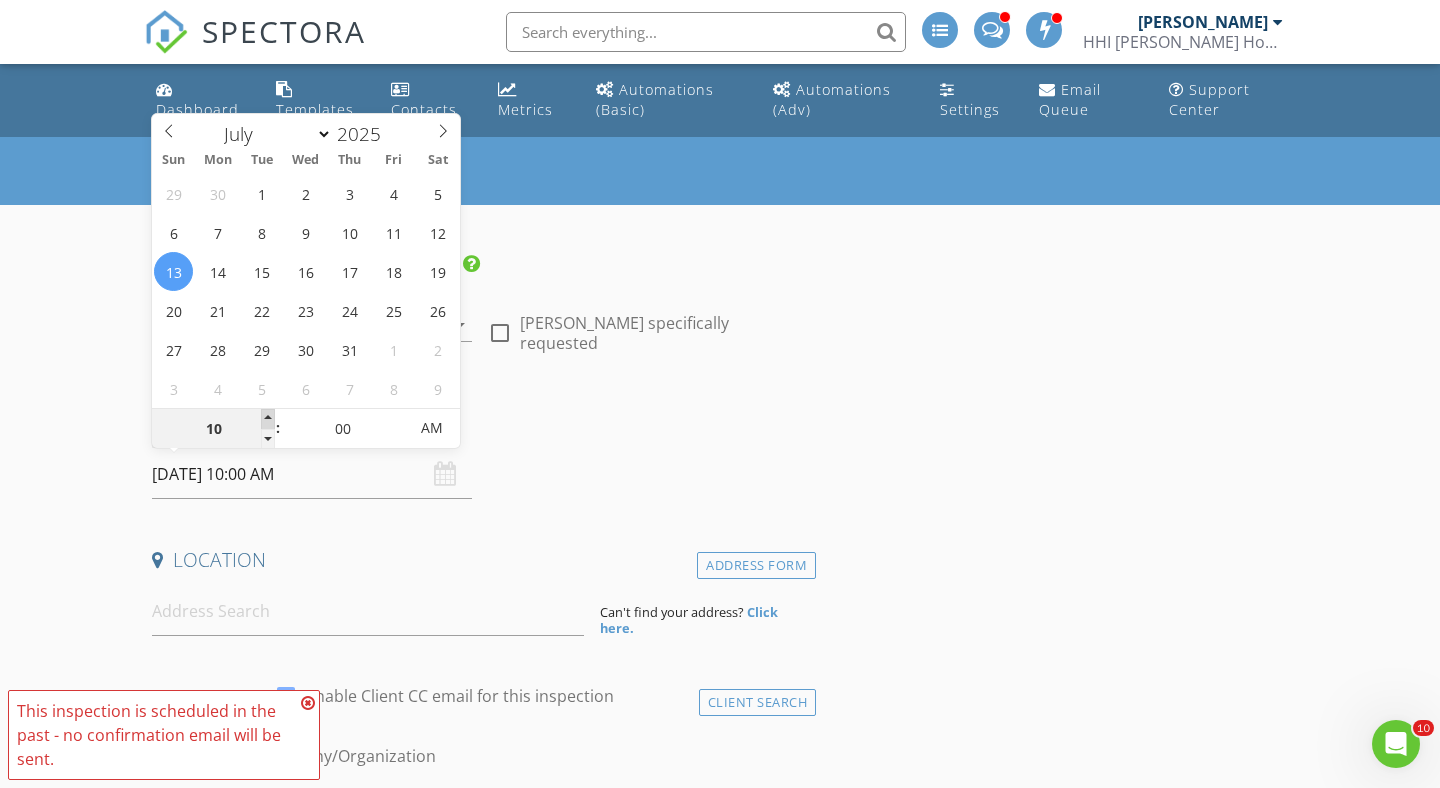click at bounding box center [268, 419] 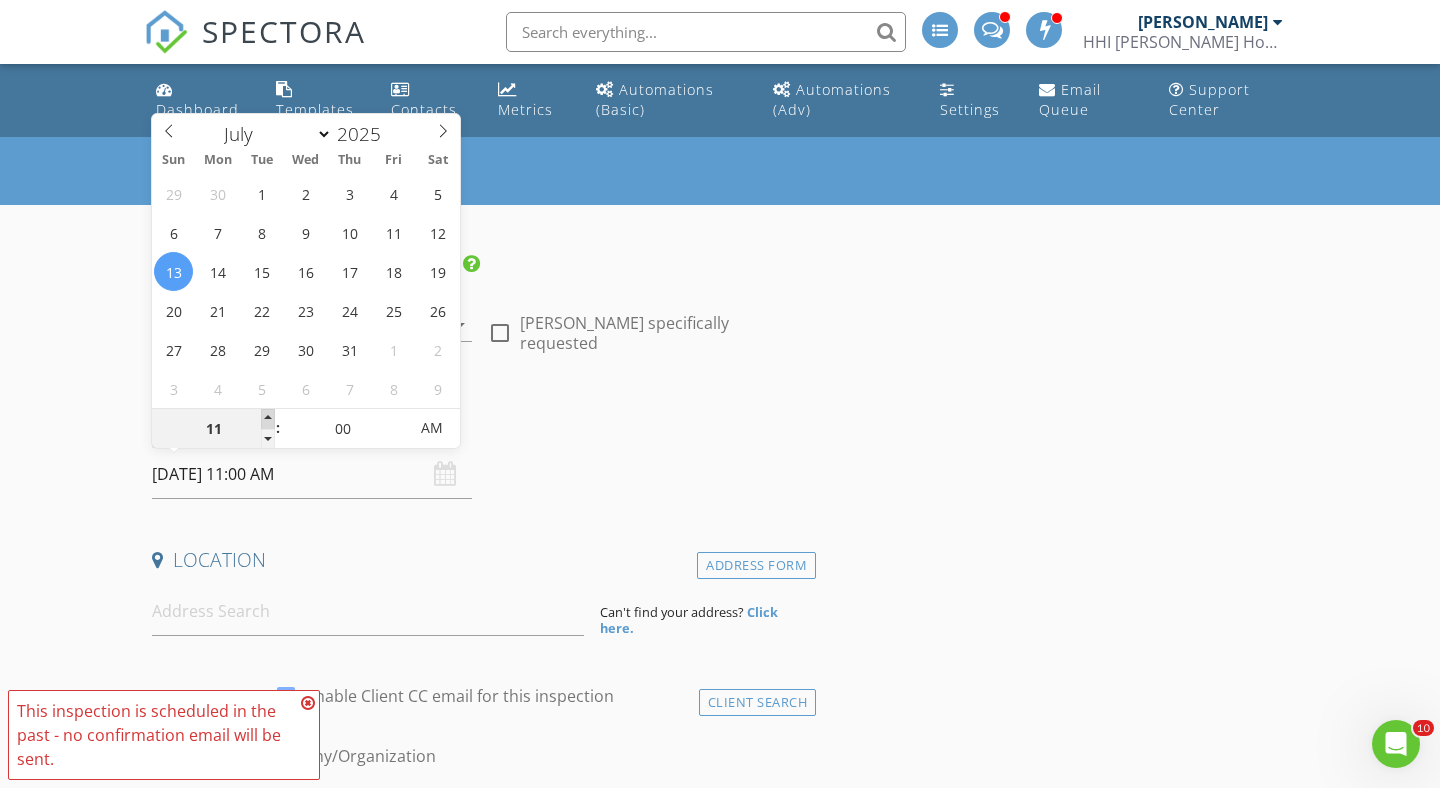 click at bounding box center [268, 419] 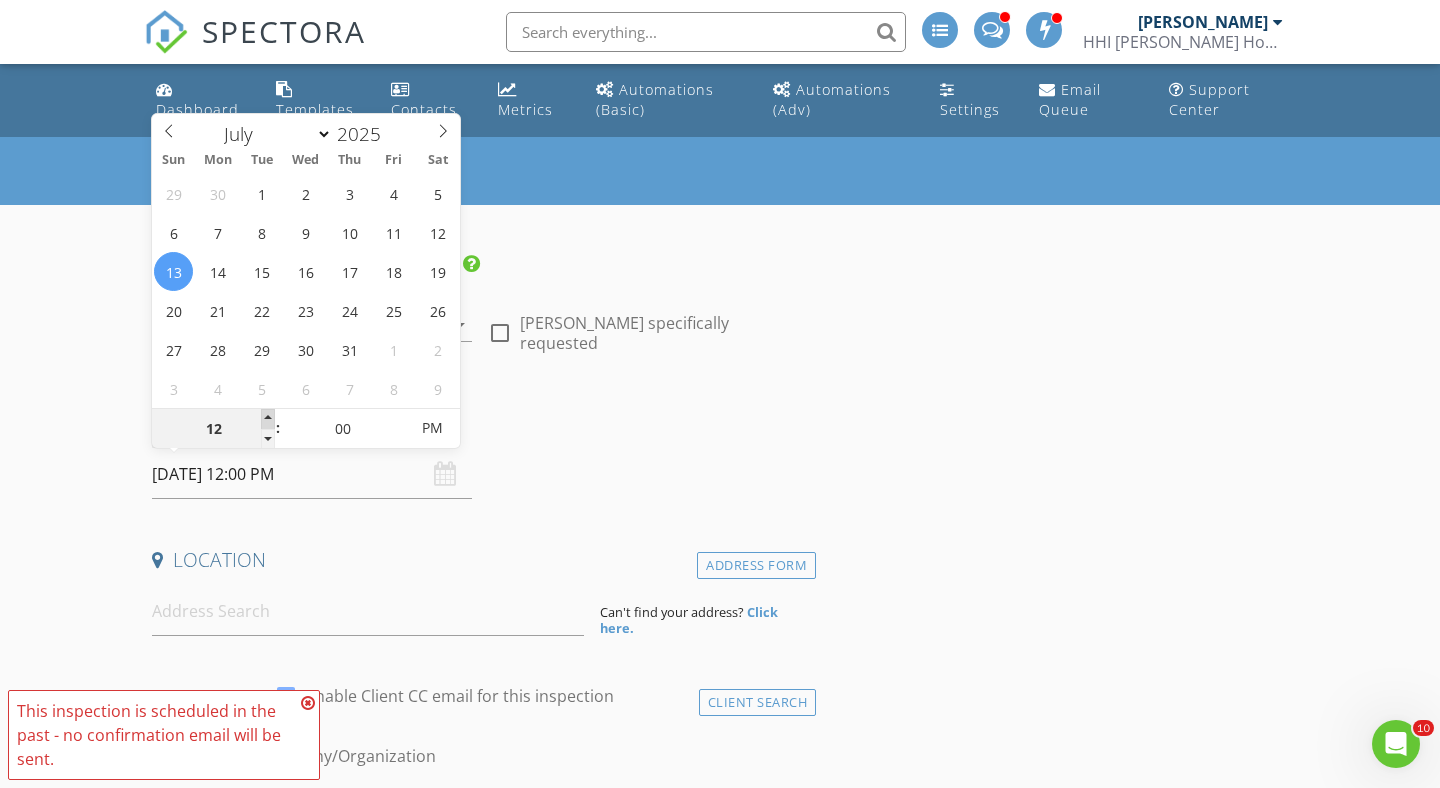 click at bounding box center (268, 419) 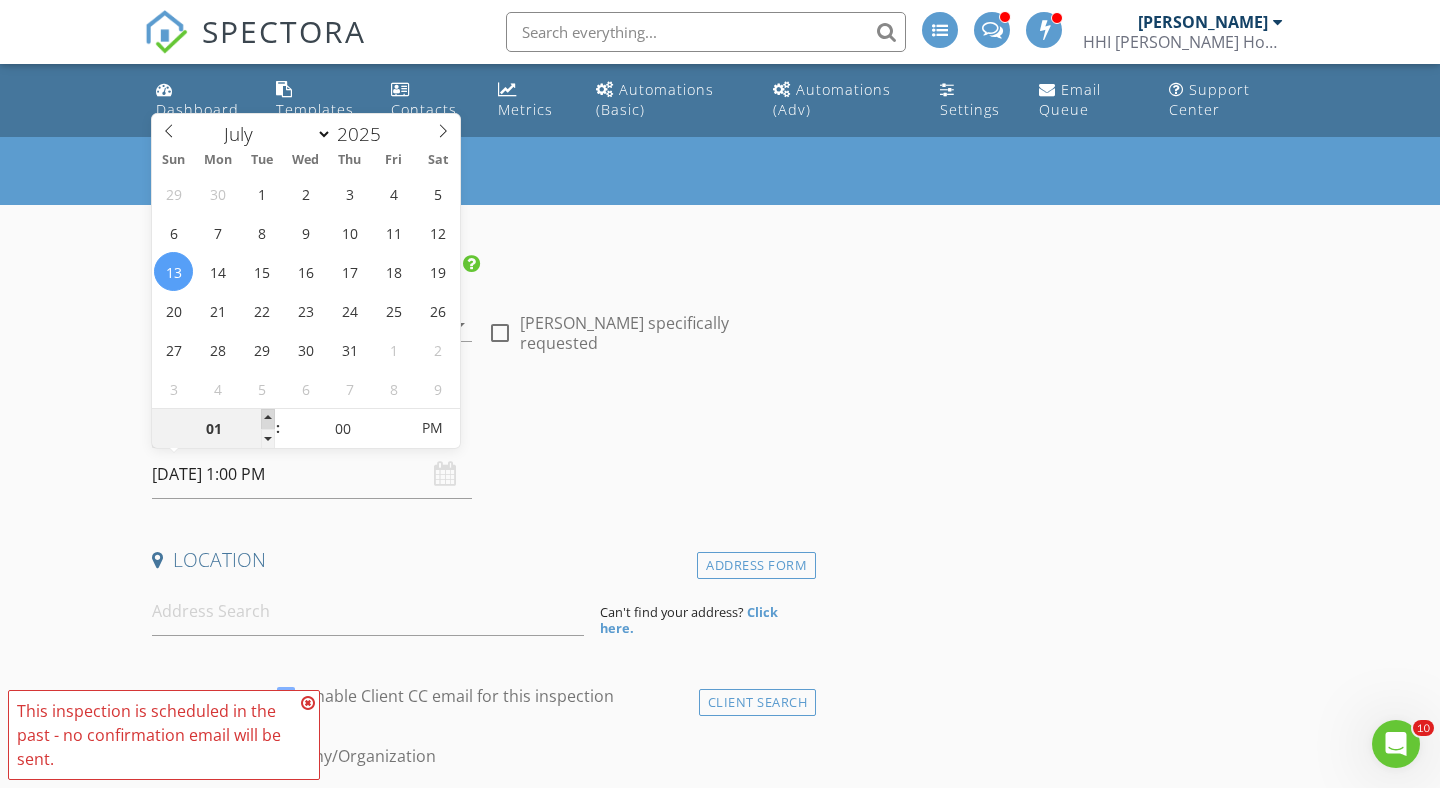click at bounding box center (268, 419) 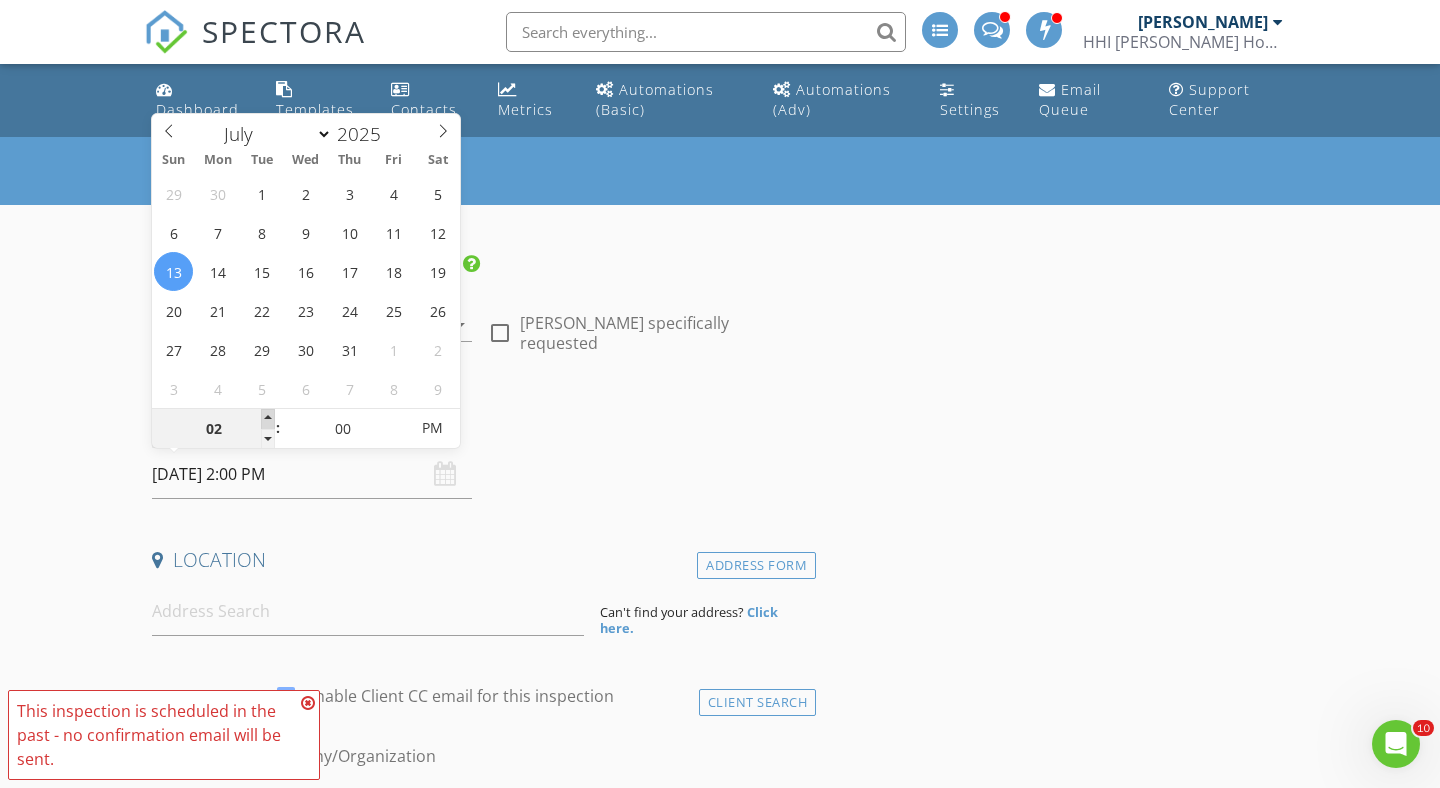 click at bounding box center [268, 419] 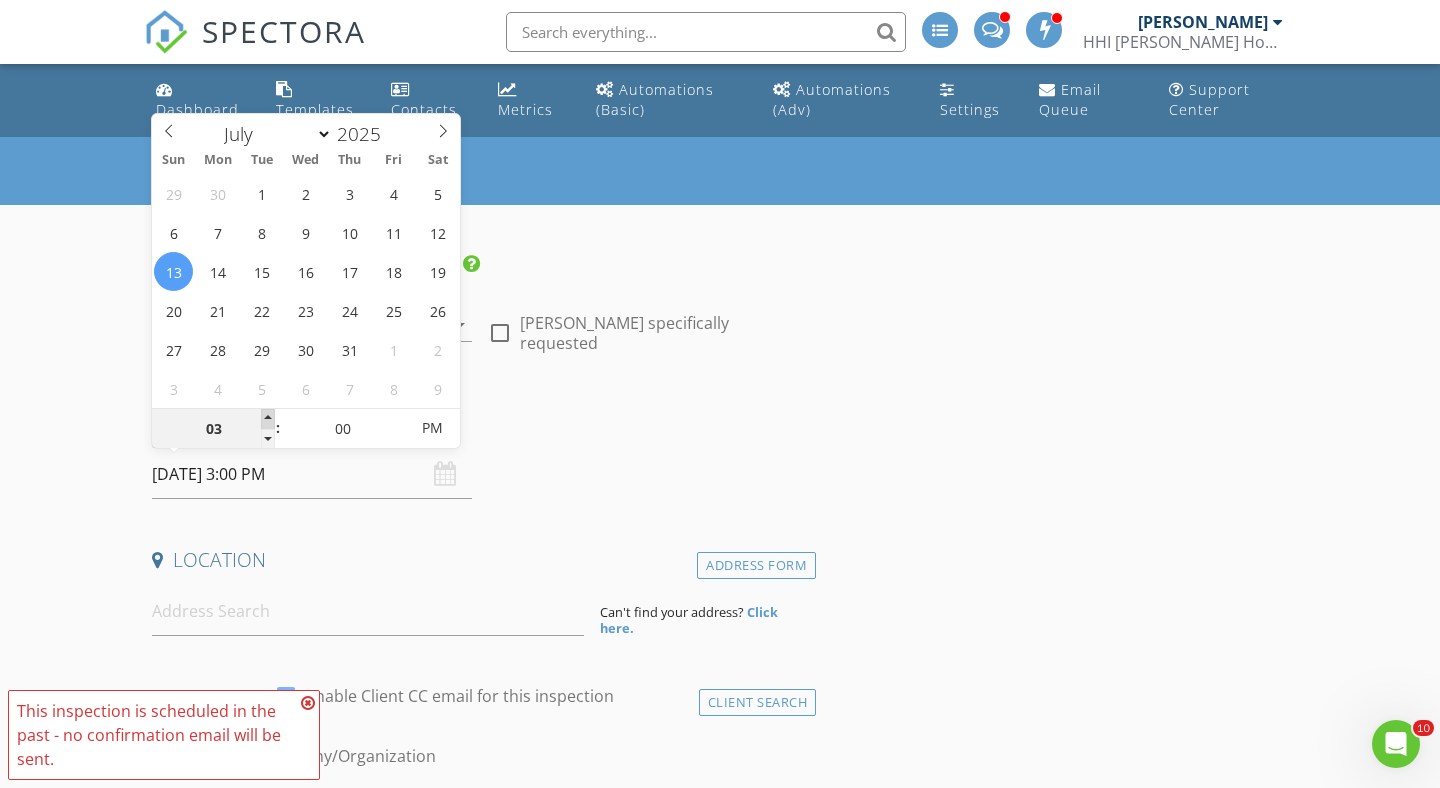 click at bounding box center [268, 419] 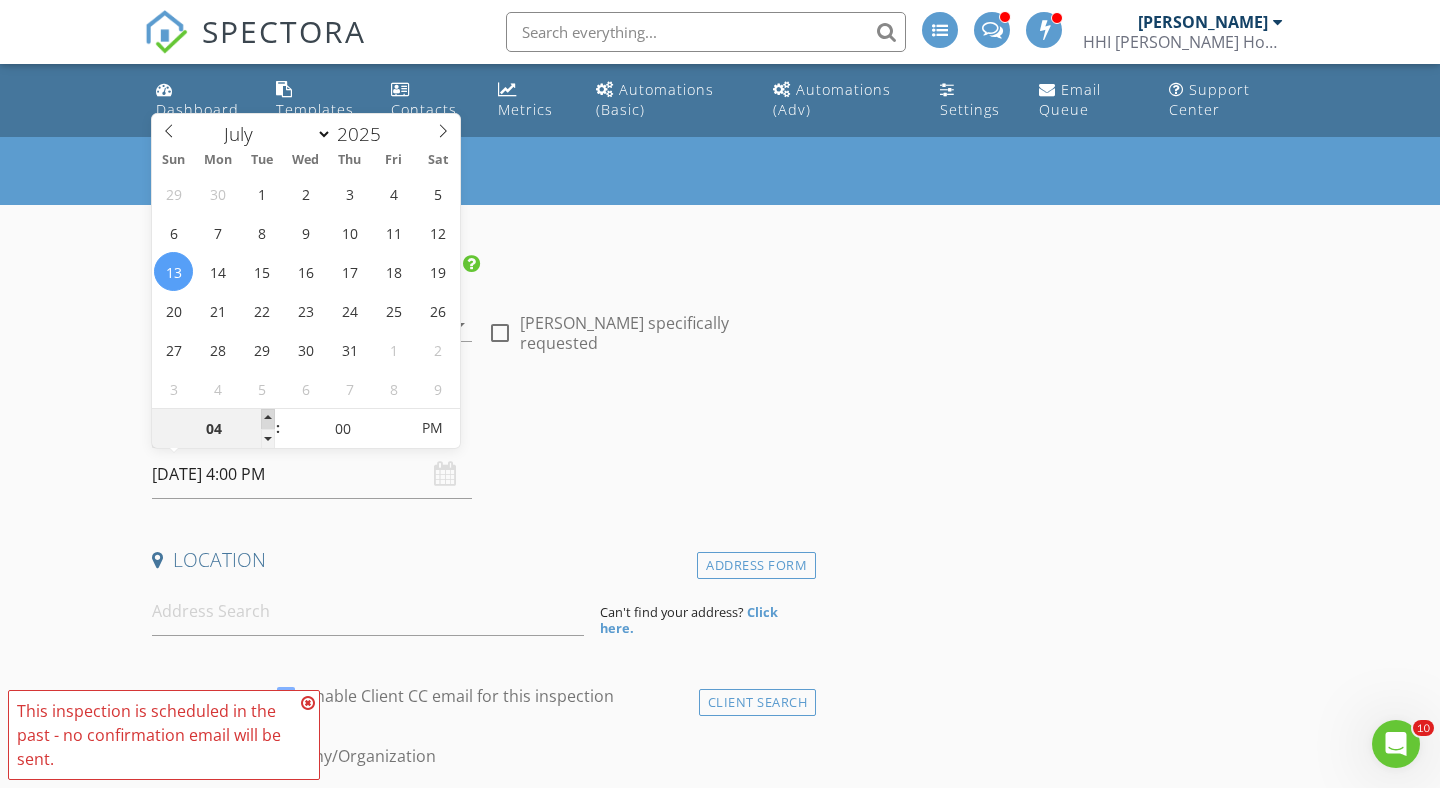 click at bounding box center (268, 419) 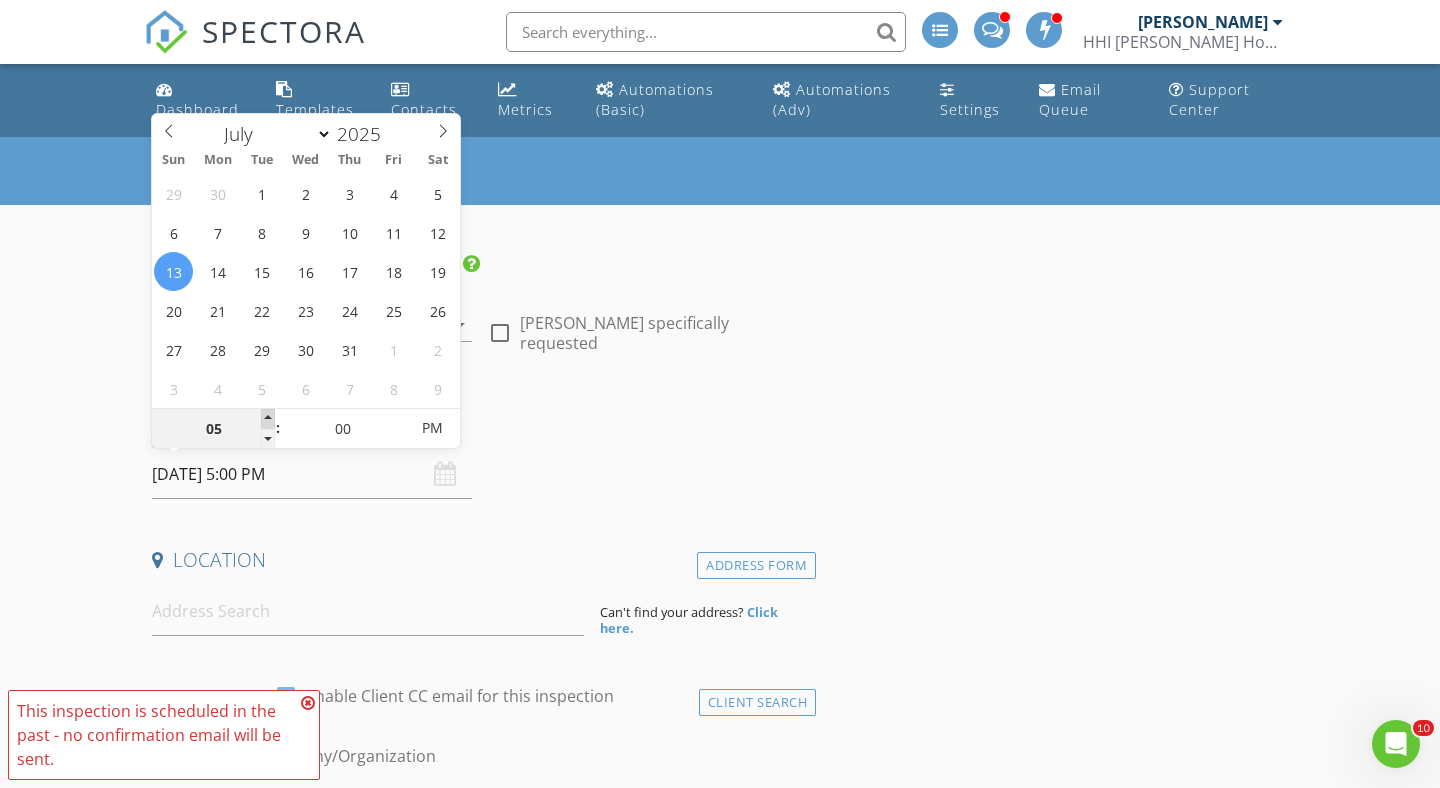 click at bounding box center (268, 419) 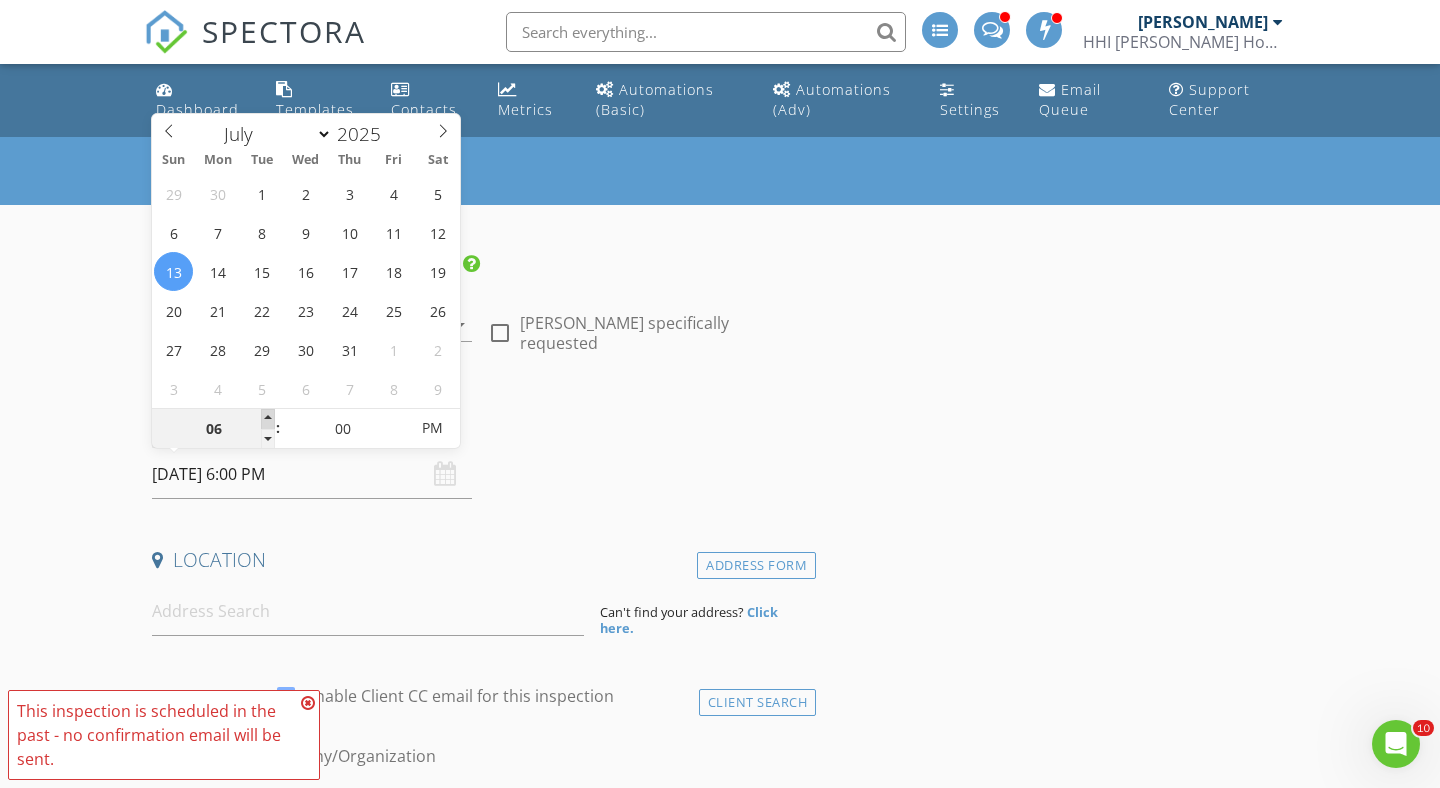 click at bounding box center (268, 419) 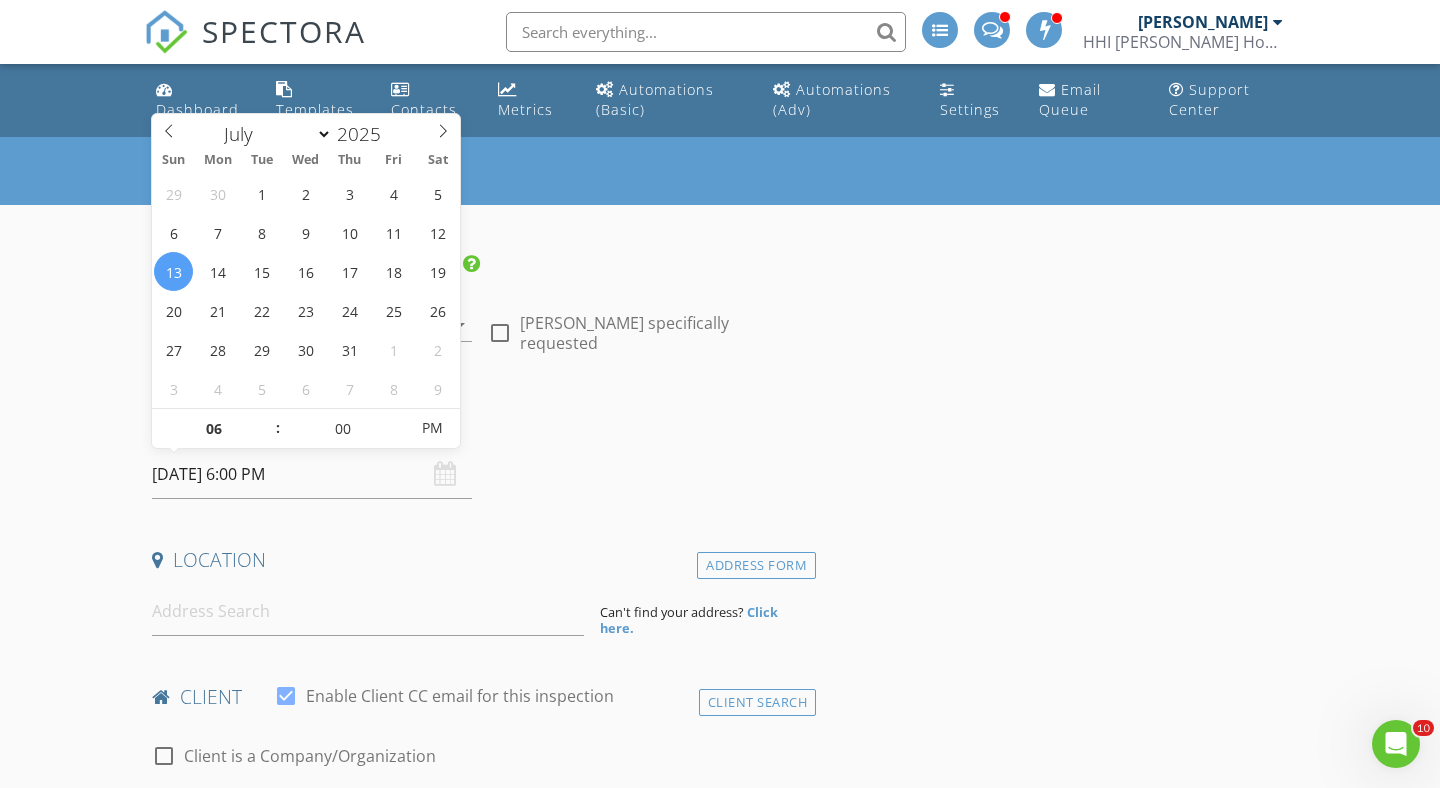 click on "New Inspection
INSPECTOR(S)
check_box   Erik Hodge   PRIMARY   check_box_outline_blank   Derek Fansler     Erik Hodge arrow_drop_down   check_box_outline_blank Erik Hodge specifically requested
Date/Time
07/13/2025 6:00 PM
Location
Address Form       Can't find your address?   Click here.
client
check_box Enable Client CC email for this inspection   Client Search     check_box_outline_blank Client is a Company/Organization     First Name   Last Name   Email   CC Email   Phone   Address   City   State   Zip     Tags         Notes   Private Notes
ADD ADDITIONAL client
SERVICES
check_box_outline_blank   Residential Inspection   Residential Inspection check_box_outline_blank   Pre Listing Inspection- HVAC, Plumbing, Electrical, Roof, Attic, Structure" at bounding box center [720, 2078] 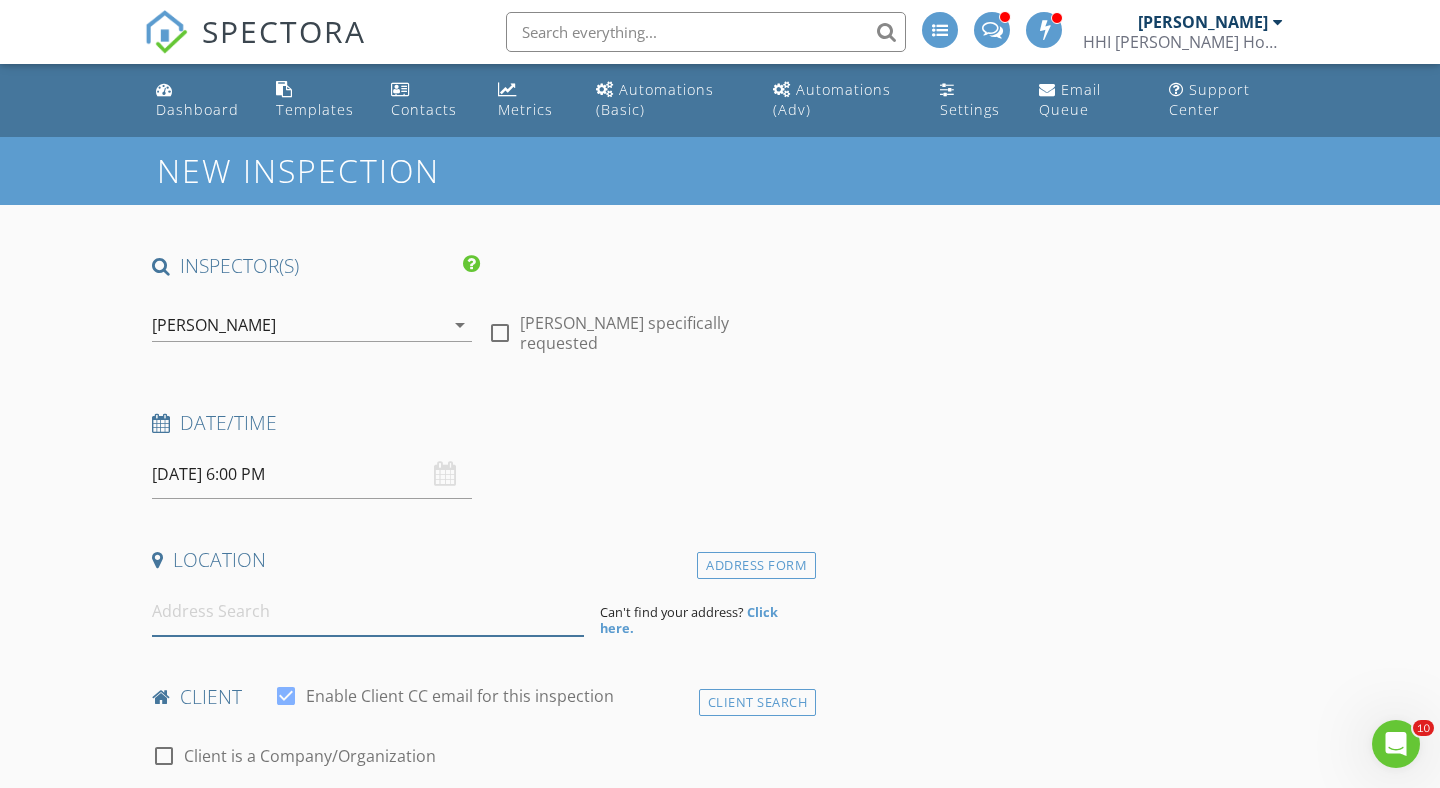 click at bounding box center (368, 611) 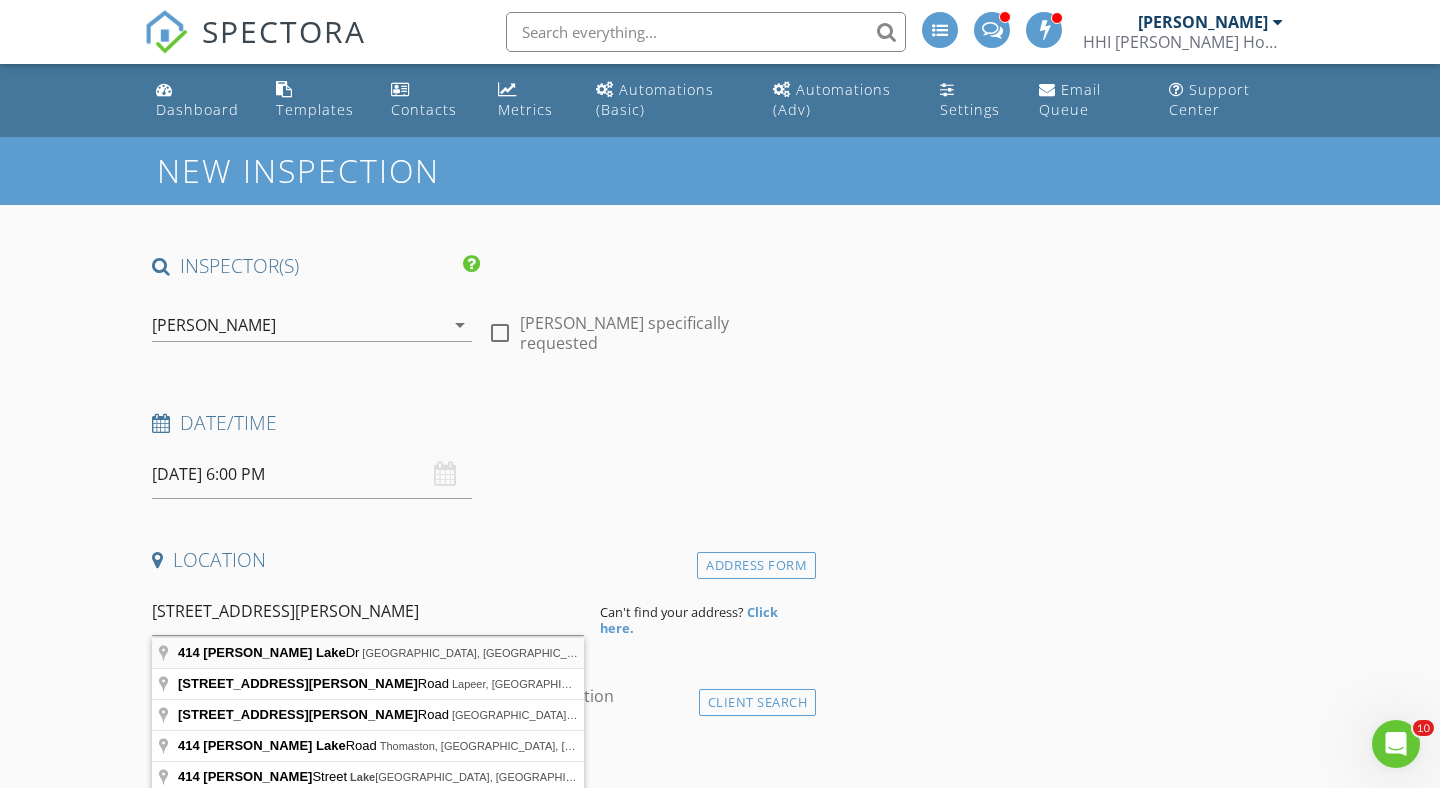 type on "414 Davis Lake Dr, Oxford, MI, USA" 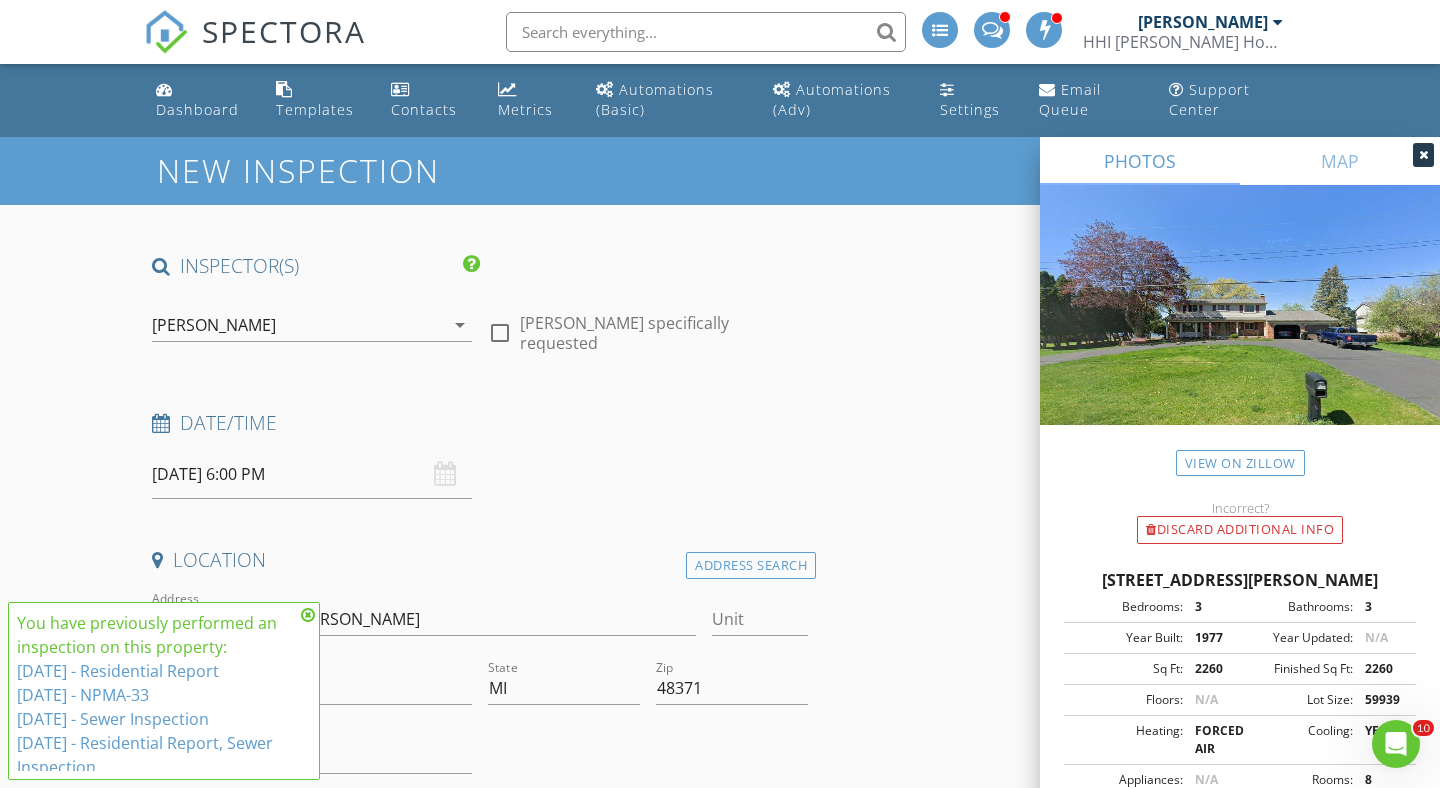 click on "[PERSON_NAME]" at bounding box center [298, 325] 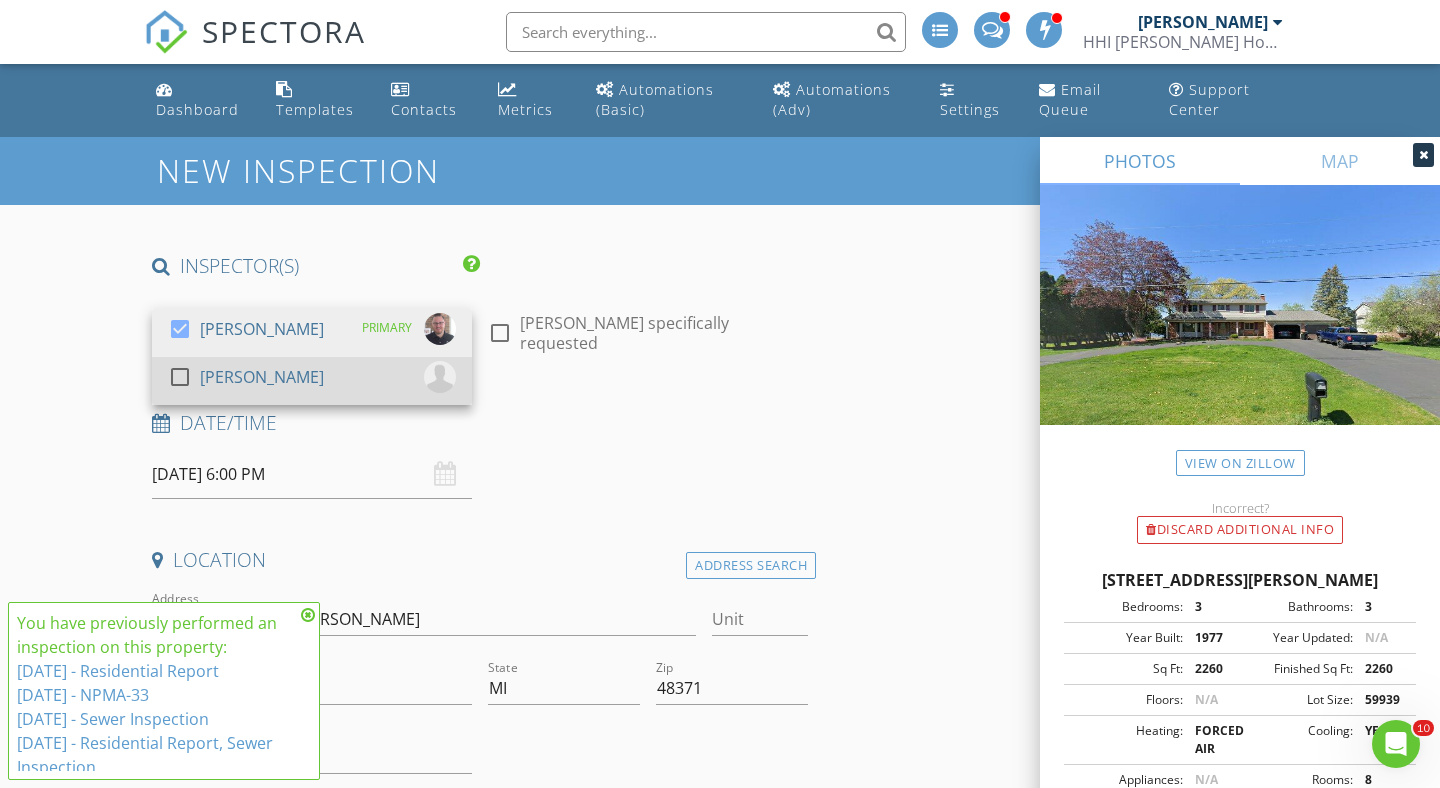 click at bounding box center (180, 377) 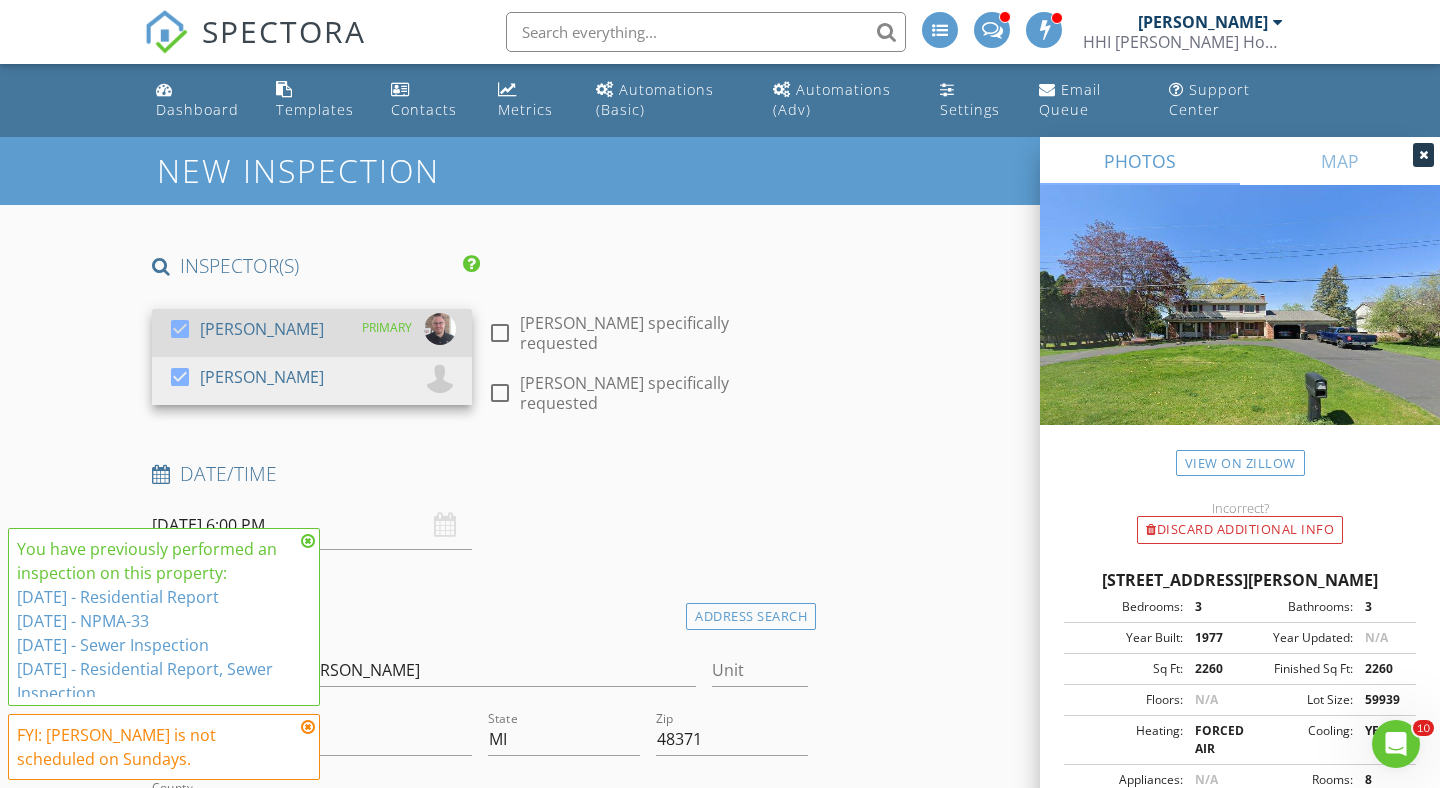click at bounding box center [180, 329] 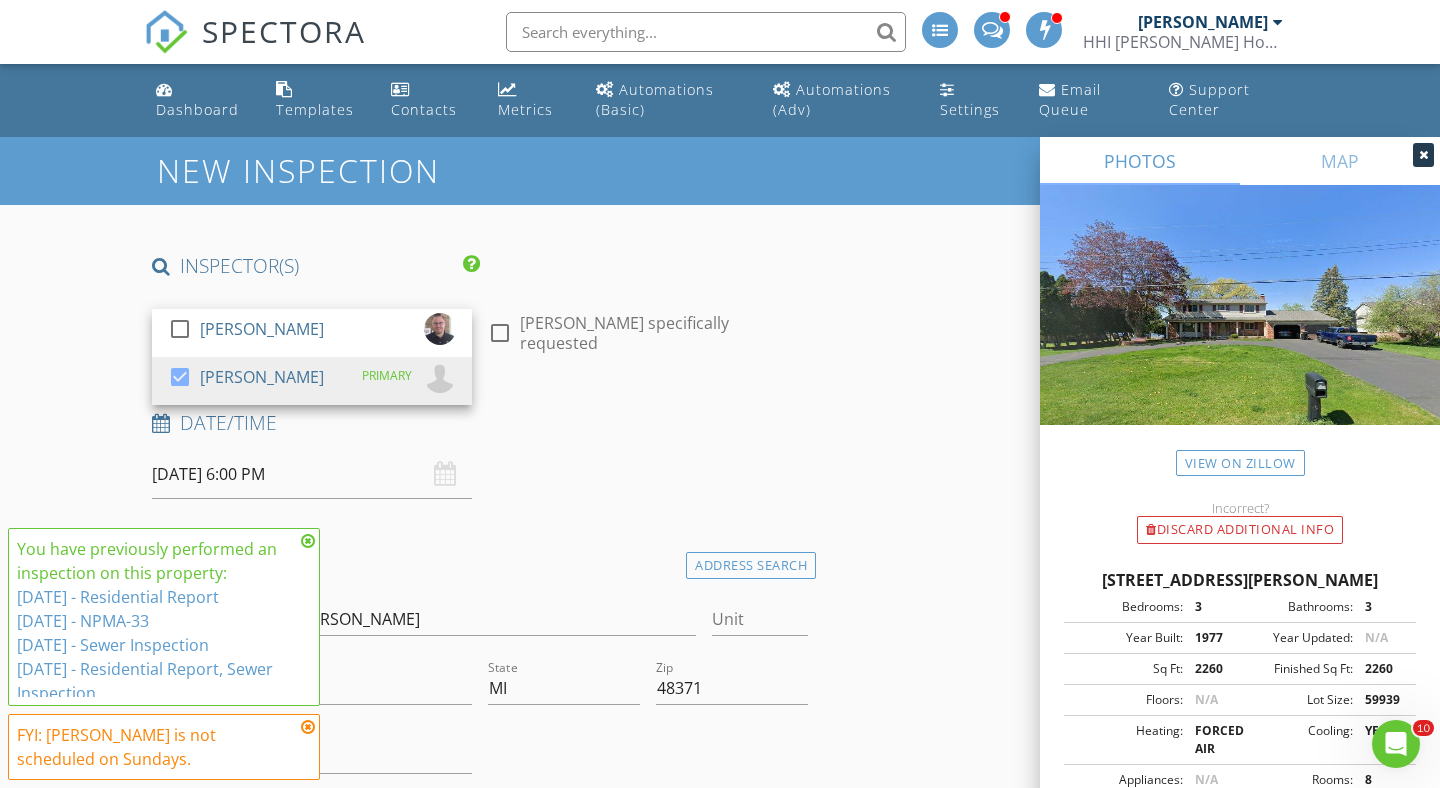 click at bounding box center [308, 541] 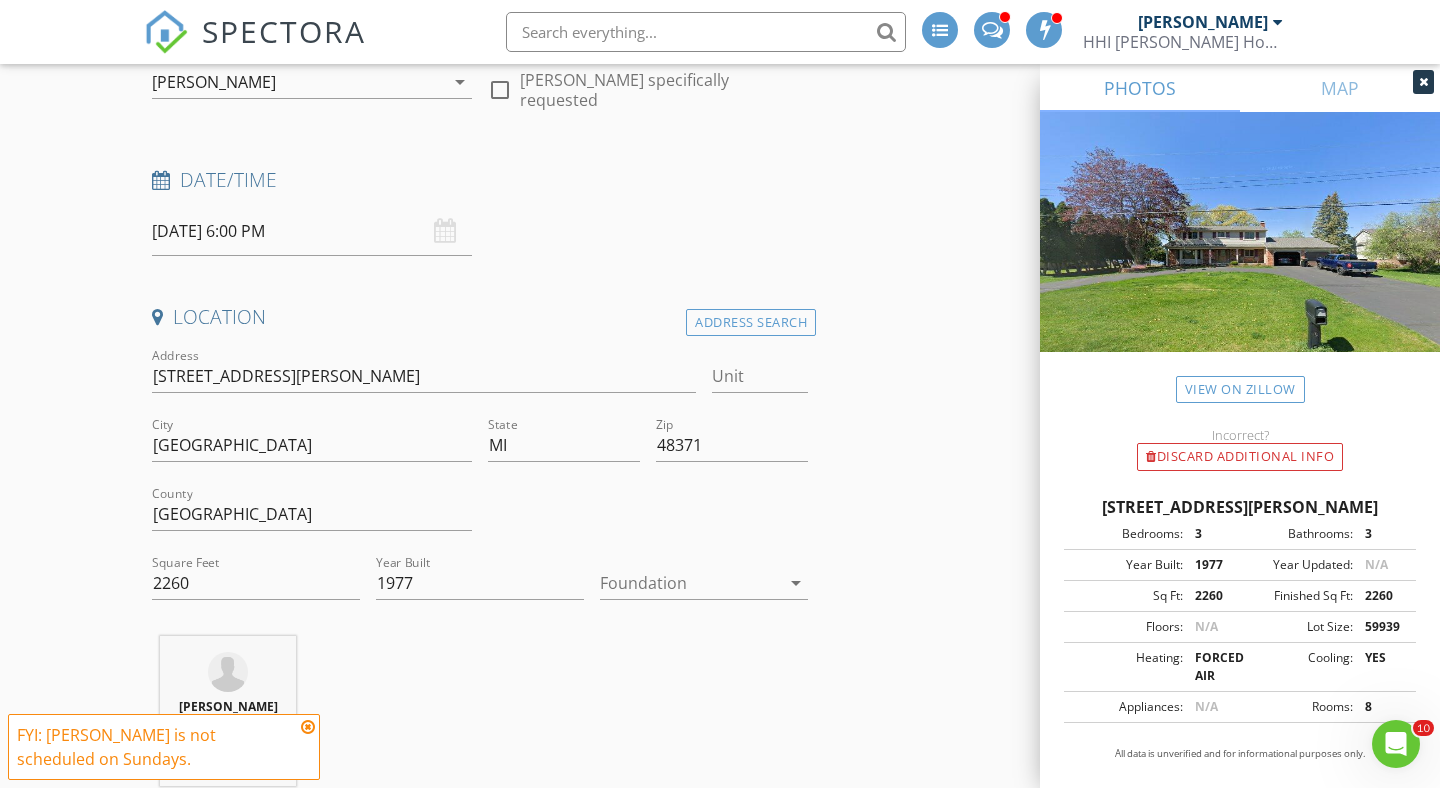 scroll, scrollTop: 263, scrollLeft: 0, axis: vertical 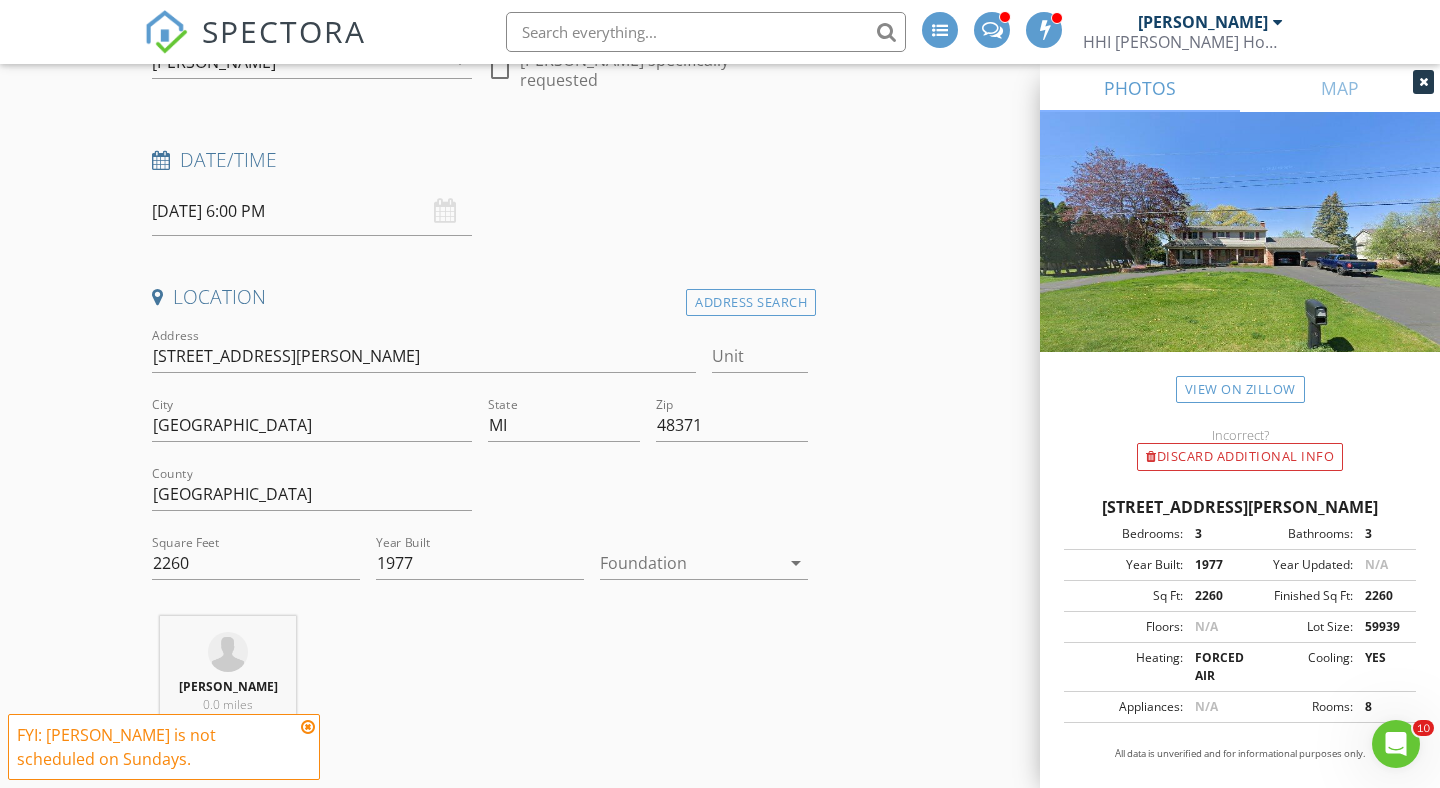 click at bounding box center (308, 727) 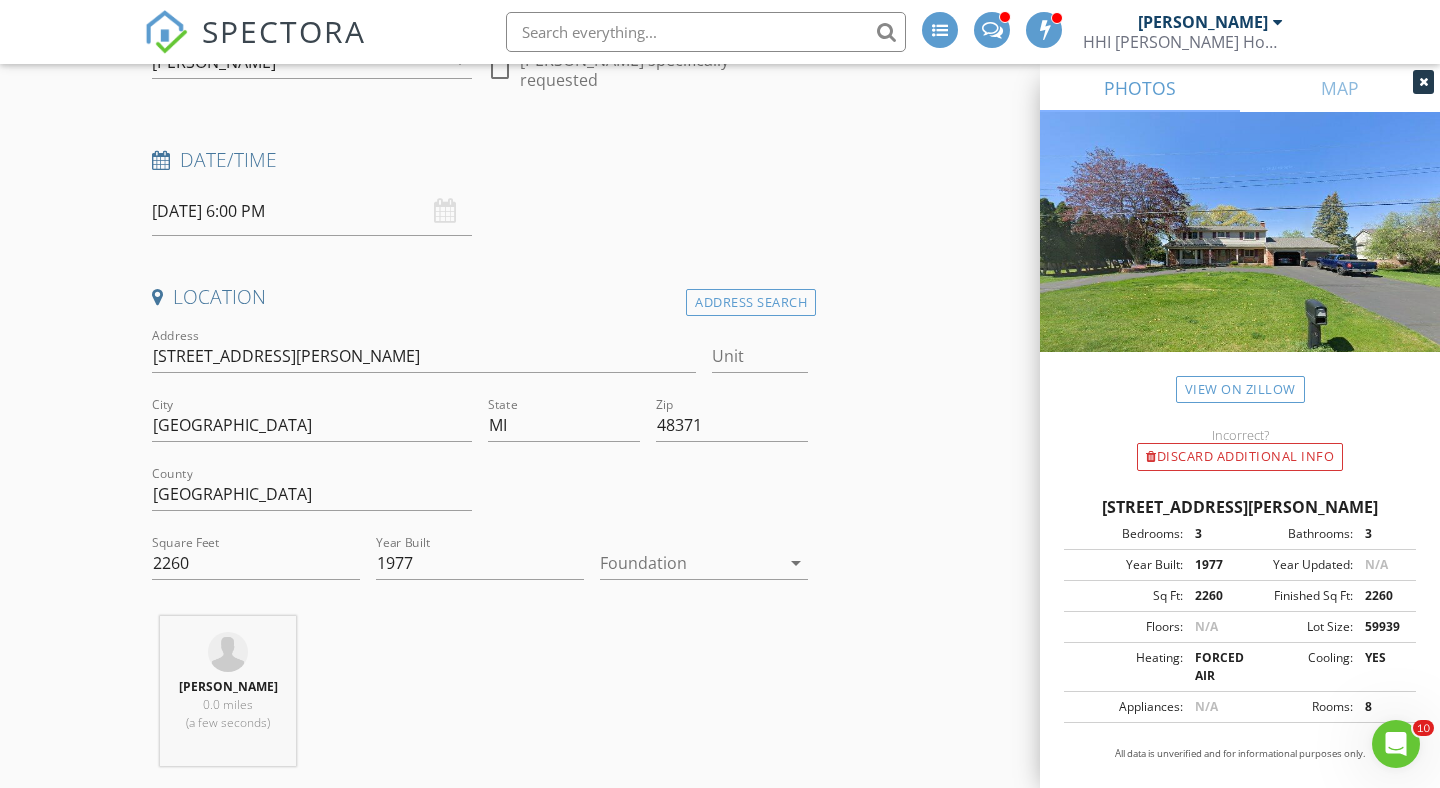 click at bounding box center (690, 563) 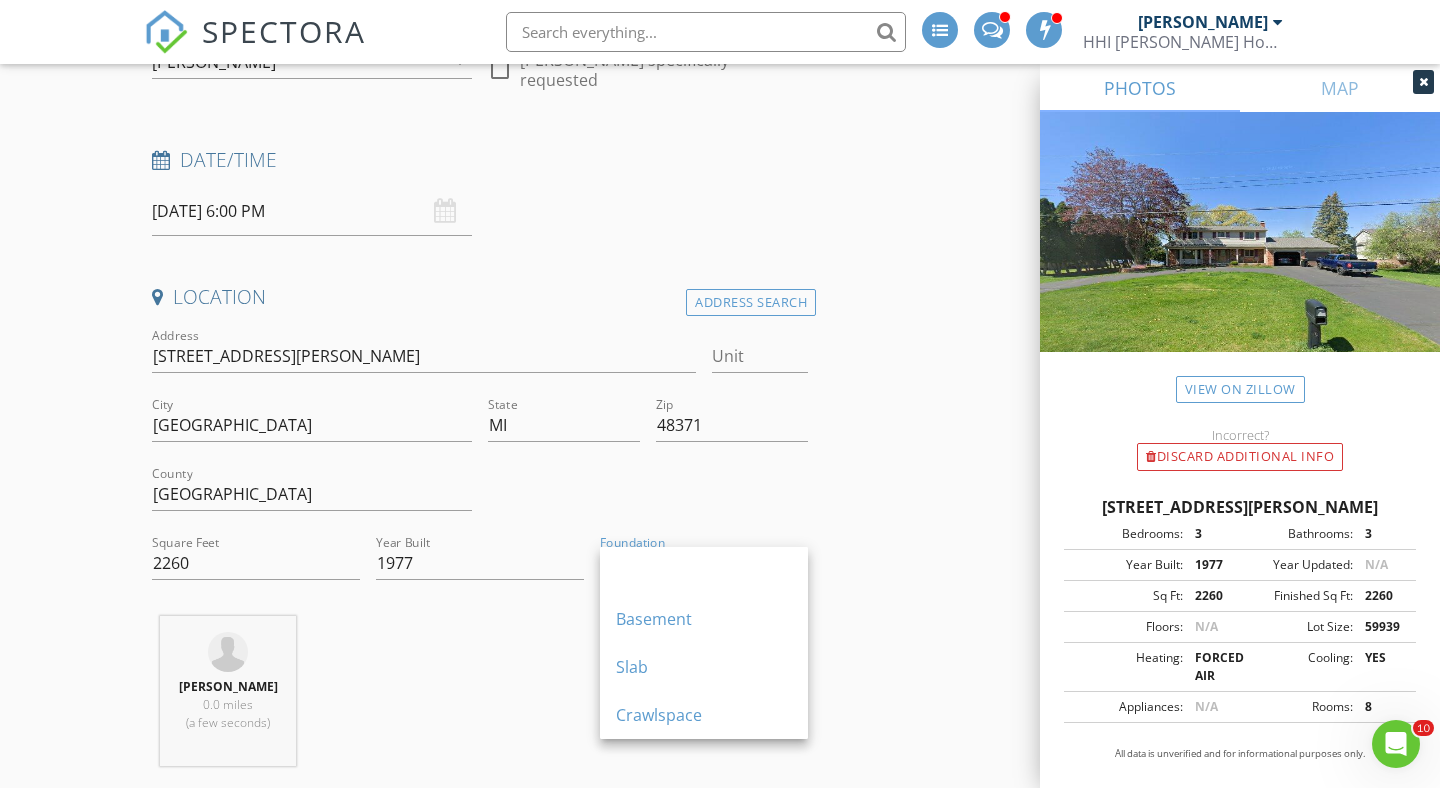 click on "Basement" at bounding box center (704, 619) 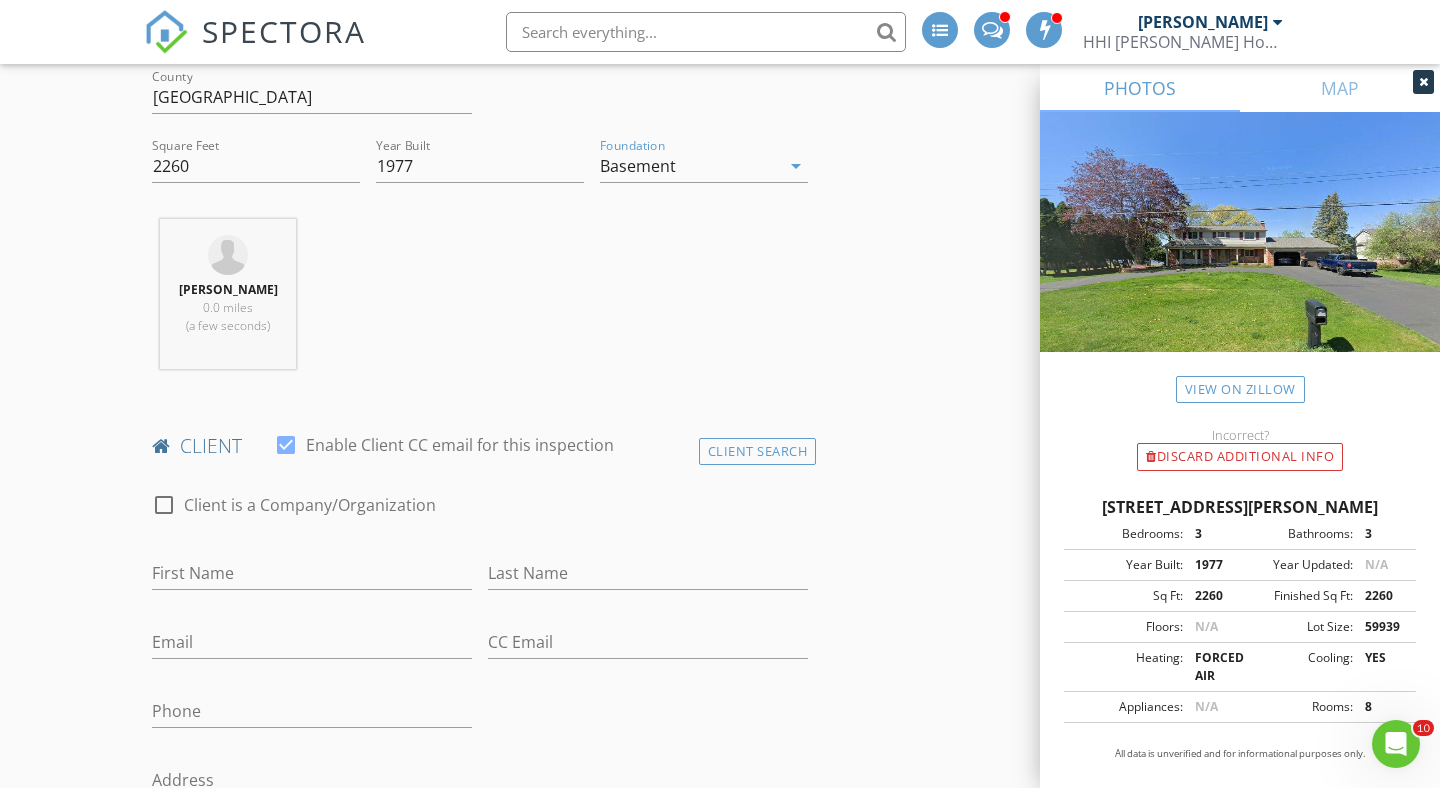 scroll, scrollTop: 752, scrollLeft: 0, axis: vertical 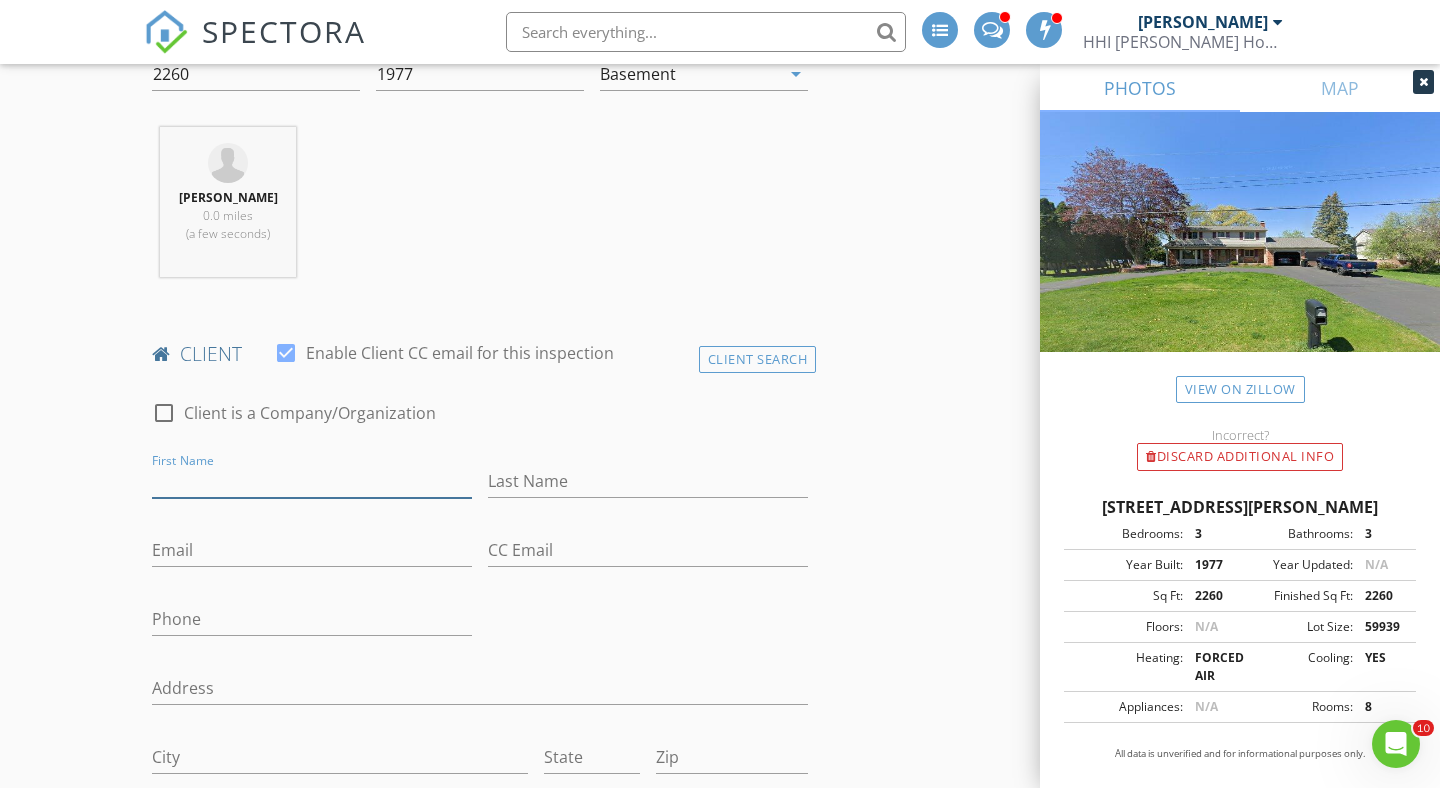 click on "First Name" at bounding box center (312, 481) 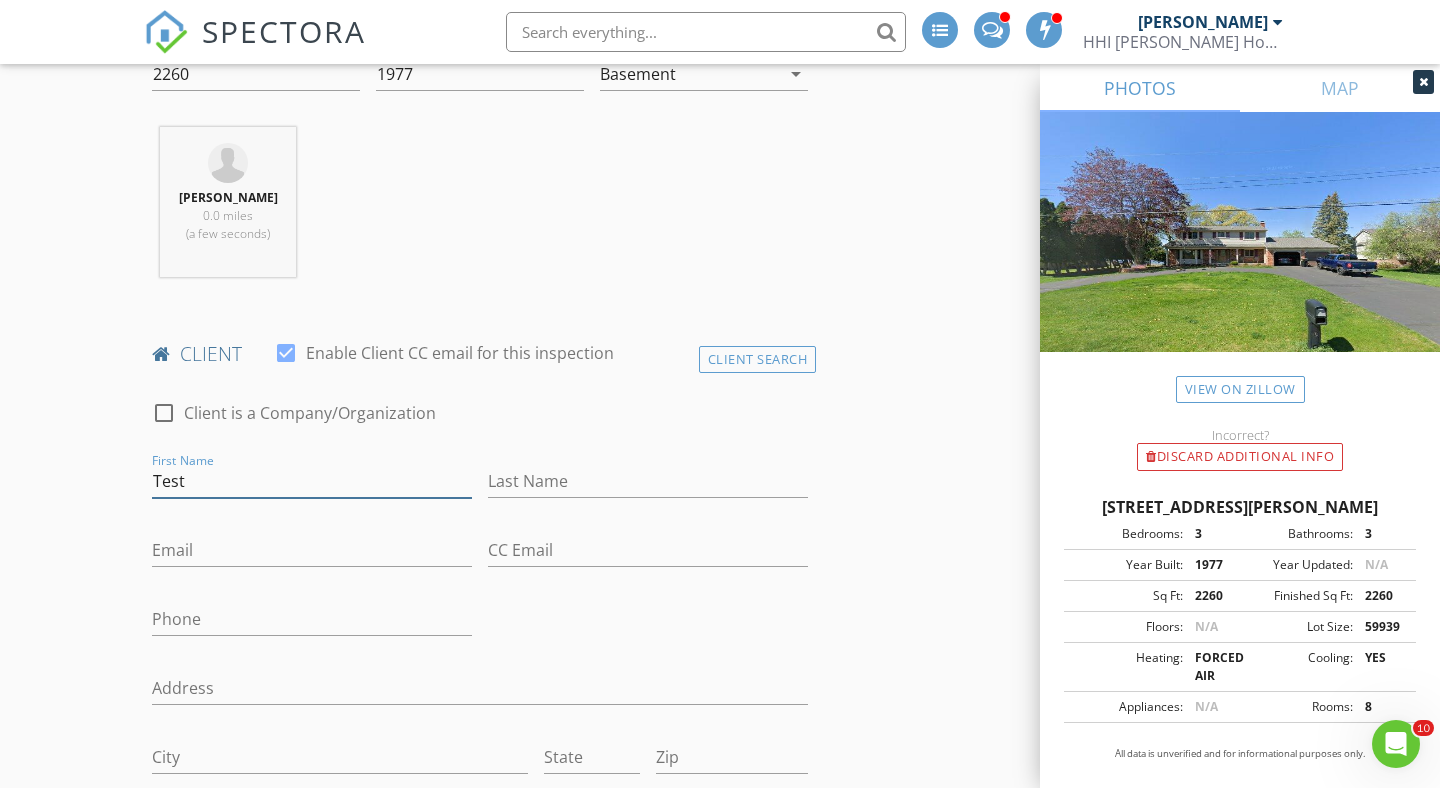type on "Test" 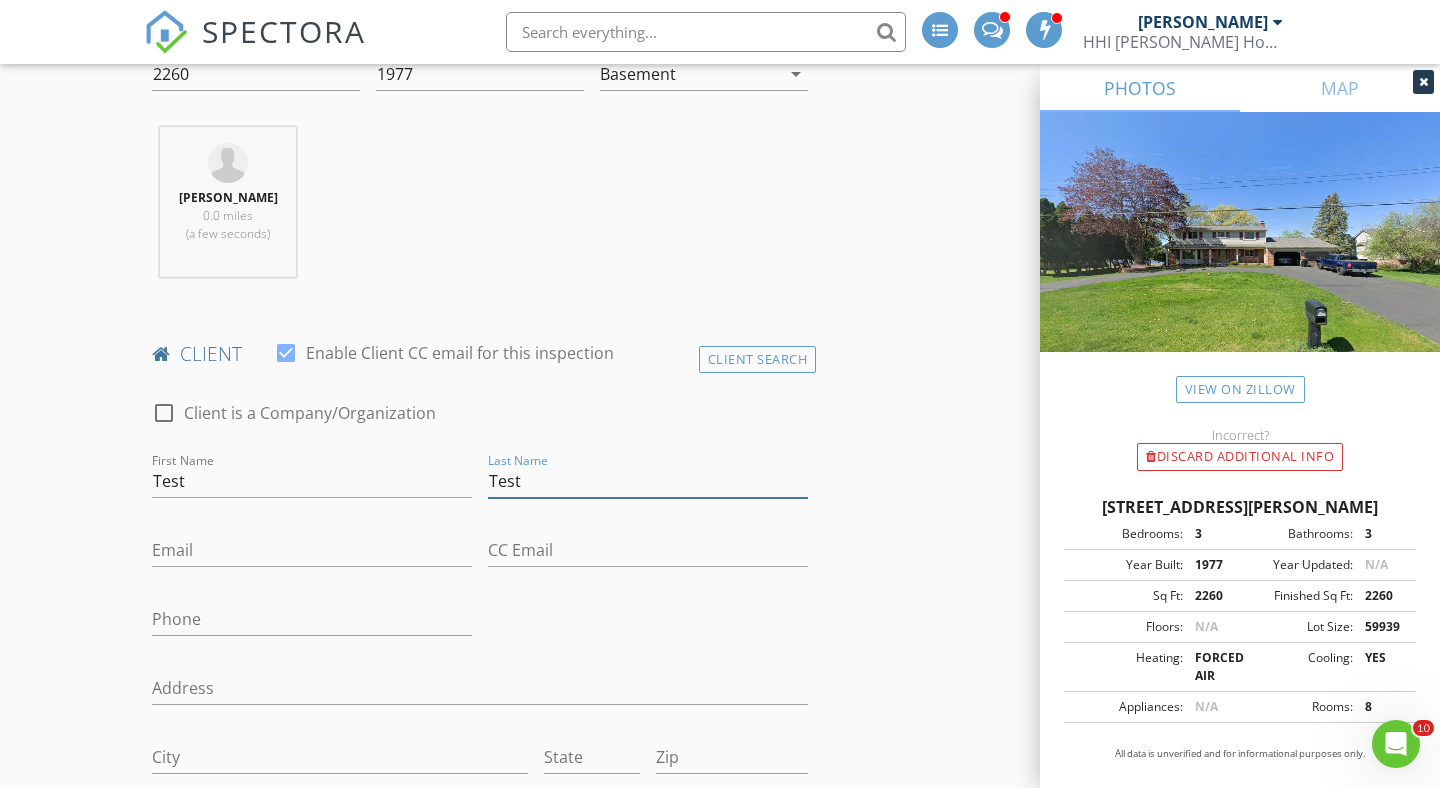 type on "Test" 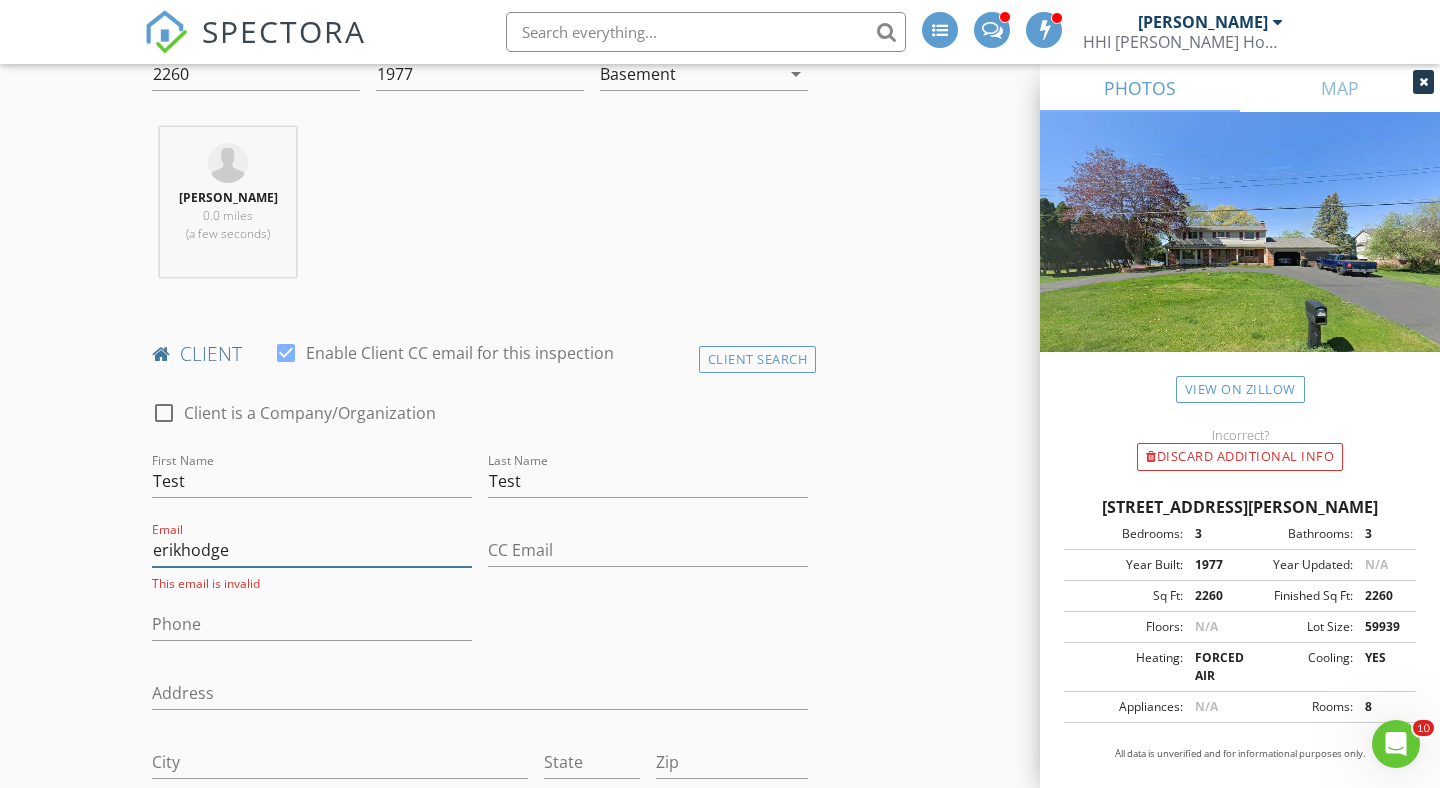 type on "[EMAIL_ADDRESS][DOMAIN_NAME]" 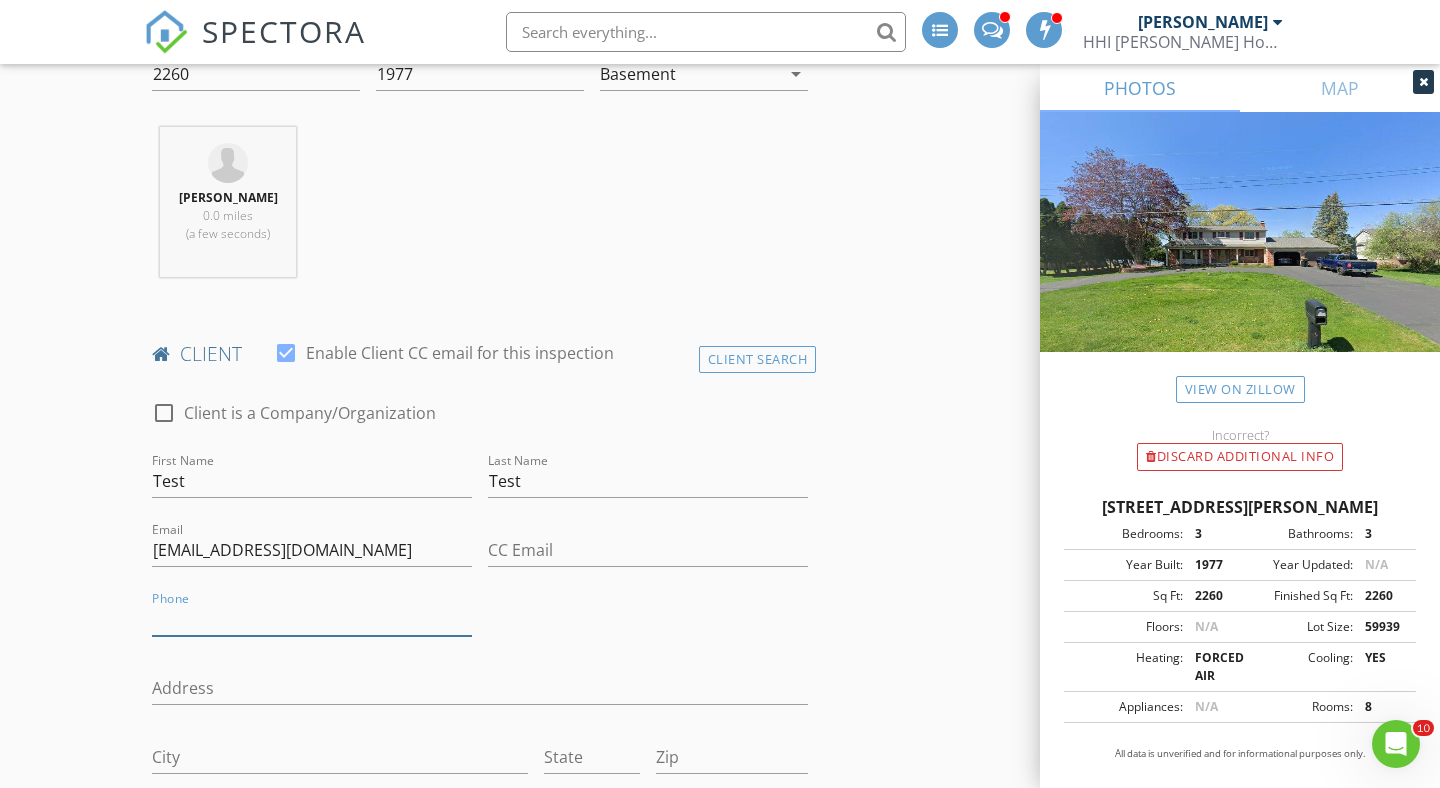 click on "Phone" at bounding box center [312, 619] 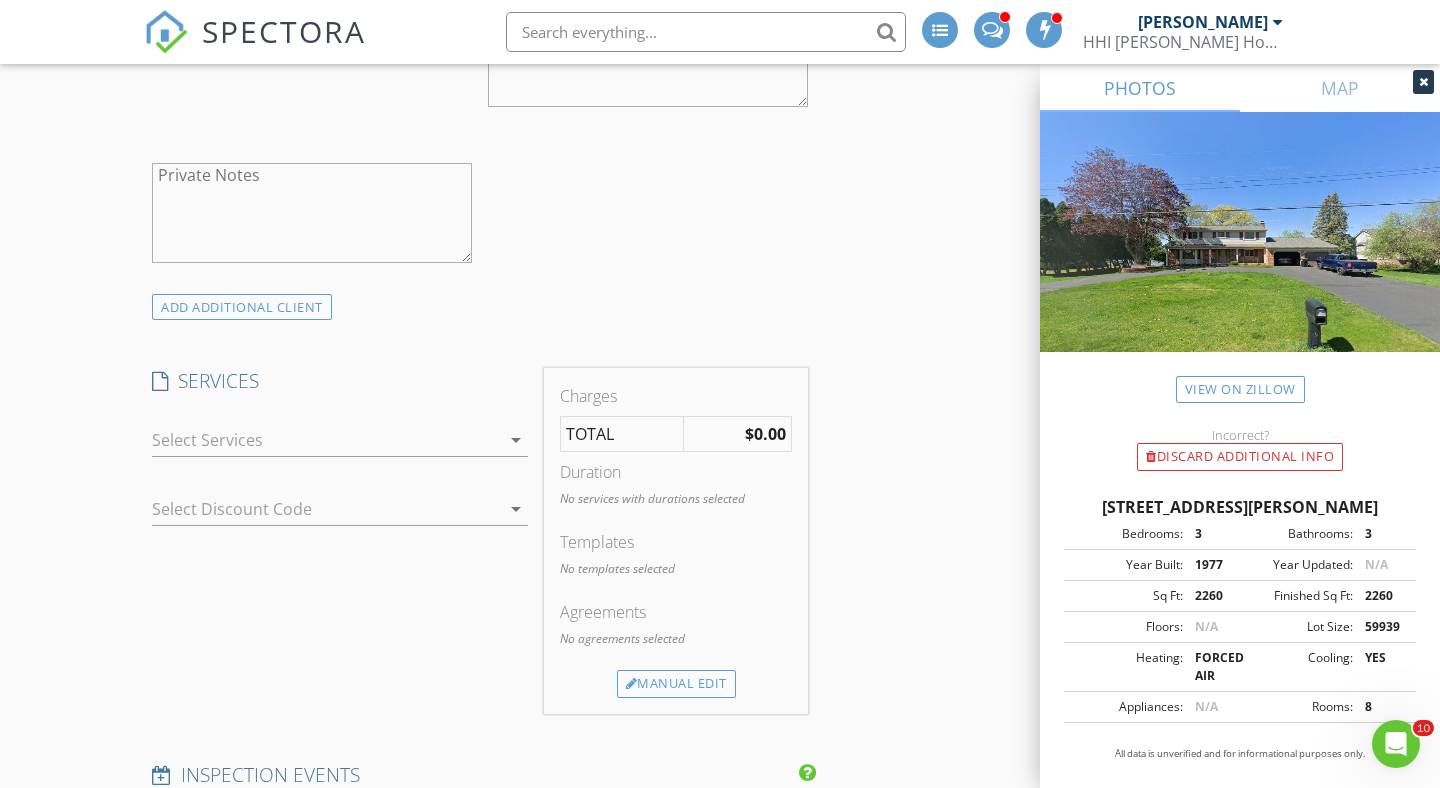 scroll, scrollTop: 1600, scrollLeft: 0, axis: vertical 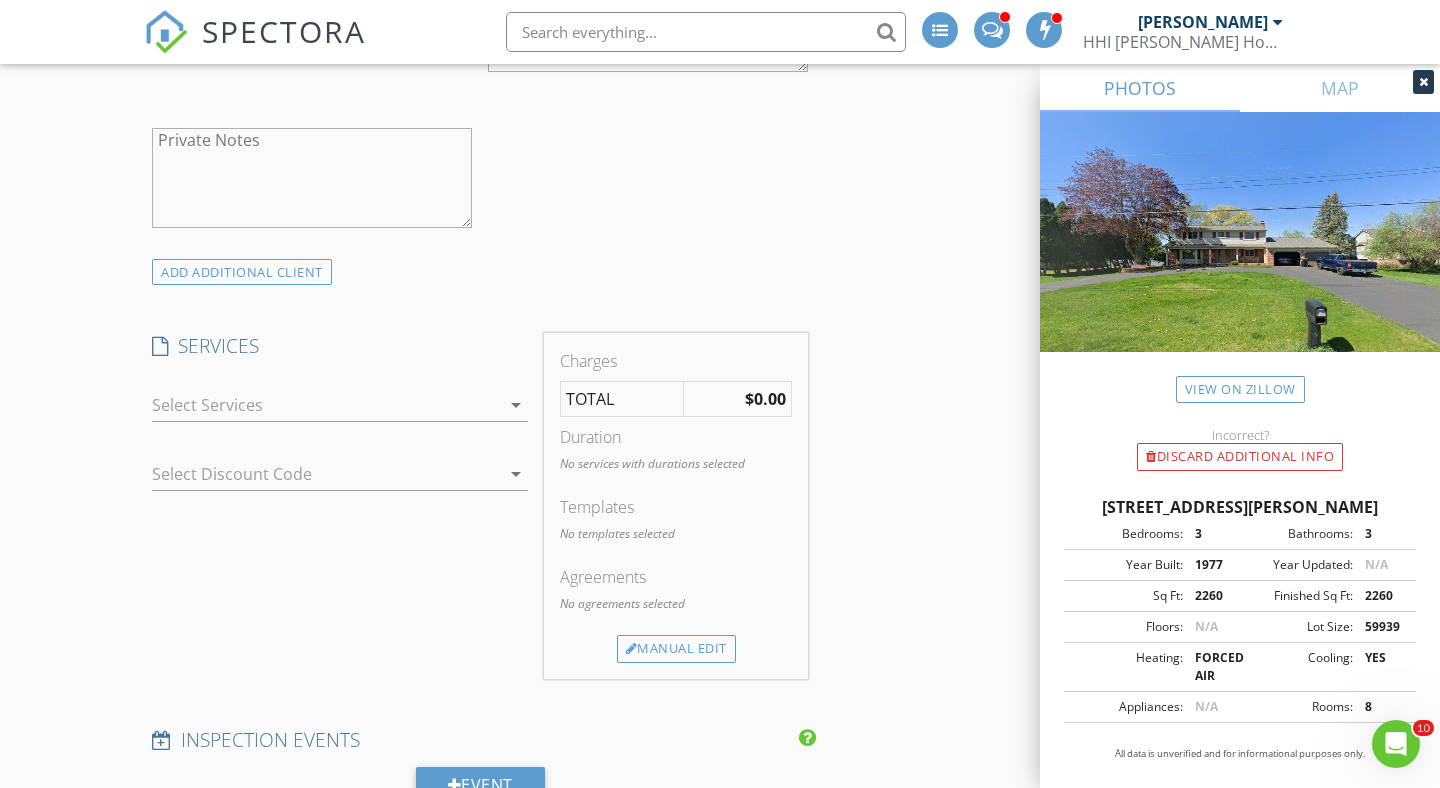 type on "[PHONE_NUMBER]" 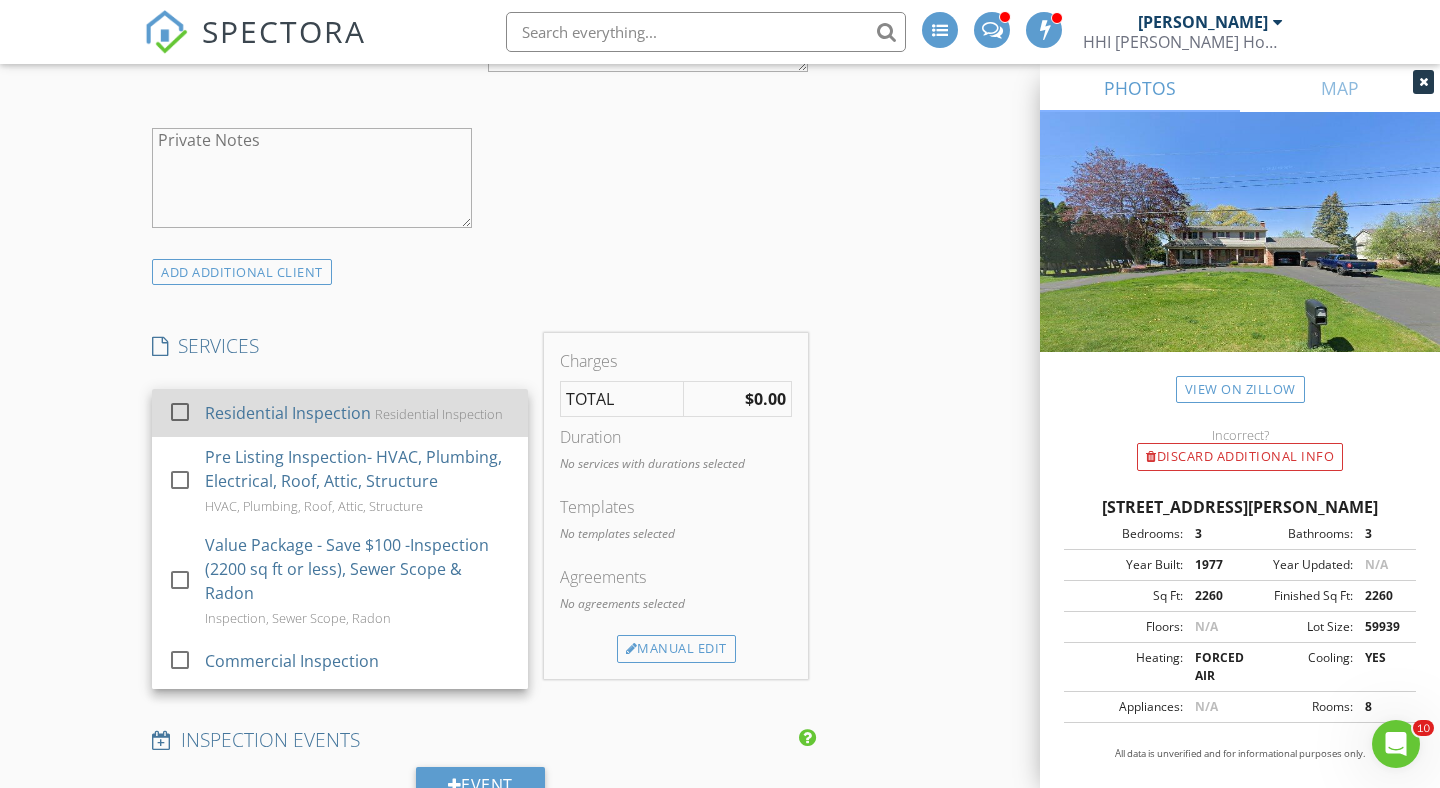 click at bounding box center (180, 412) 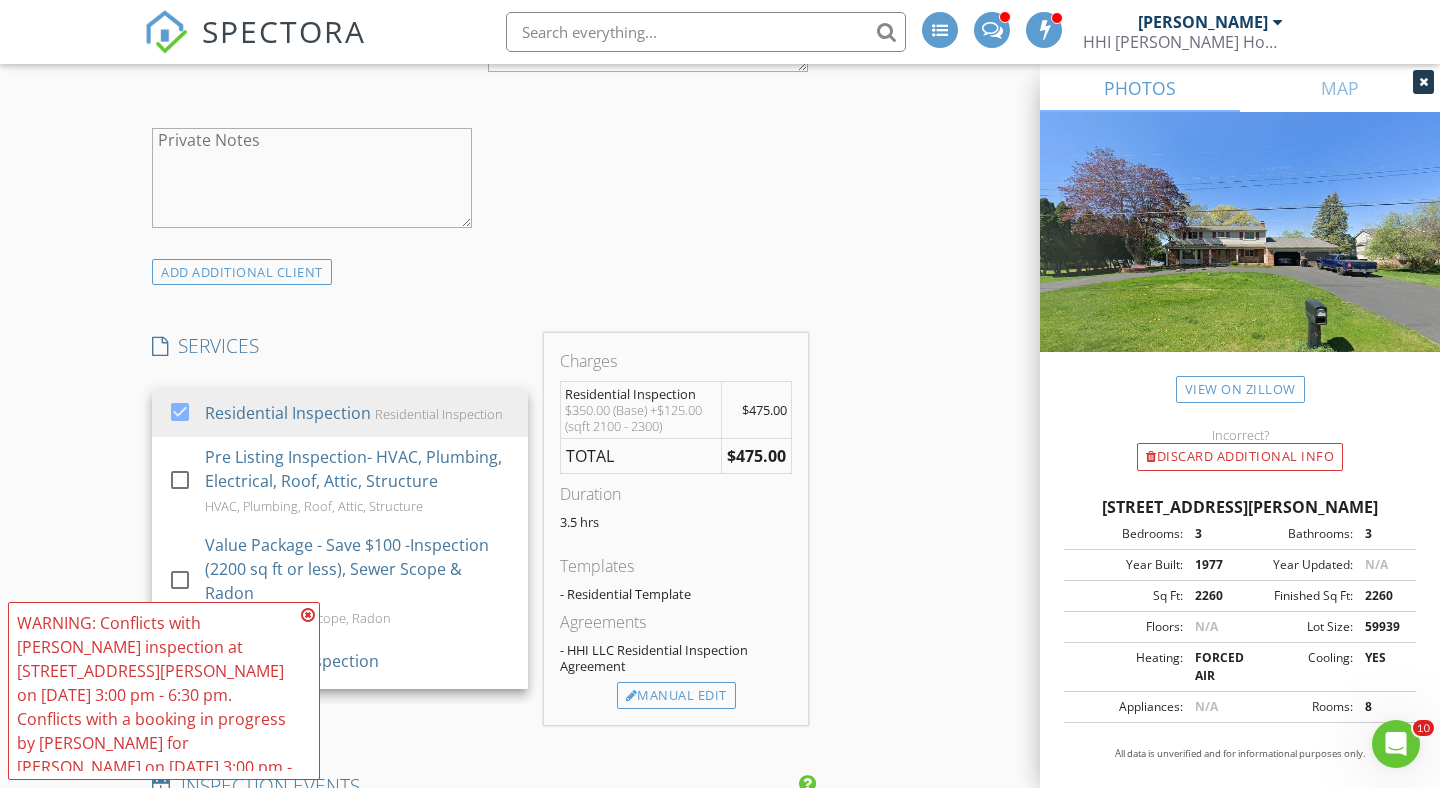 click at bounding box center [308, 615] 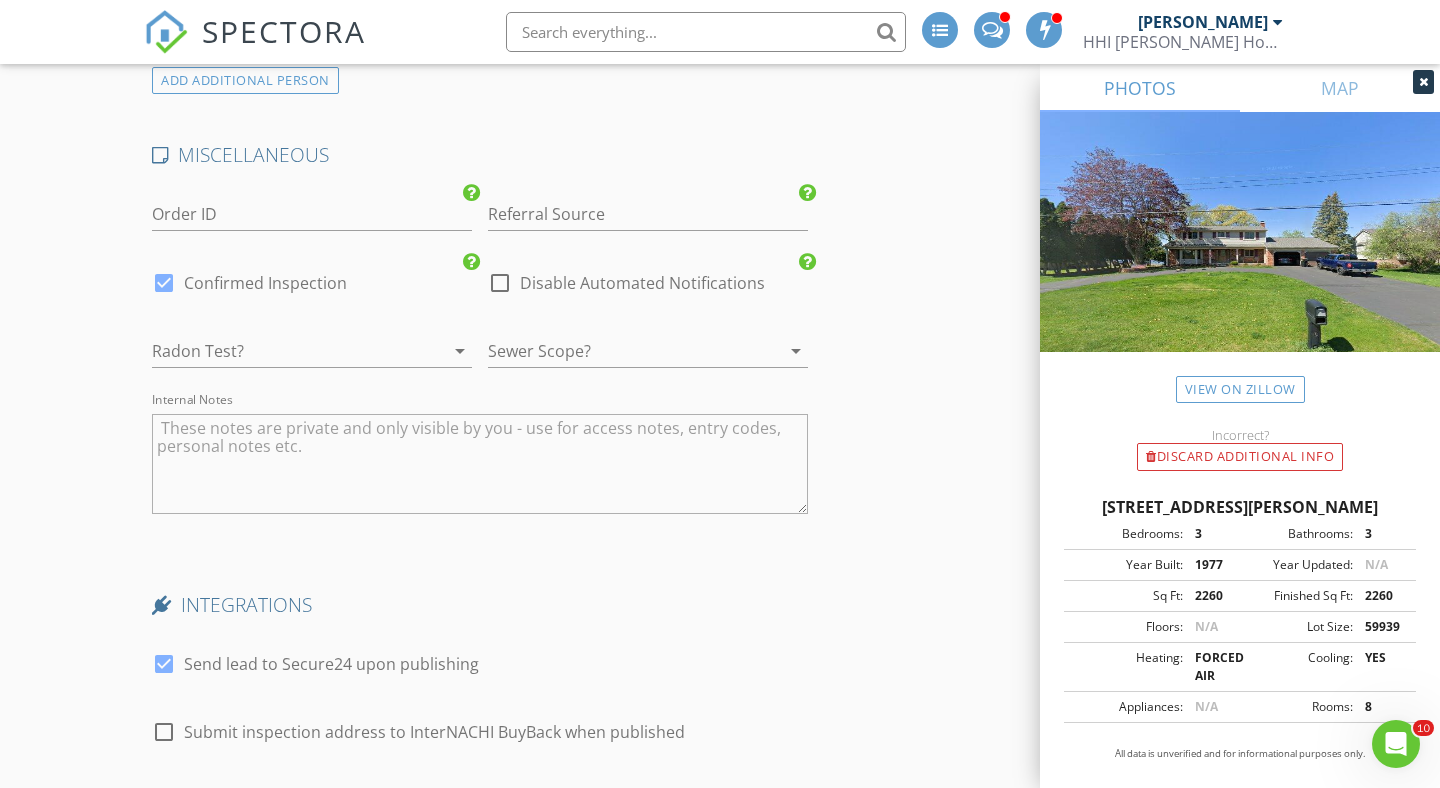 scroll, scrollTop: 3169, scrollLeft: 0, axis: vertical 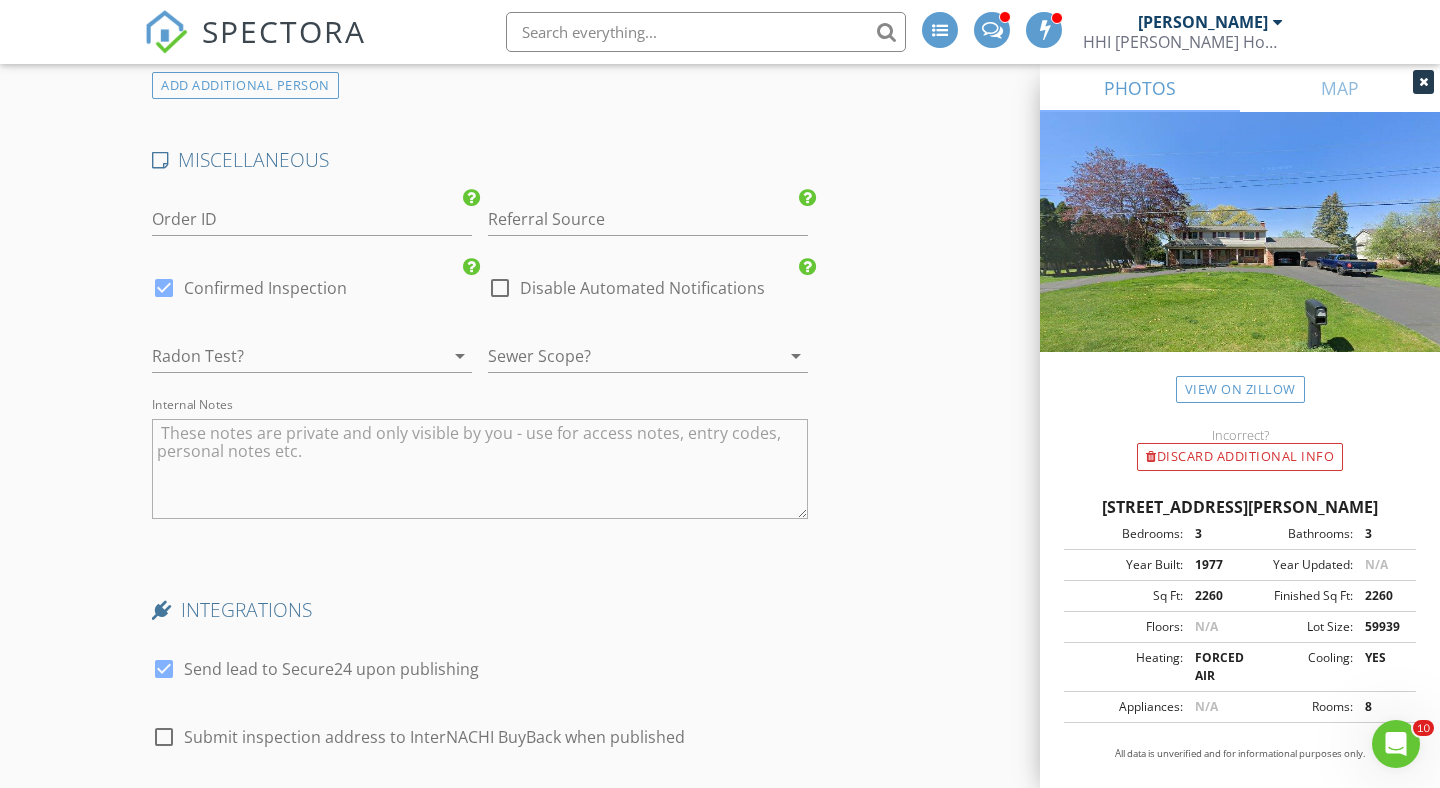 click at bounding box center (284, 356) 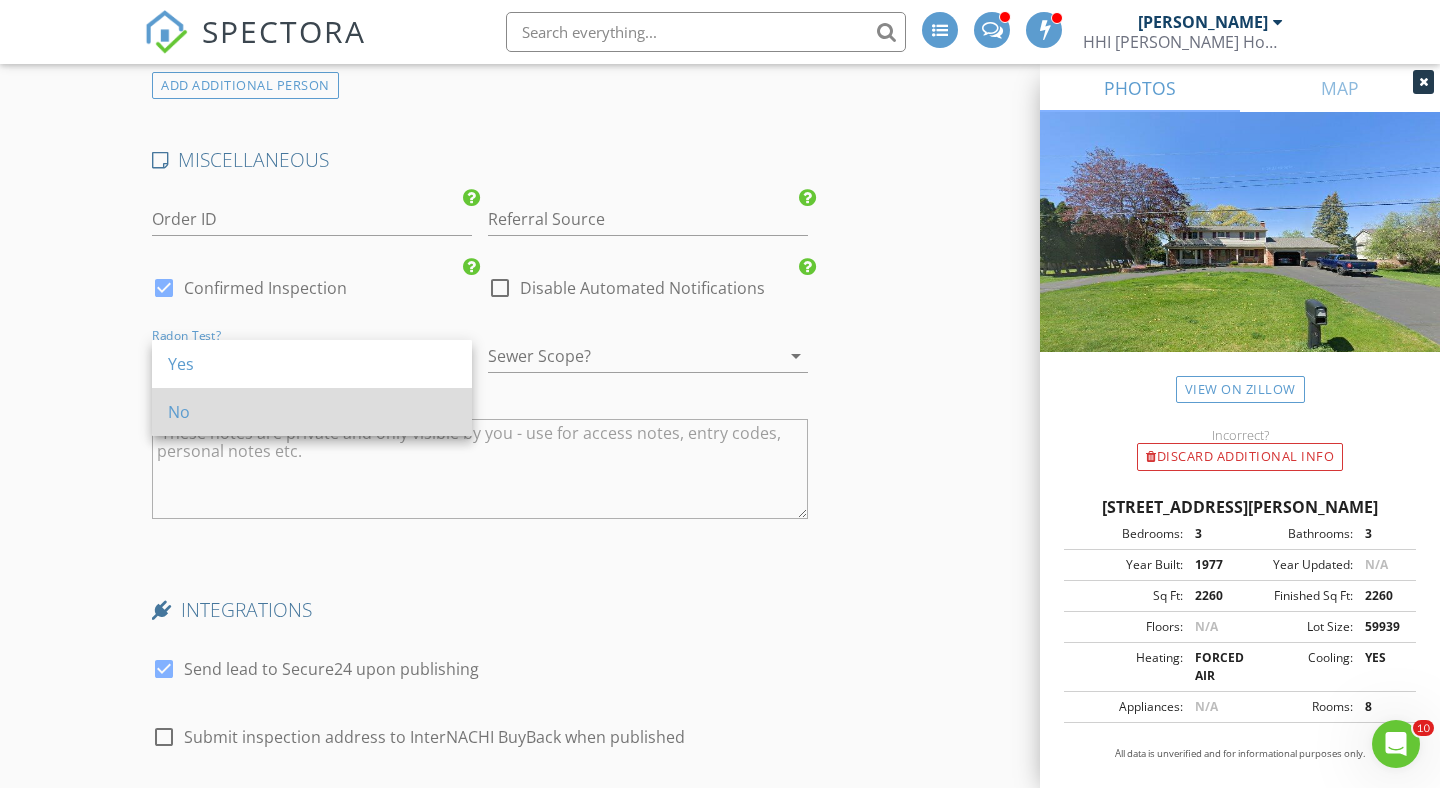 click on "No" at bounding box center [312, 412] 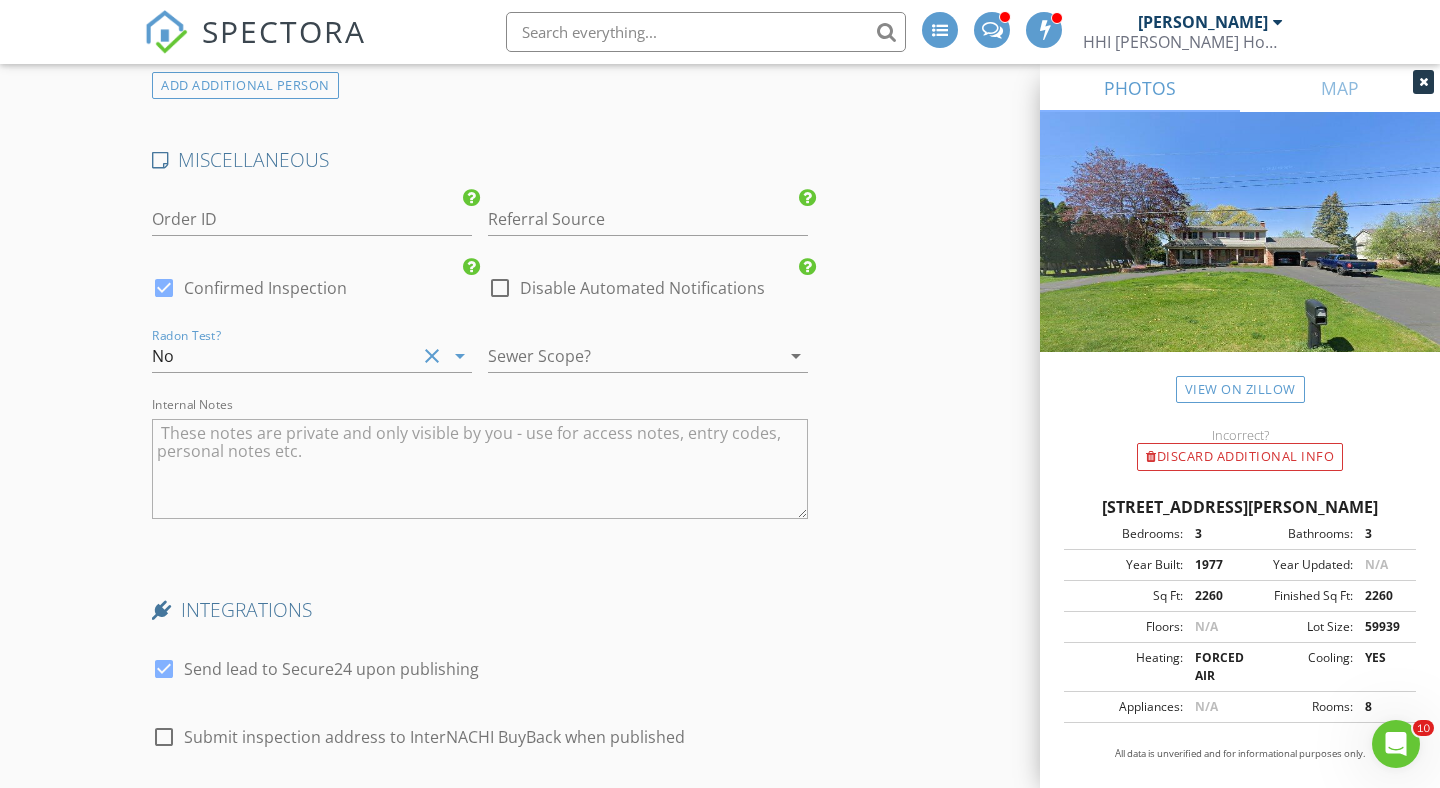 click on "Sewer Scope? arrow_drop_down" at bounding box center (648, 360) 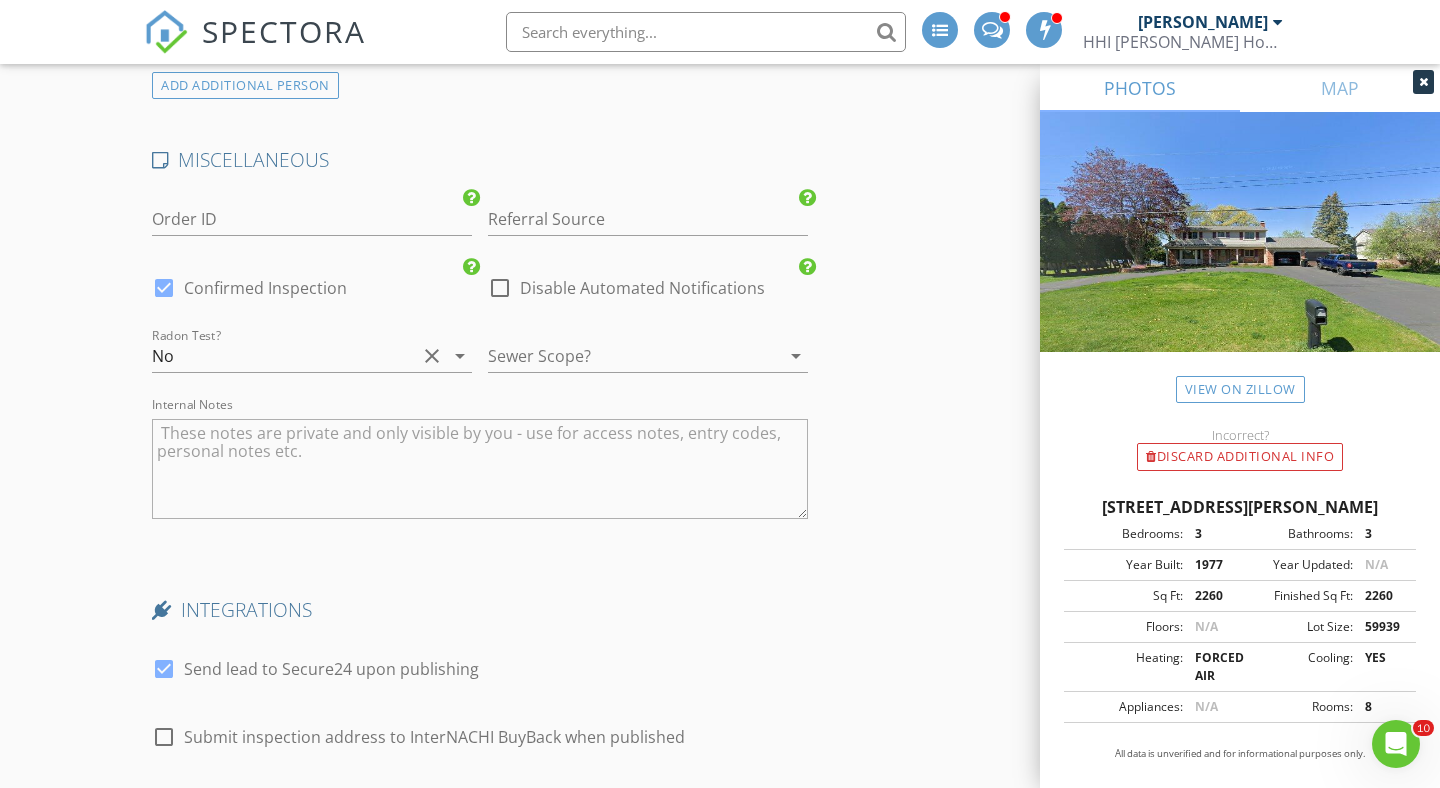 click at bounding box center (620, 356) 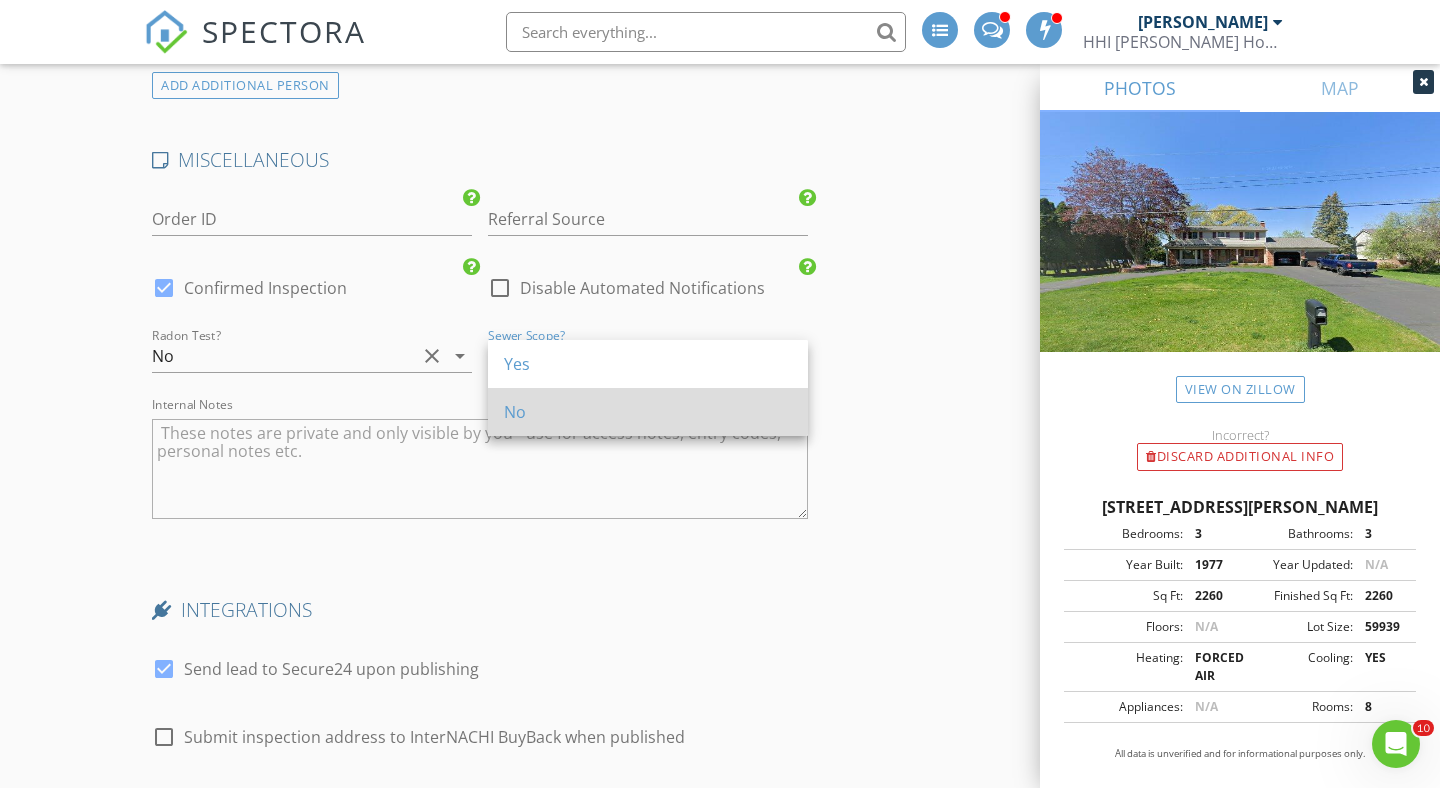 click on "No" at bounding box center (648, 412) 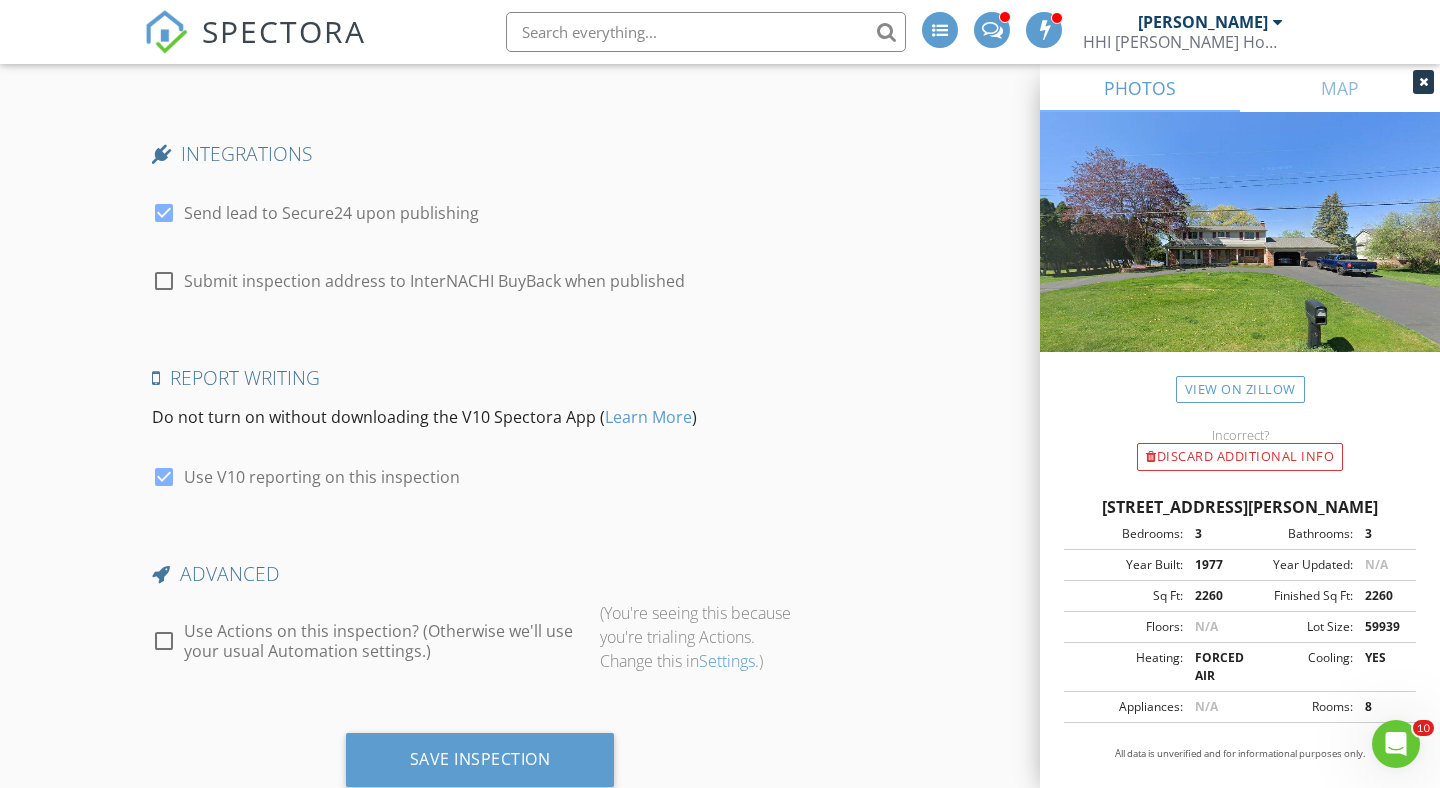 scroll, scrollTop: 3687, scrollLeft: 0, axis: vertical 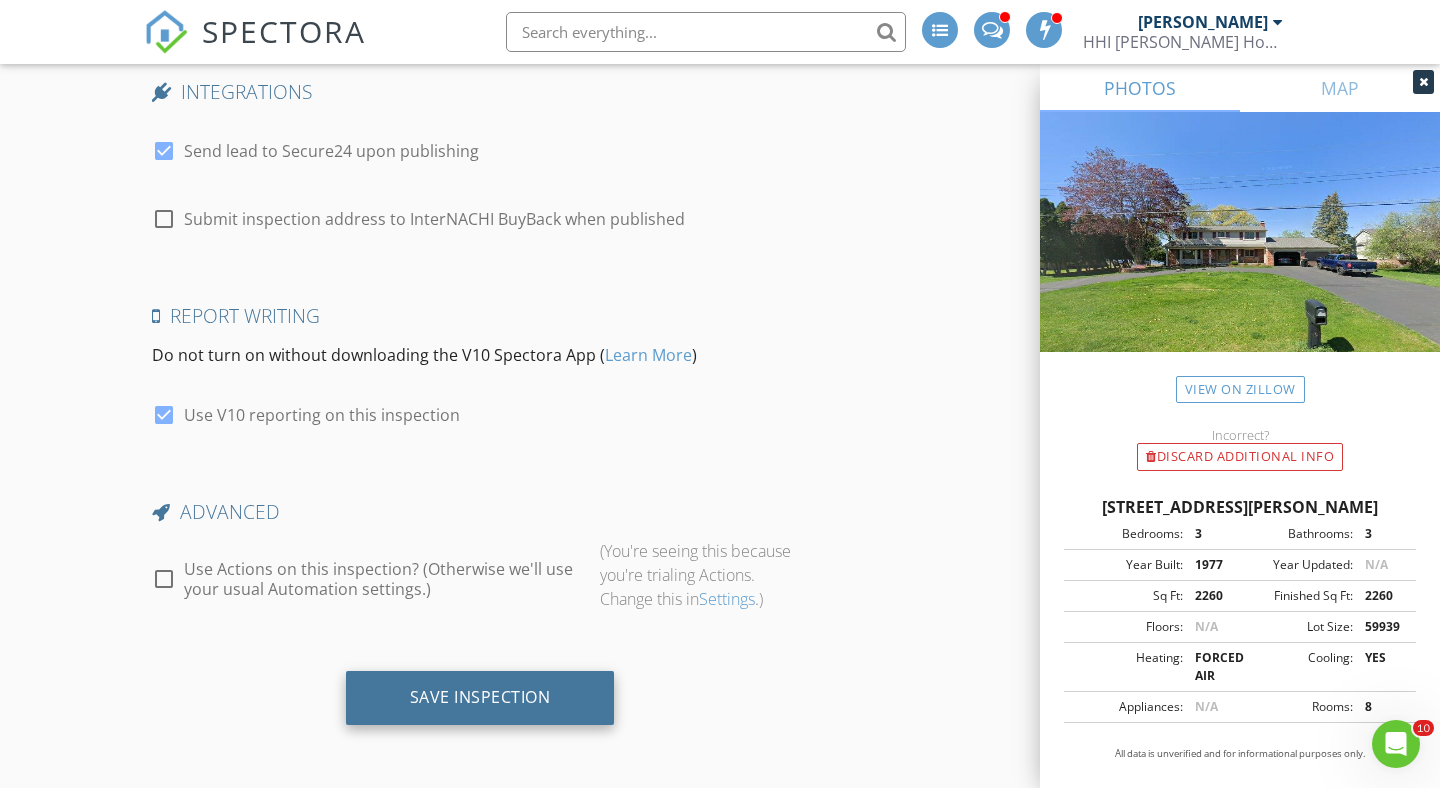 click on "Save Inspection" at bounding box center (480, 697) 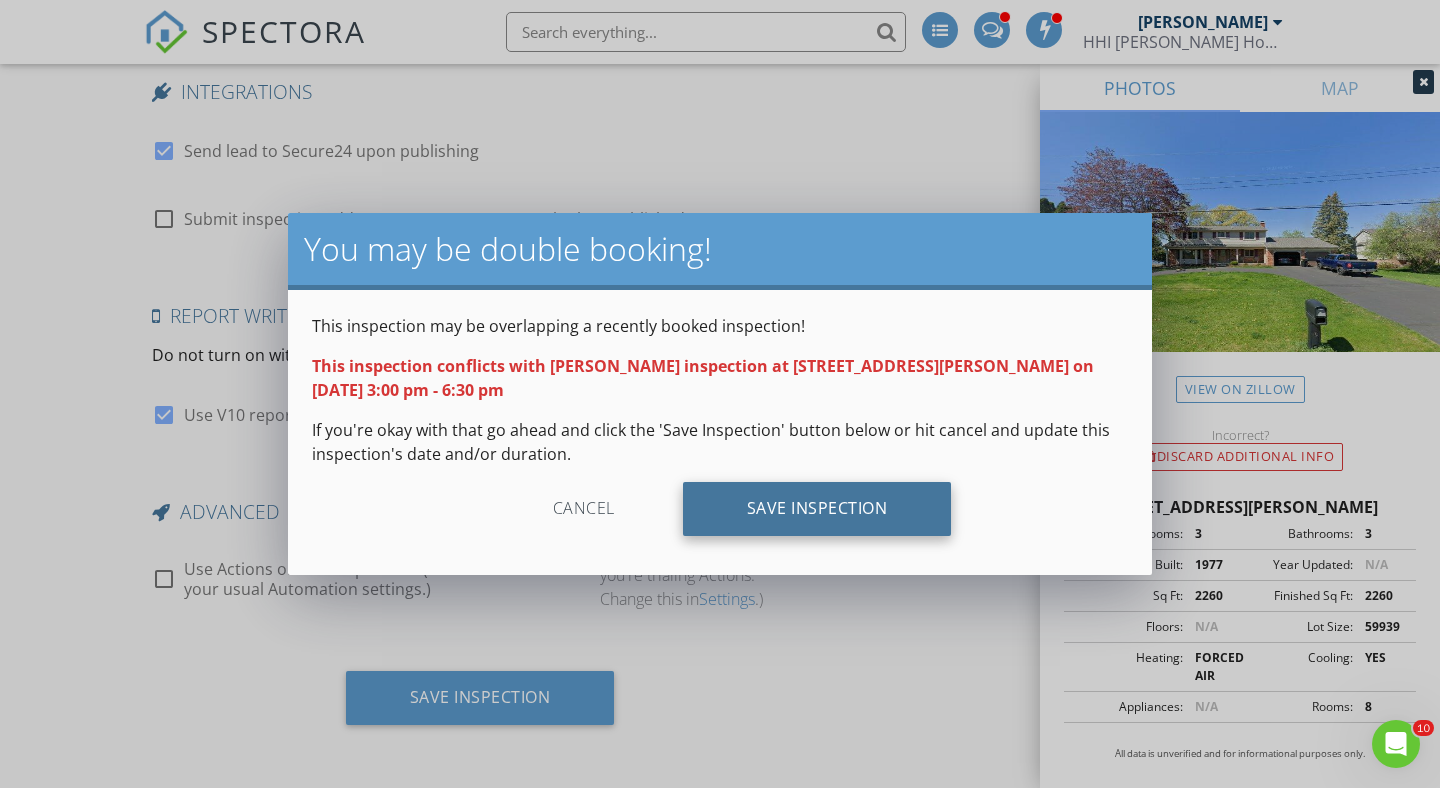 click on "Save Inspection" at bounding box center (817, 509) 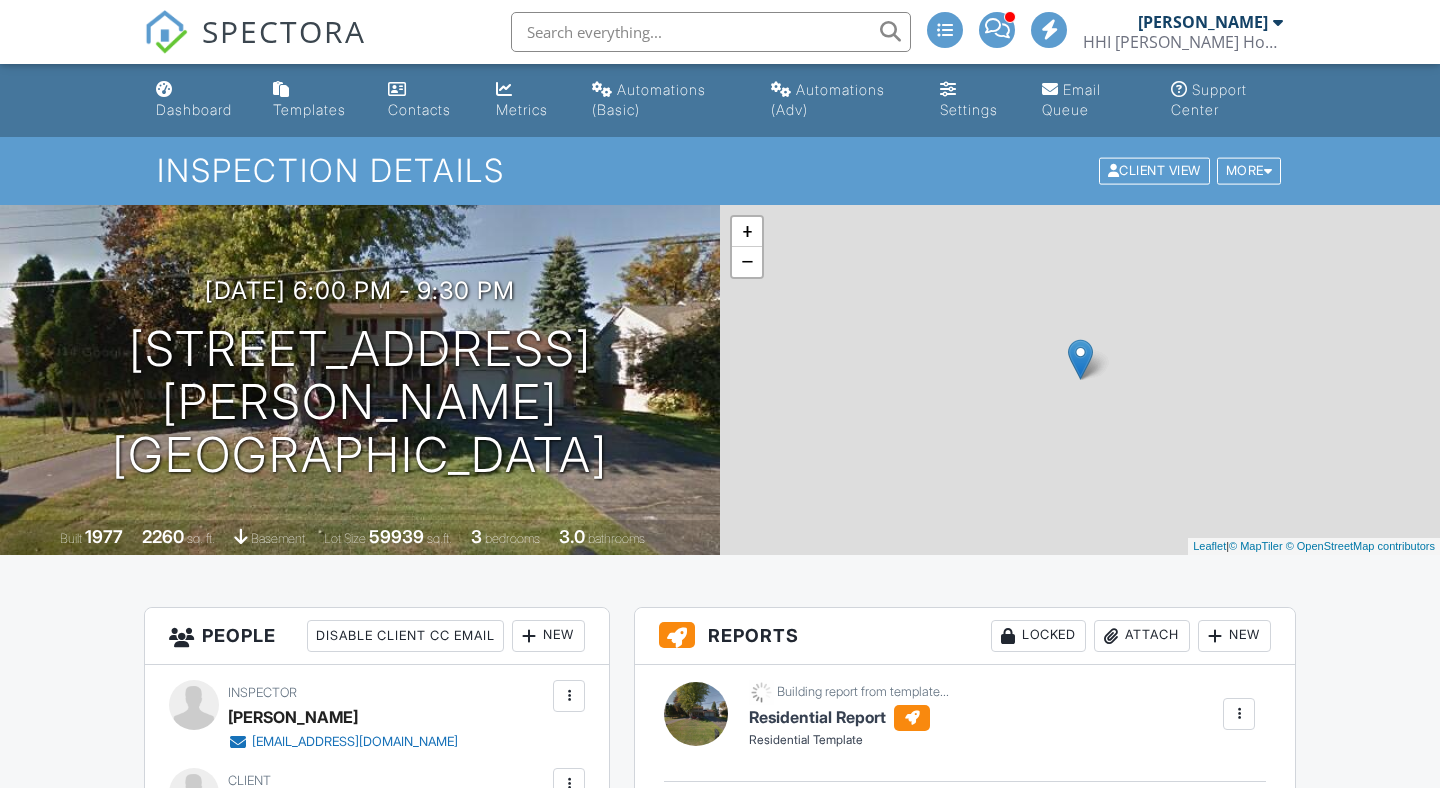 scroll, scrollTop: 0, scrollLeft: 0, axis: both 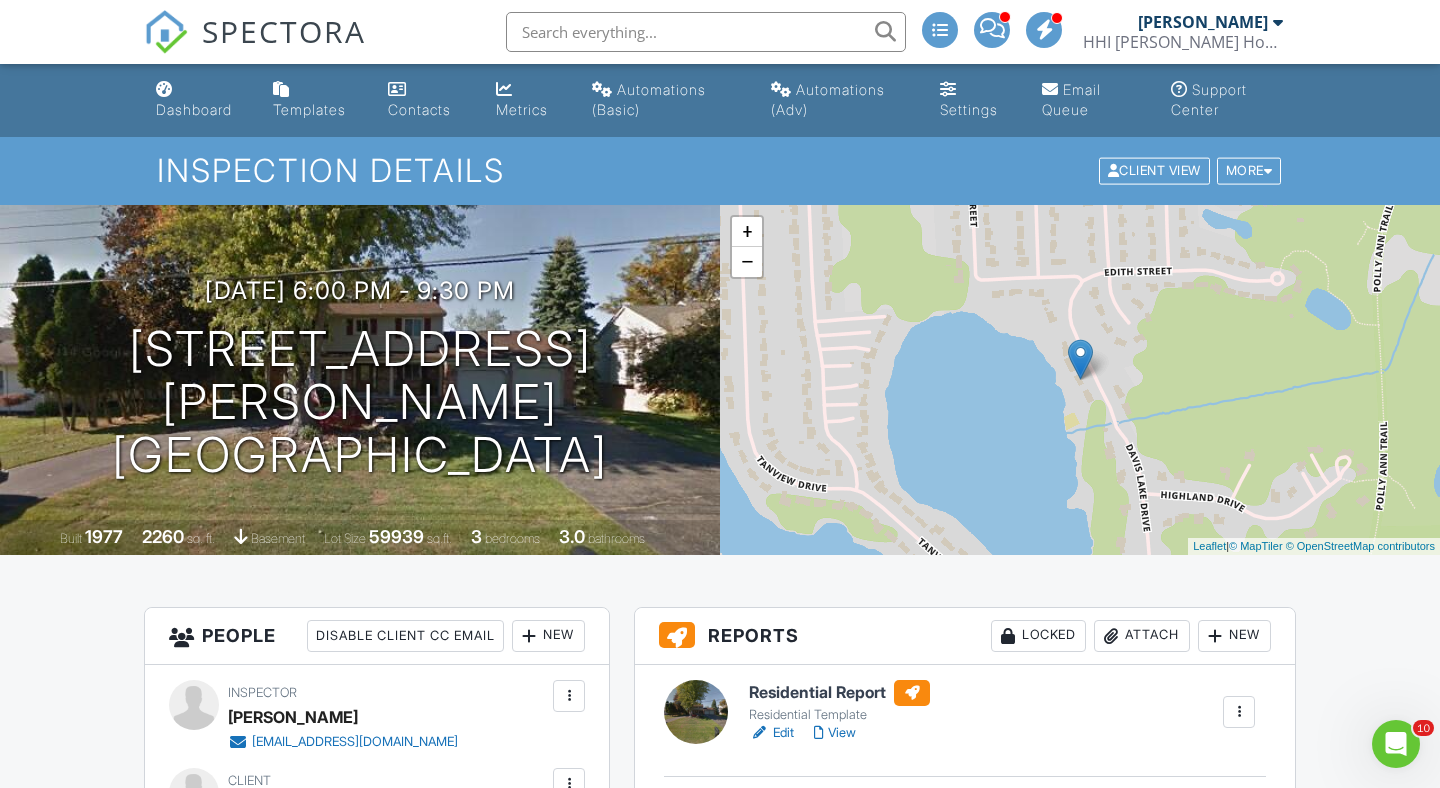 click 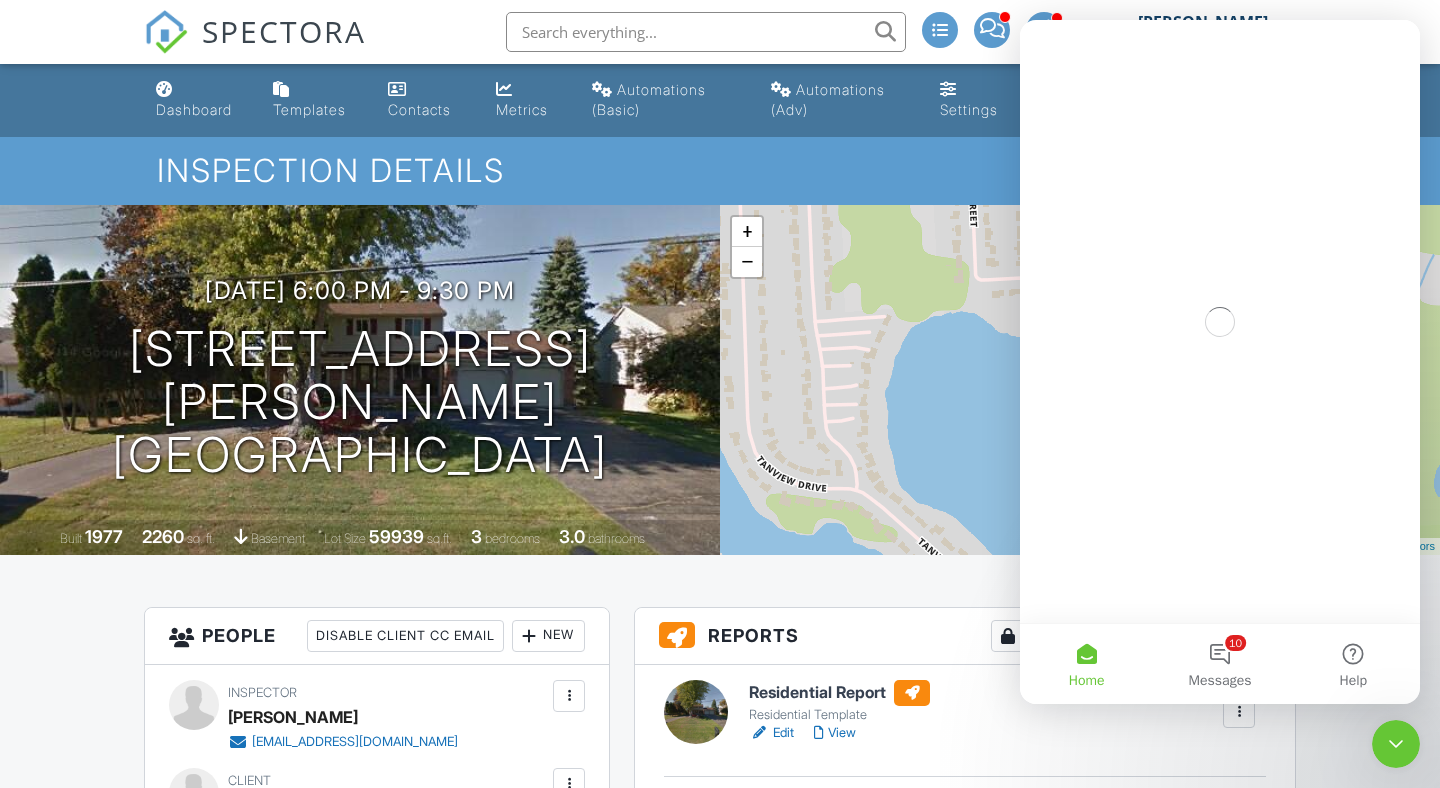 scroll, scrollTop: 0, scrollLeft: 0, axis: both 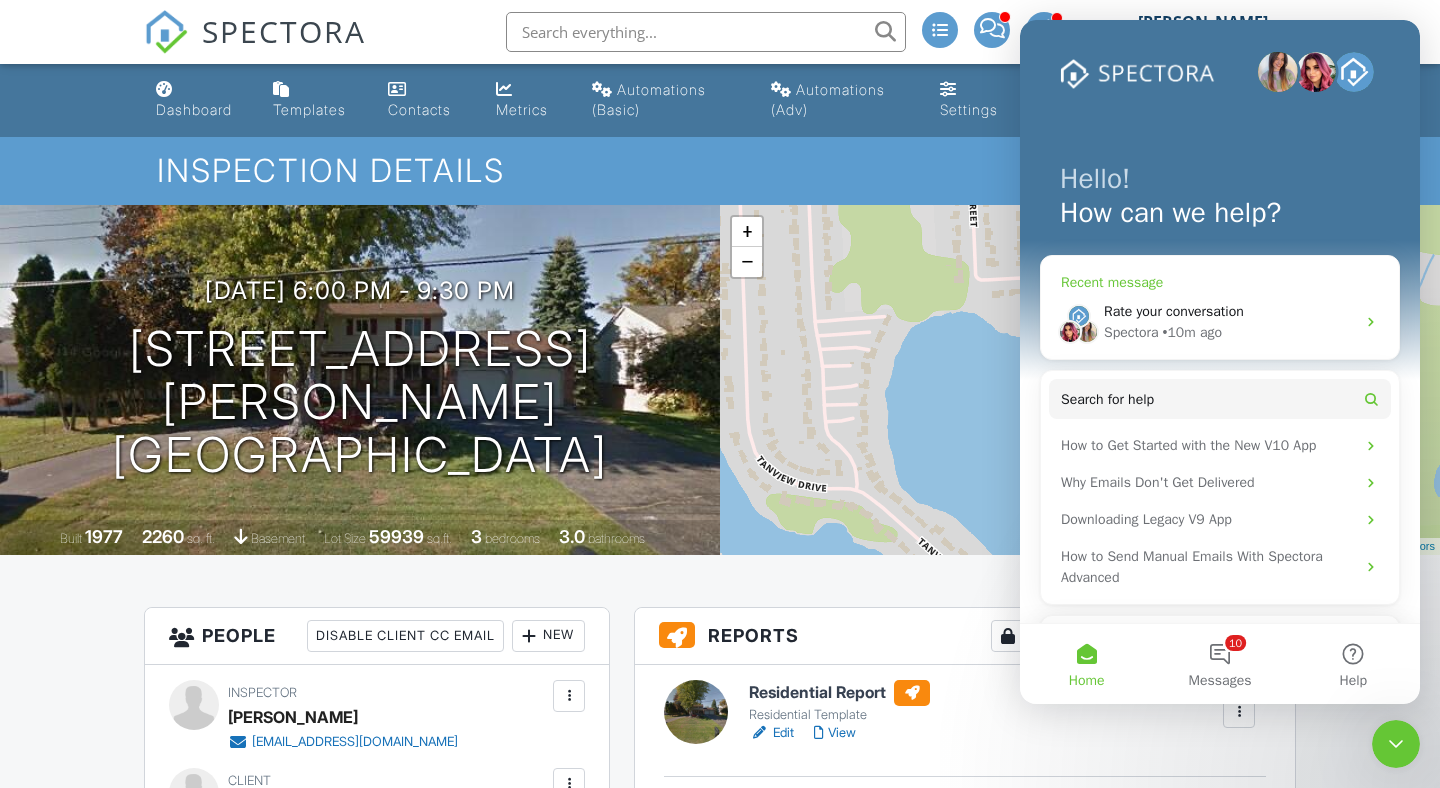 click on "Rate your conversation" at bounding box center (1174, 311) 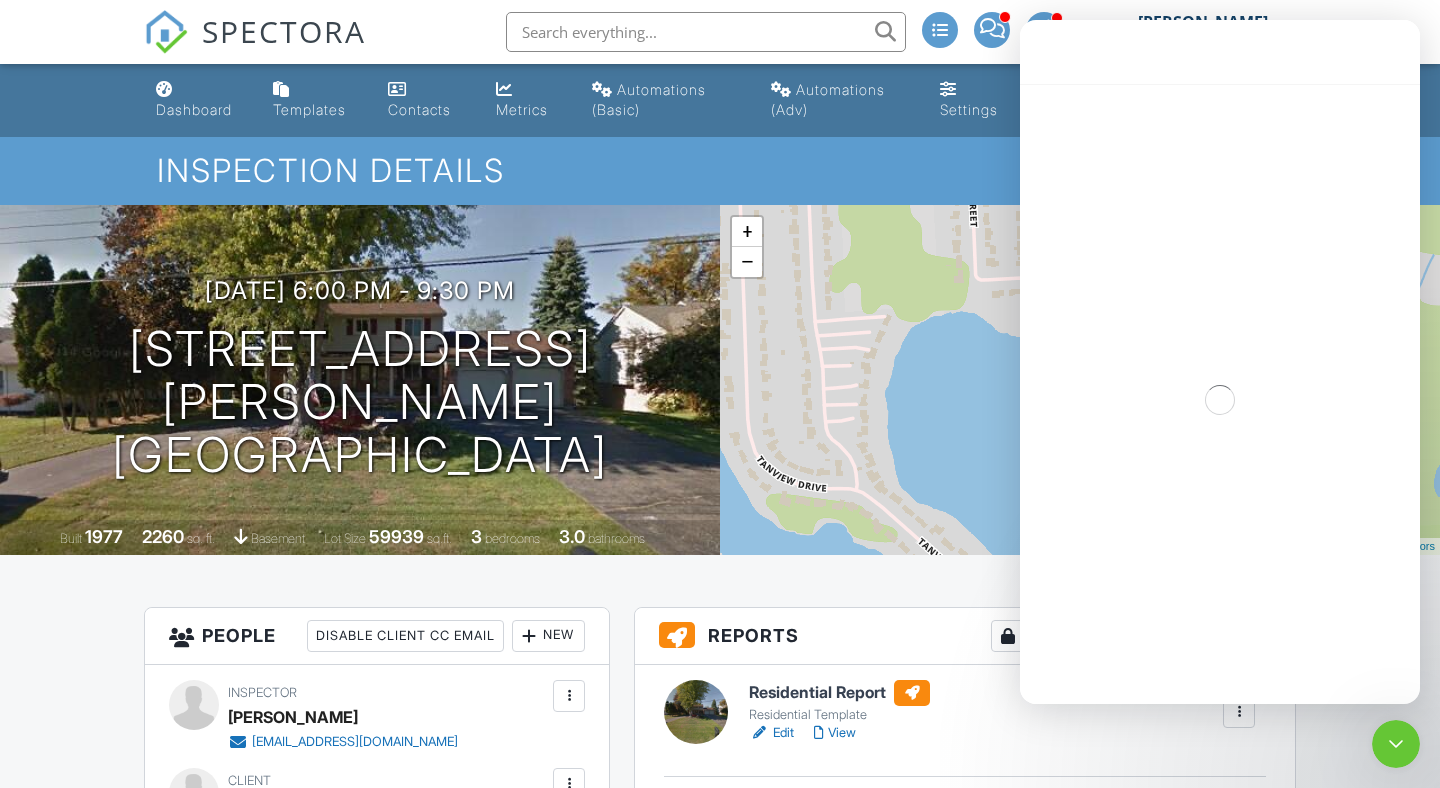 scroll, scrollTop: 2551, scrollLeft: 0, axis: vertical 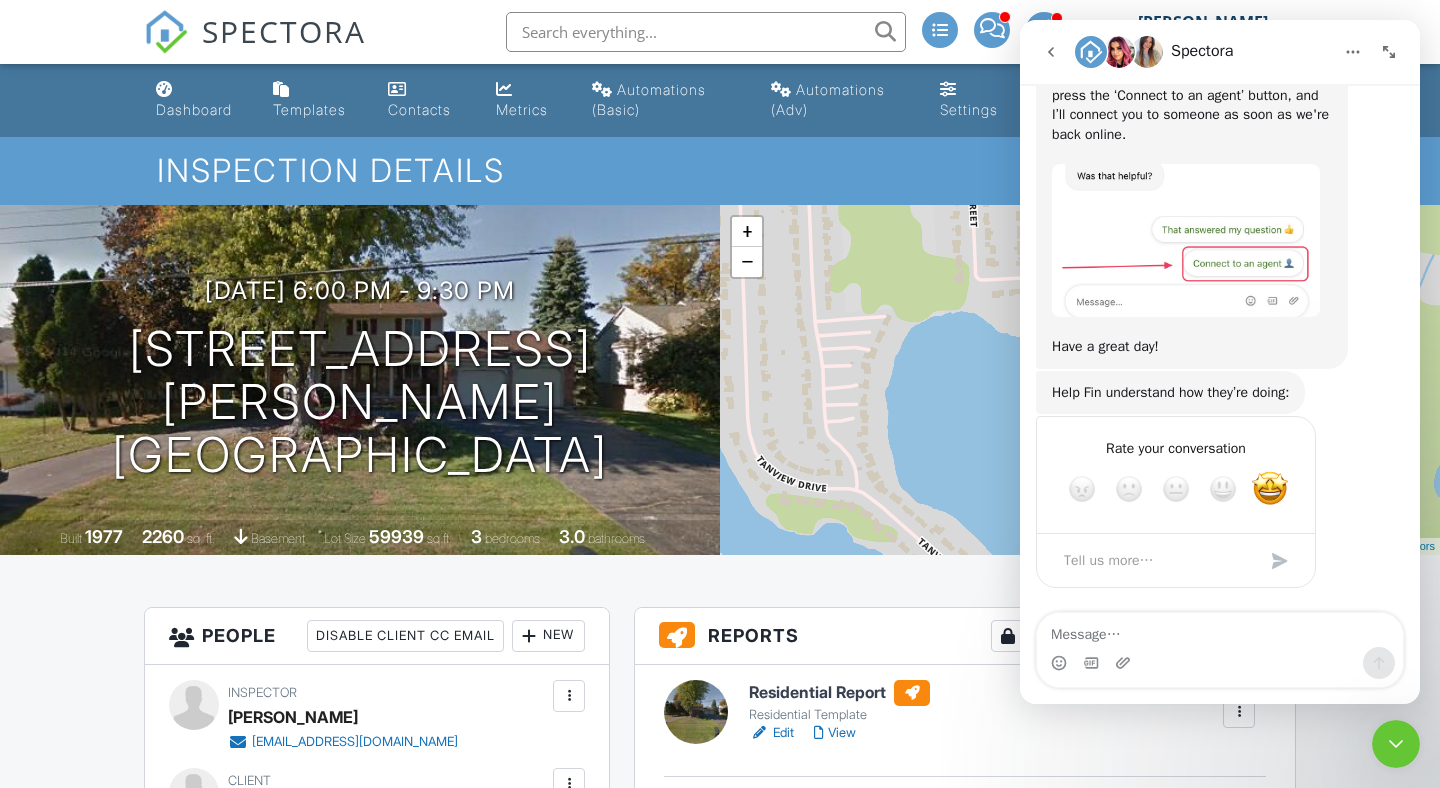 click 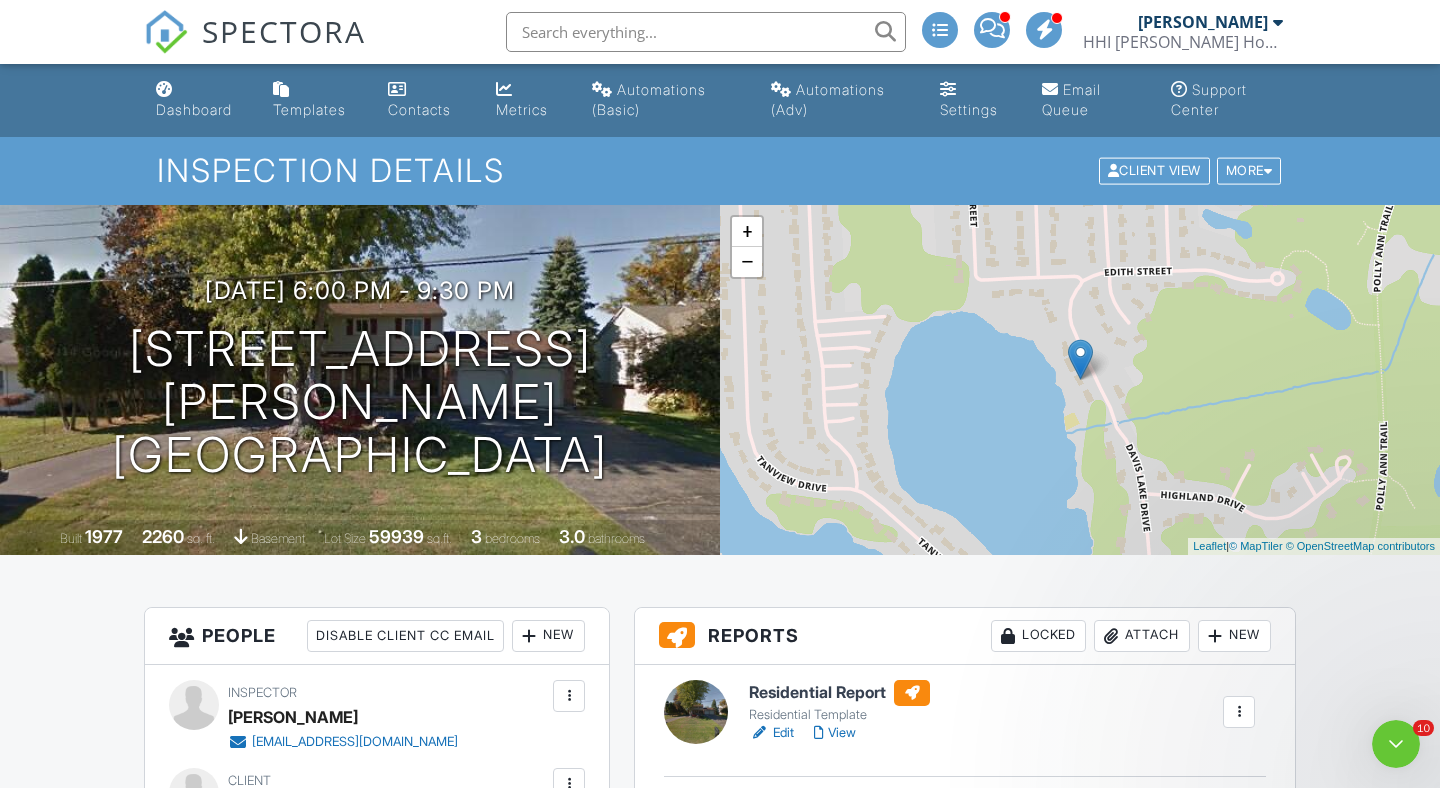scroll, scrollTop: 0, scrollLeft: 0, axis: both 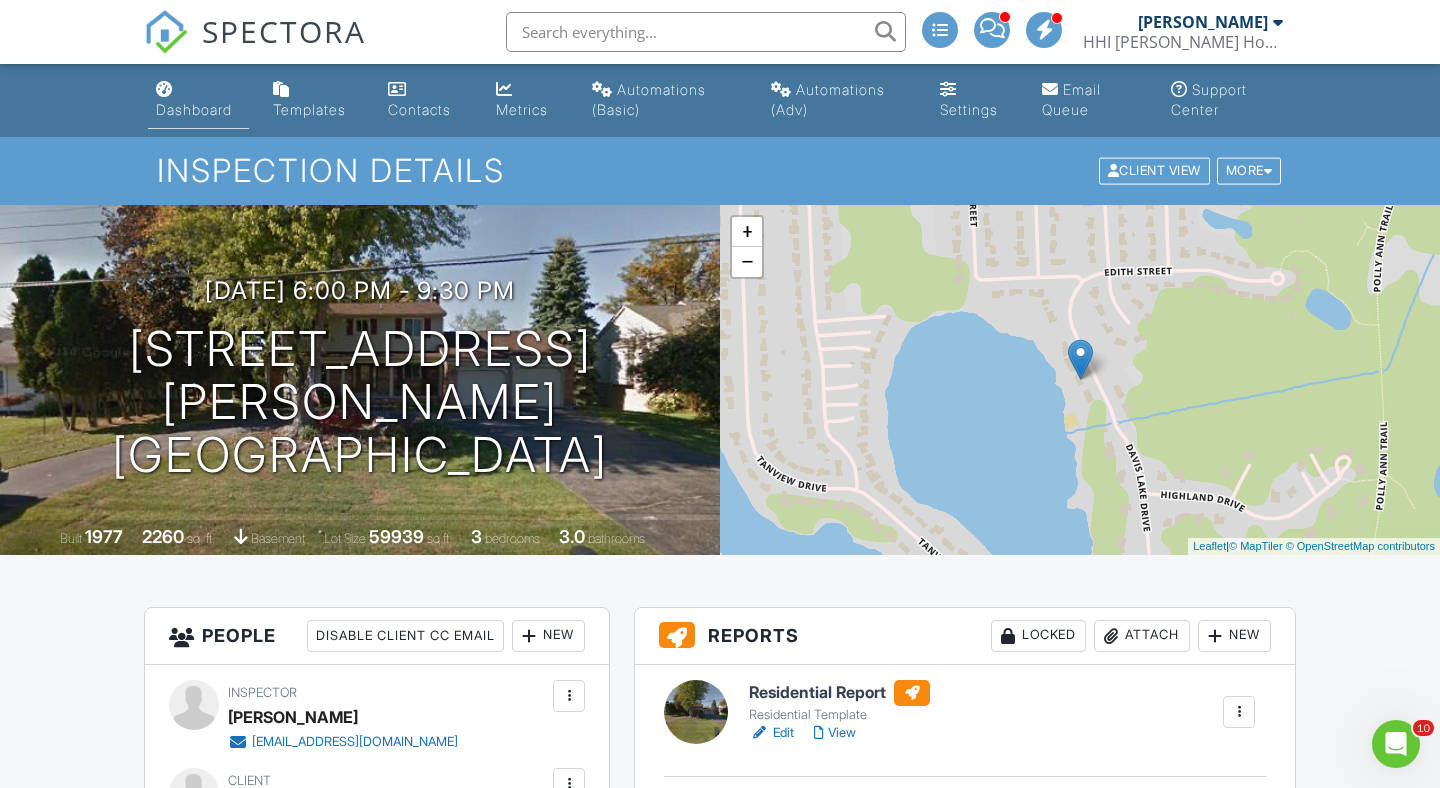 click on "Dashboard" at bounding box center [194, 109] 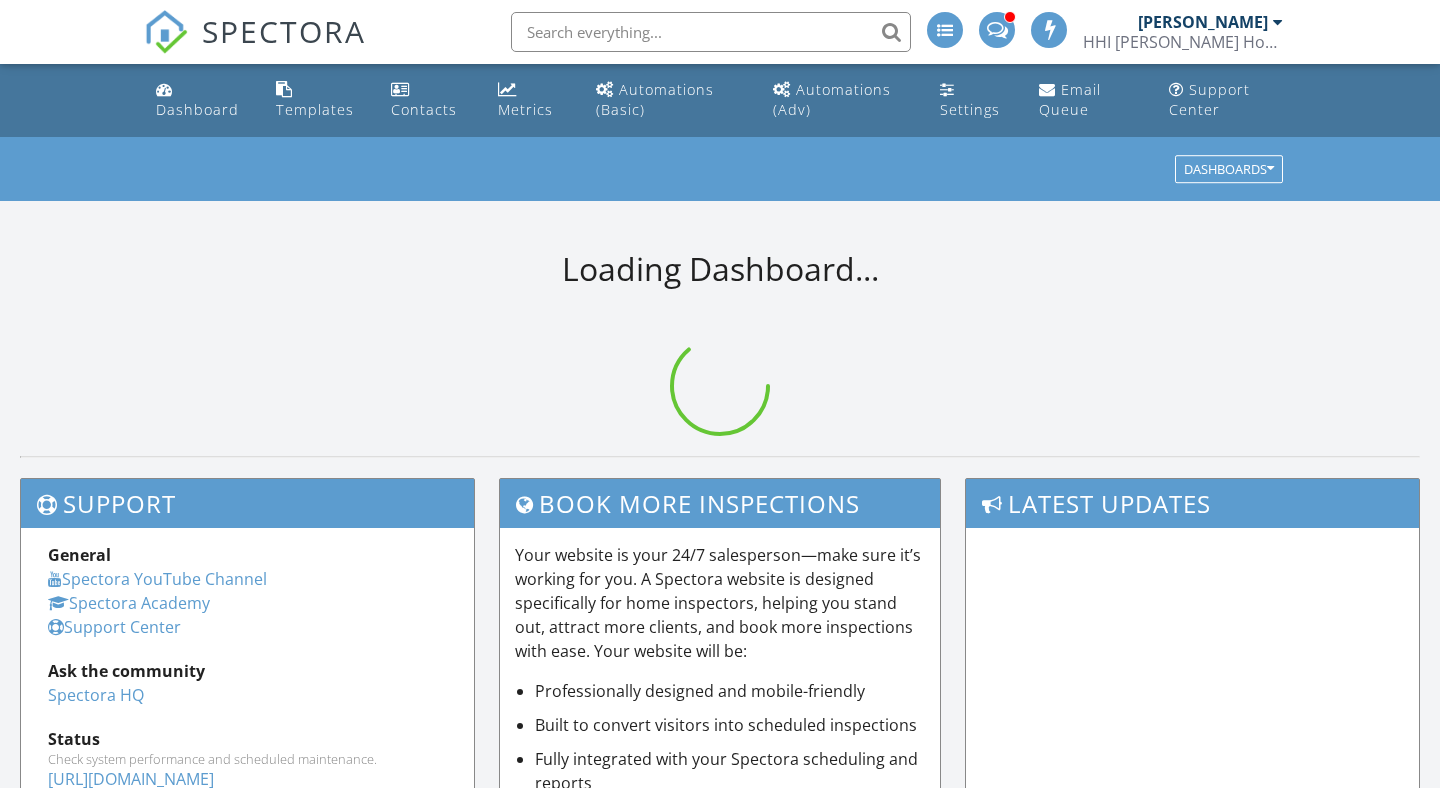 scroll, scrollTop: 0, scrollLeft: 0, axis: both 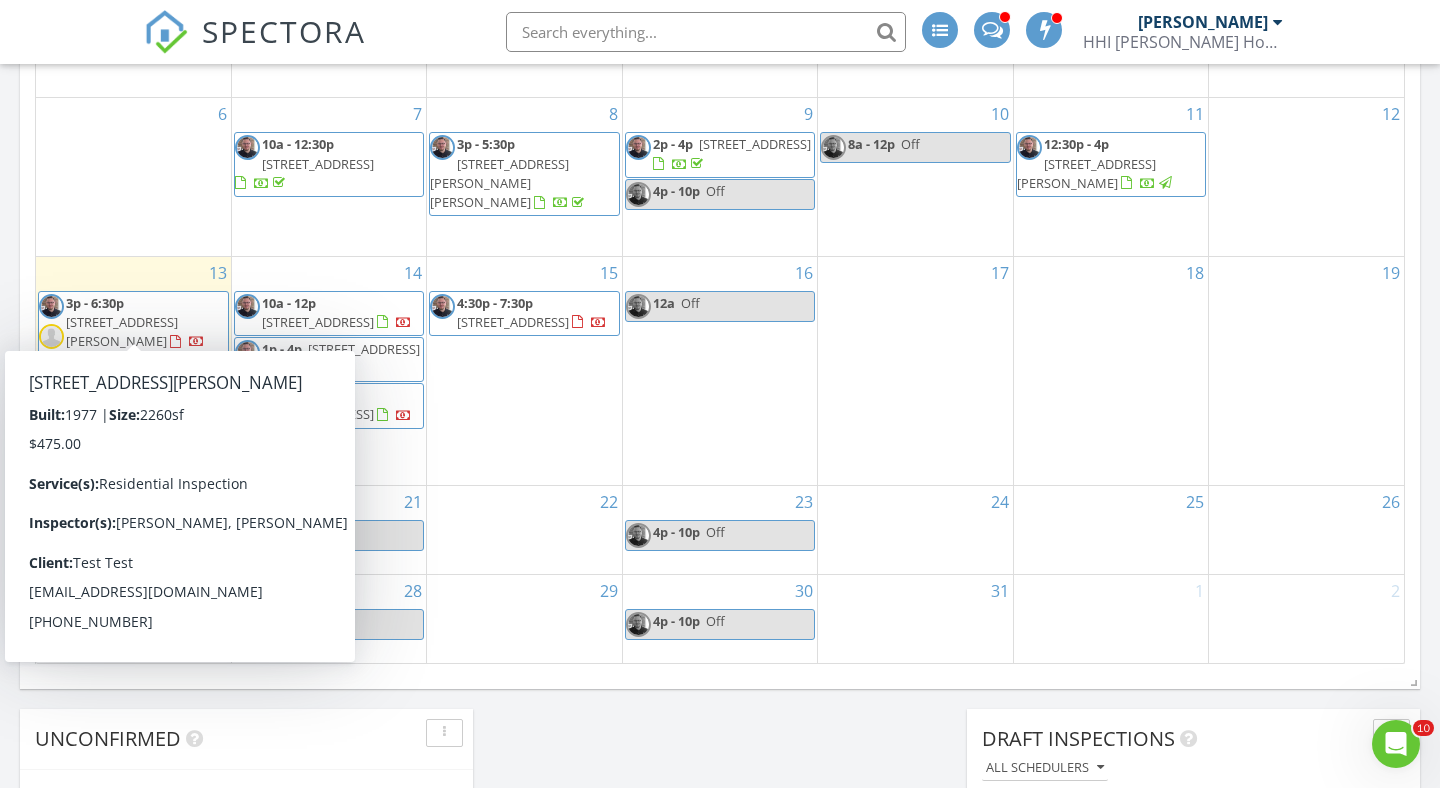click on "[STREET_ADDRESS][PERSON_NAME]" at bounding box center [122, 331] 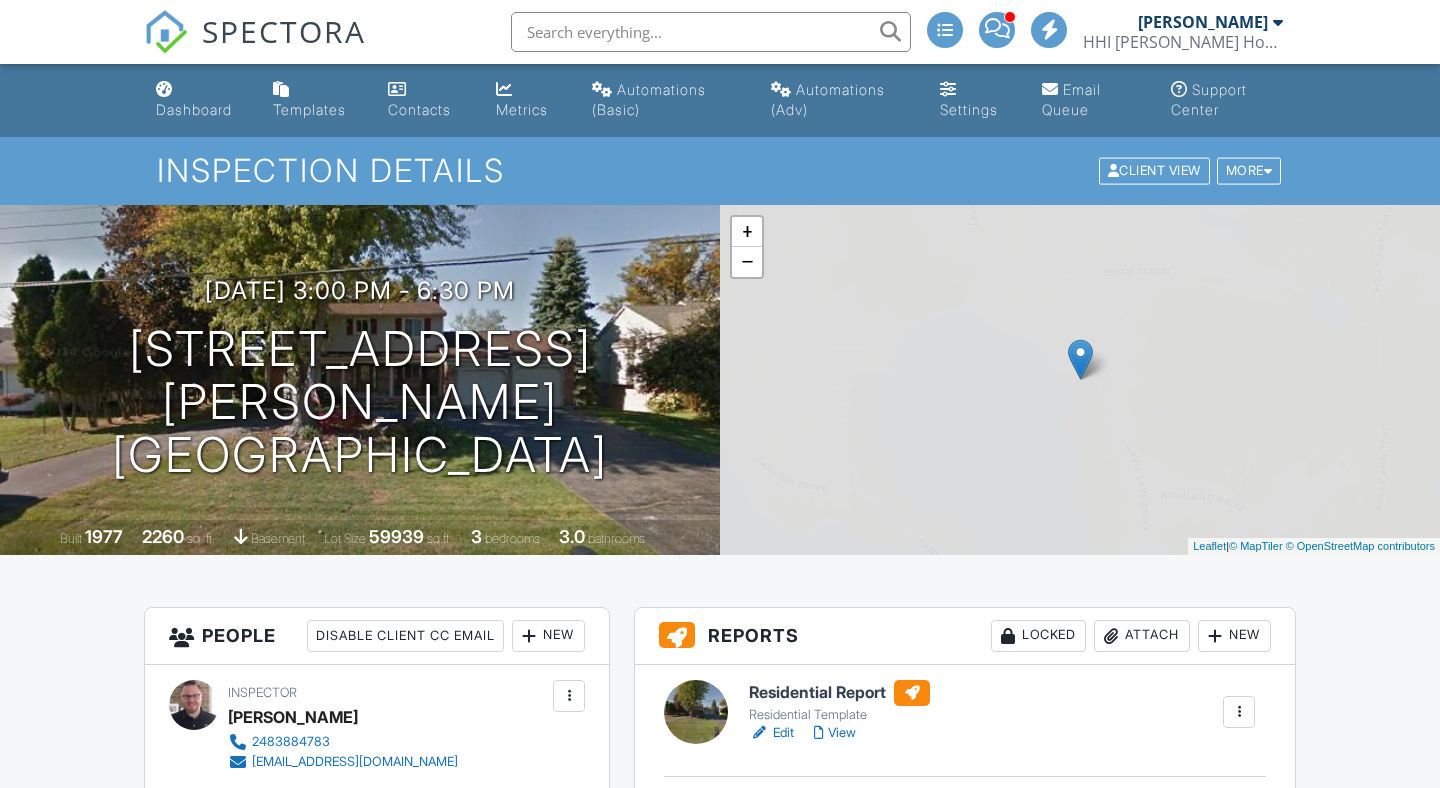 scroll, scrollTop: 0, scrollLeft: 0, axis: both 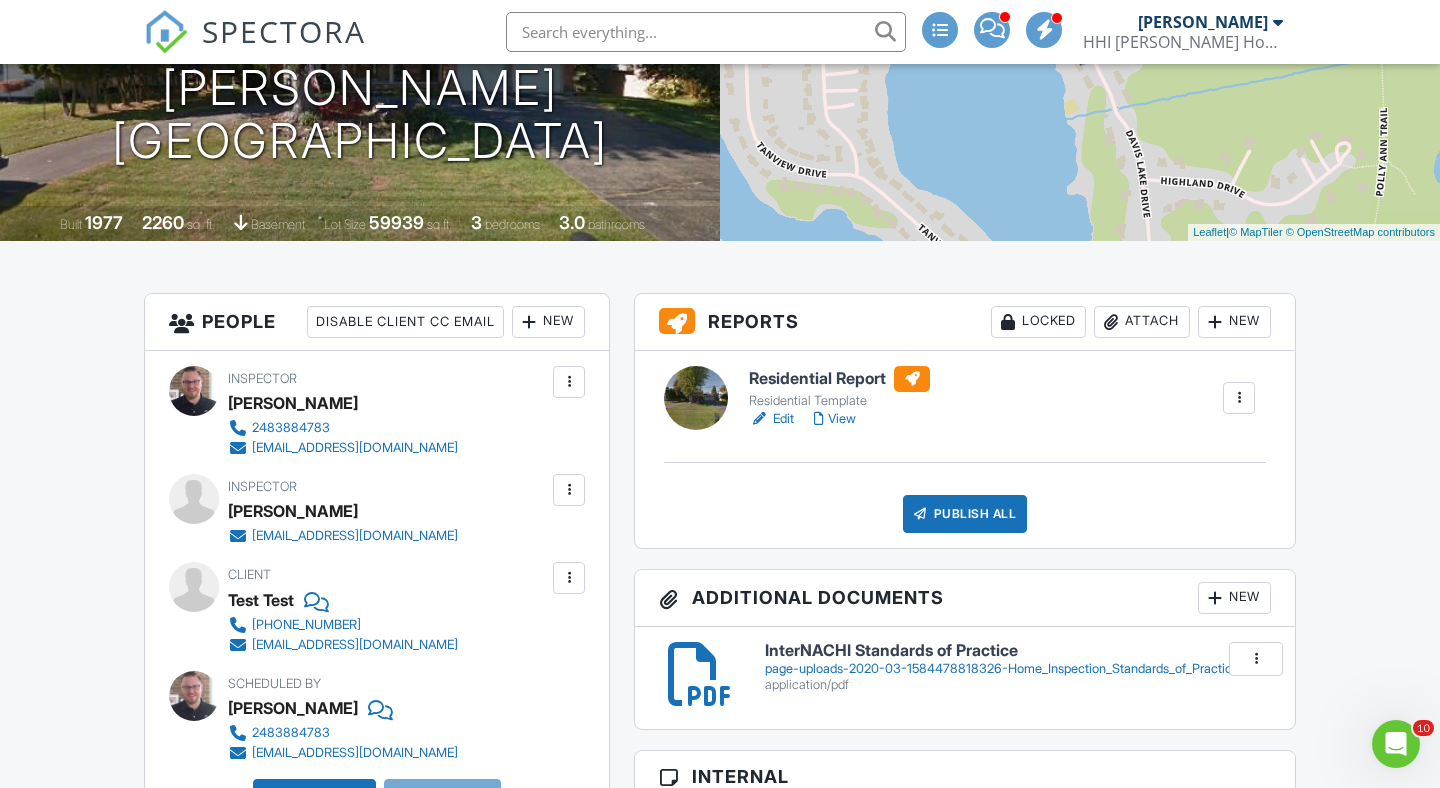 click on "Edit" at bounding box center (771, 419) 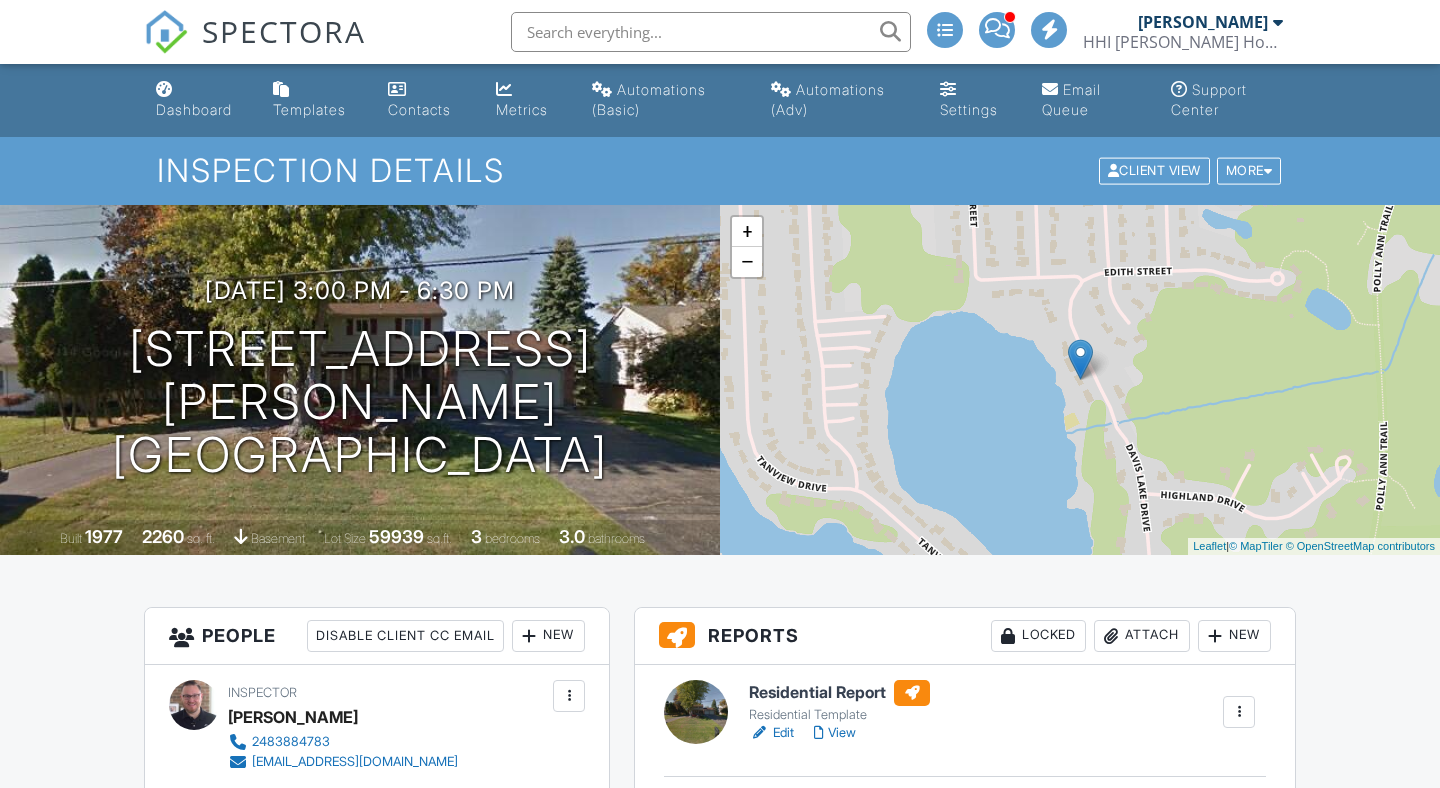 scroll, scrollTop: 0, scrollLeft: 0, axis: both 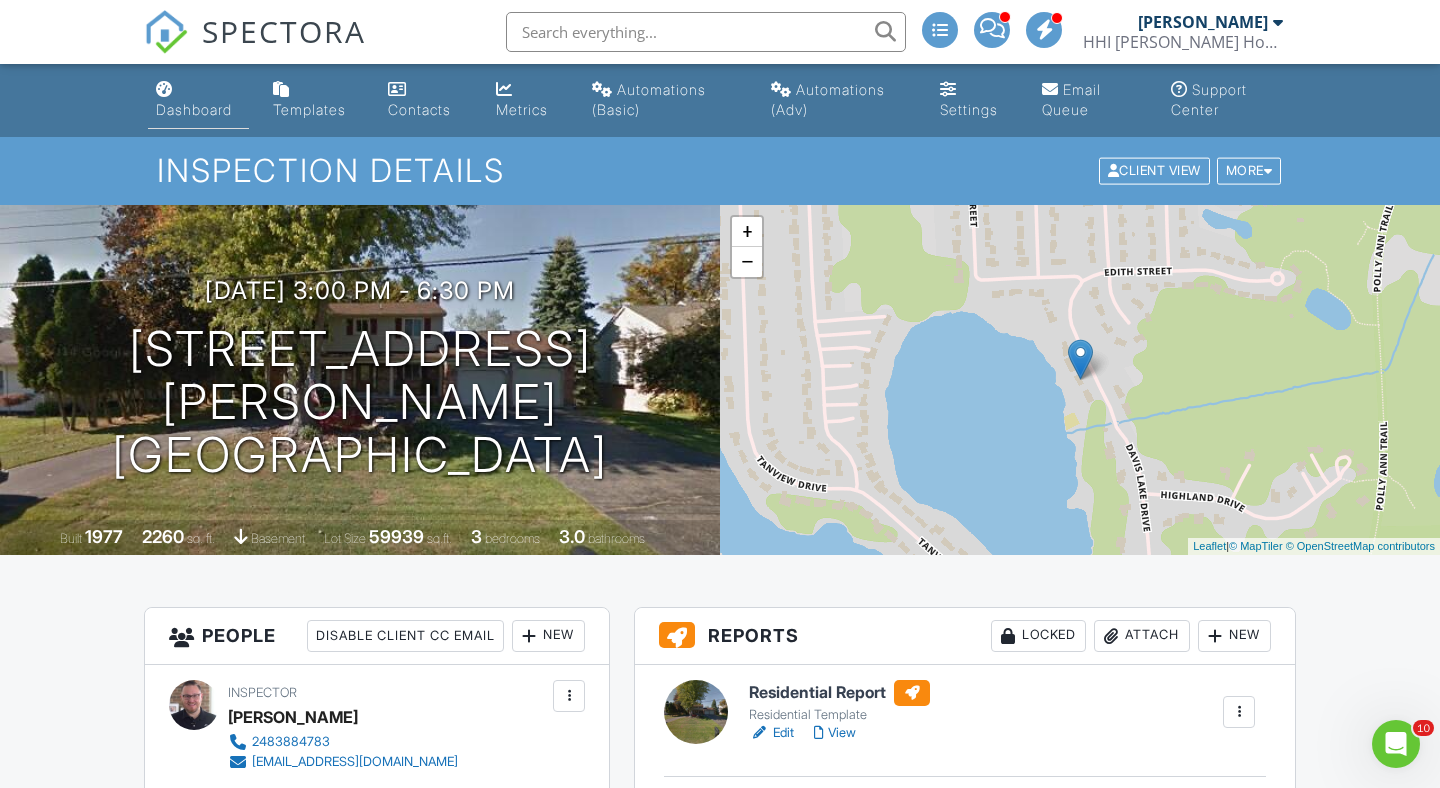 click on "Dashboard" at bounding box center (194, 109) 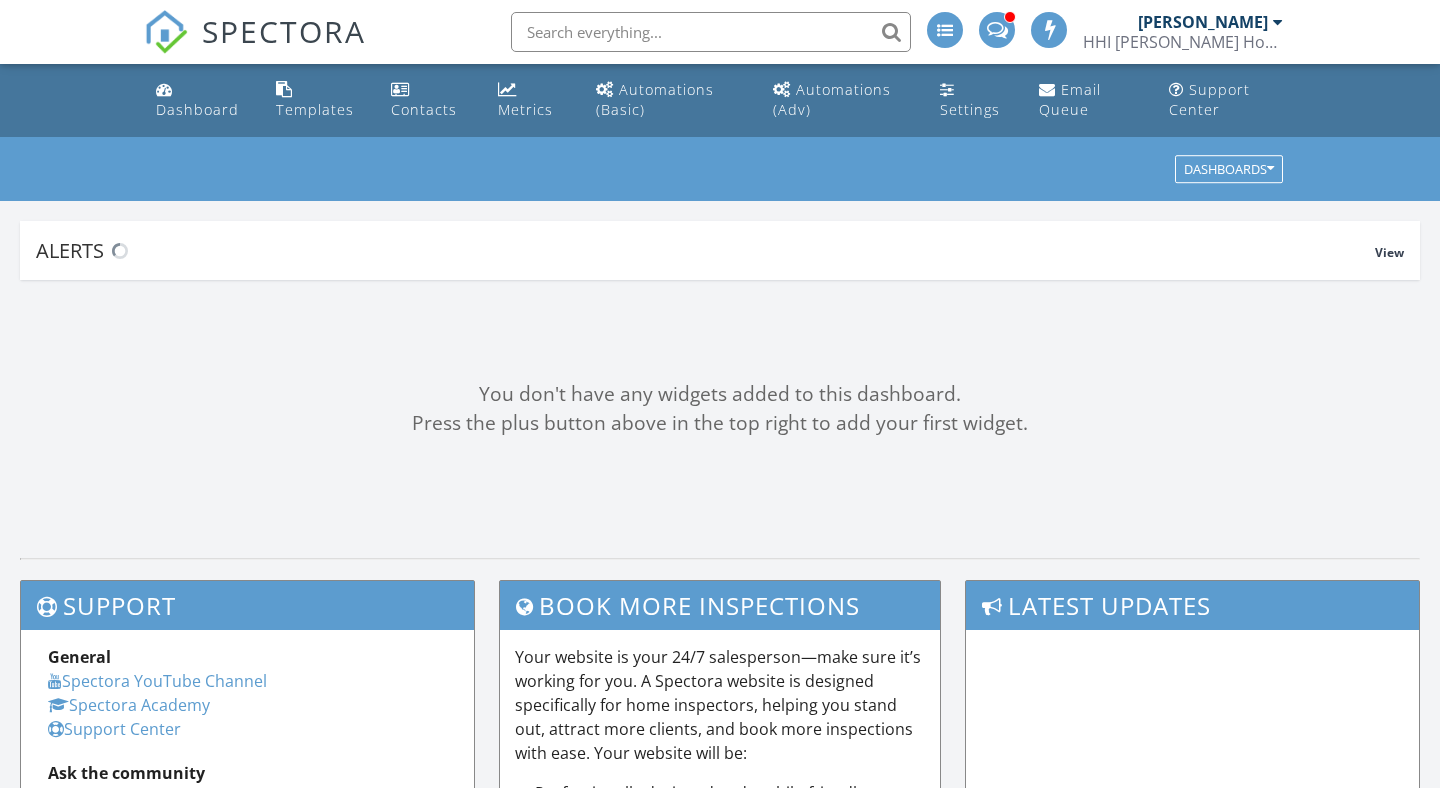 scroll, scrollTop: 0, scrollLeft: 0, axis: both 